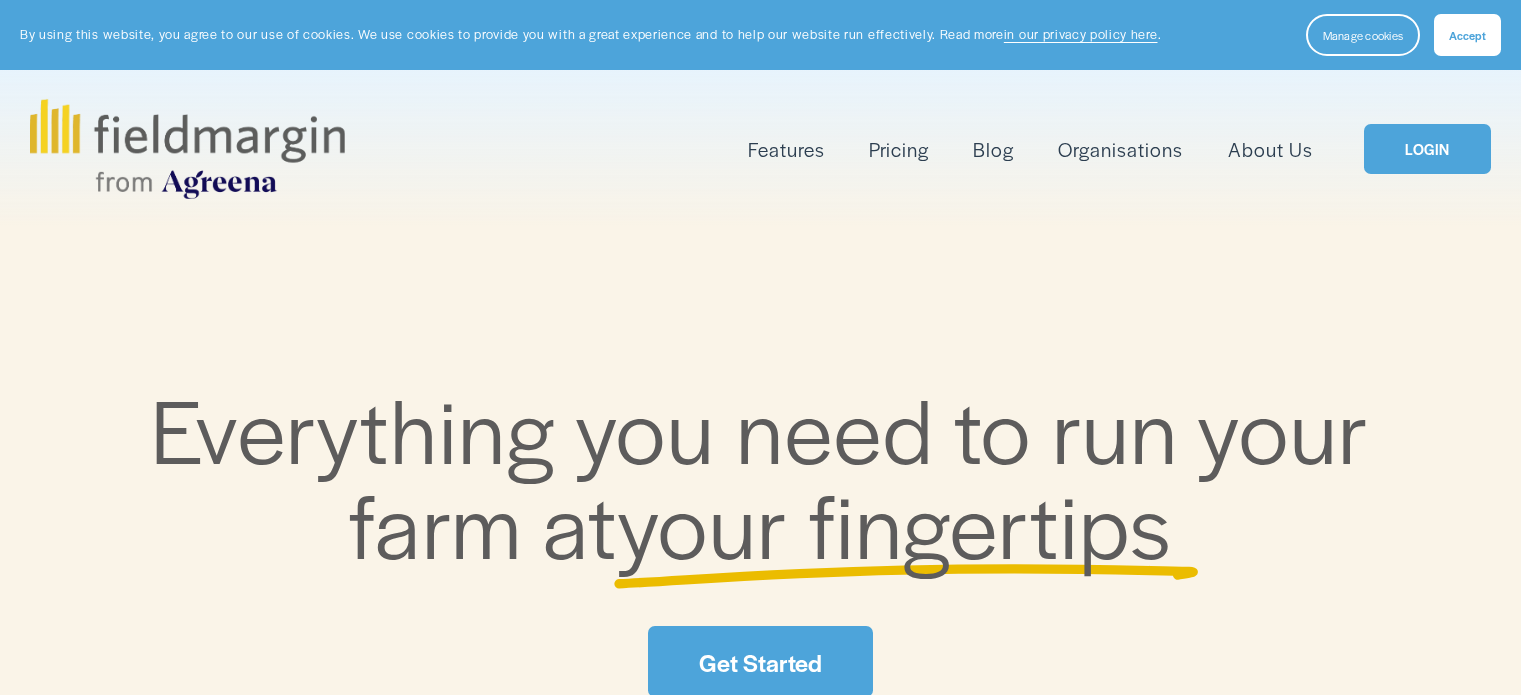 scroll, scrollTop: 0, scrollLeft: 0, axis: both 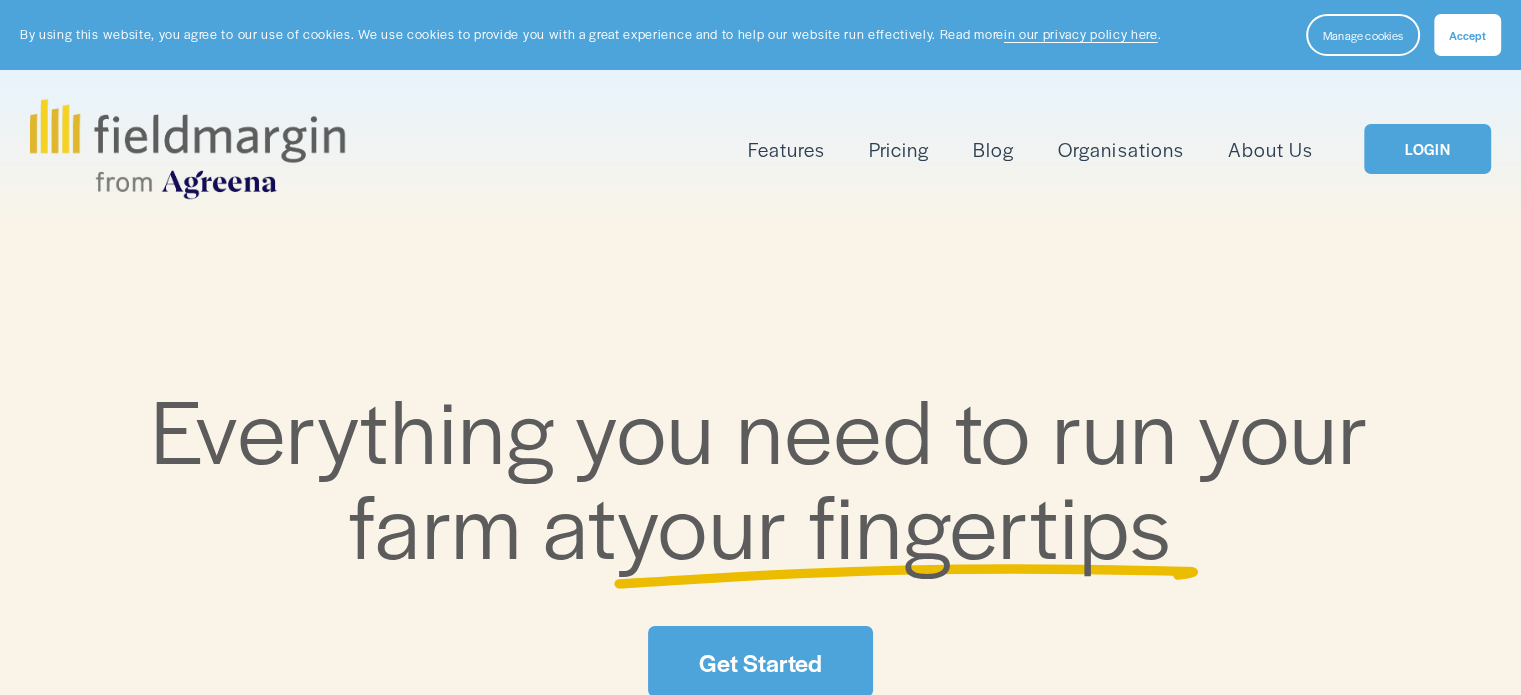 click on "Accept" at bounding box center (1467, 35) 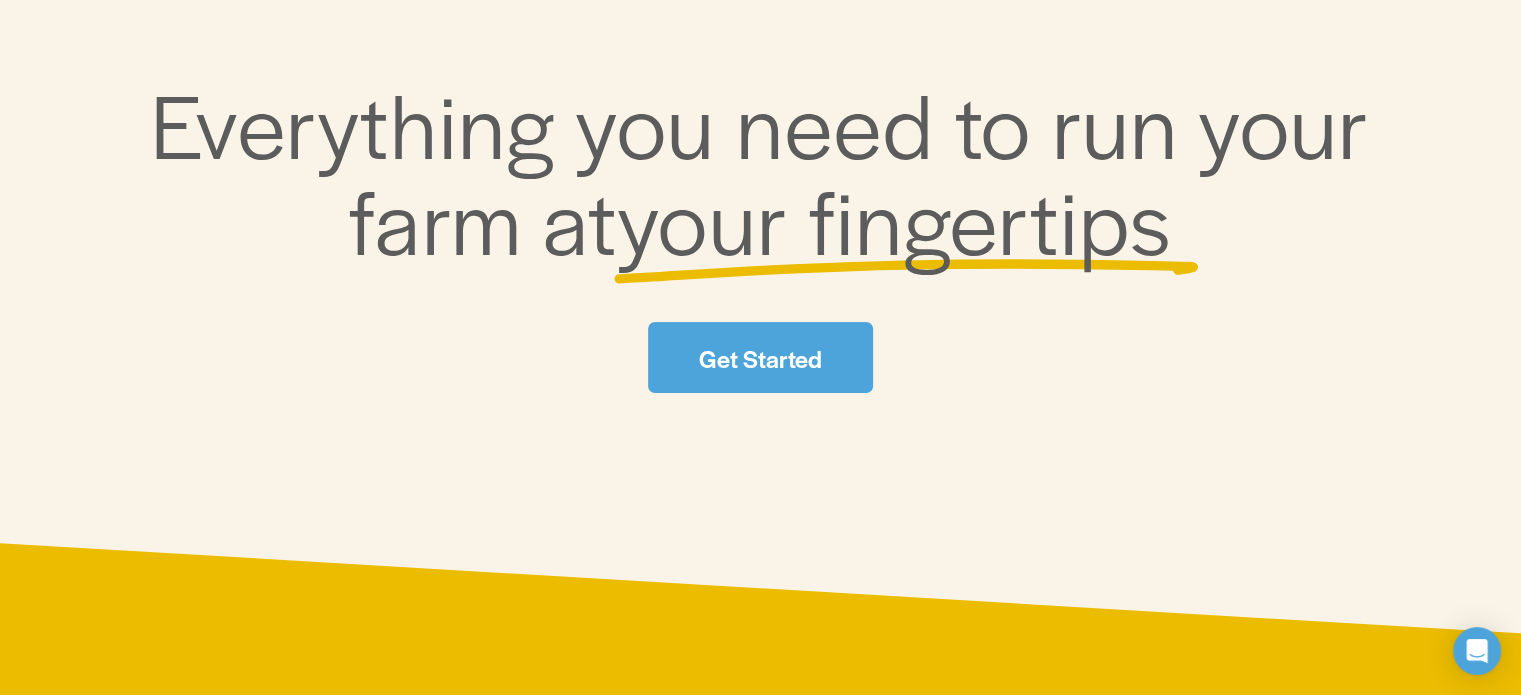 scroll, scrollTop: 0, scrollLeft: 0, axis: both 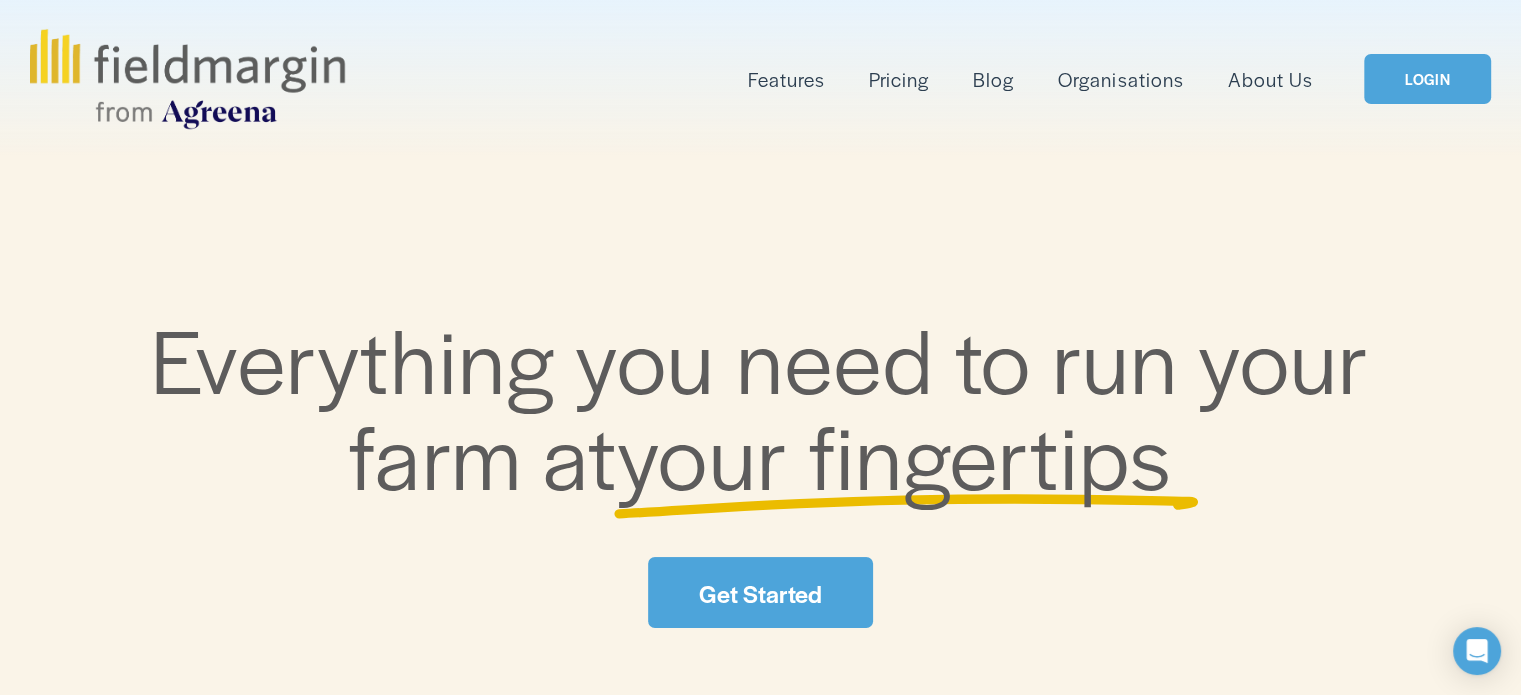 click on "Get Started" at bounding box center (760, 592) 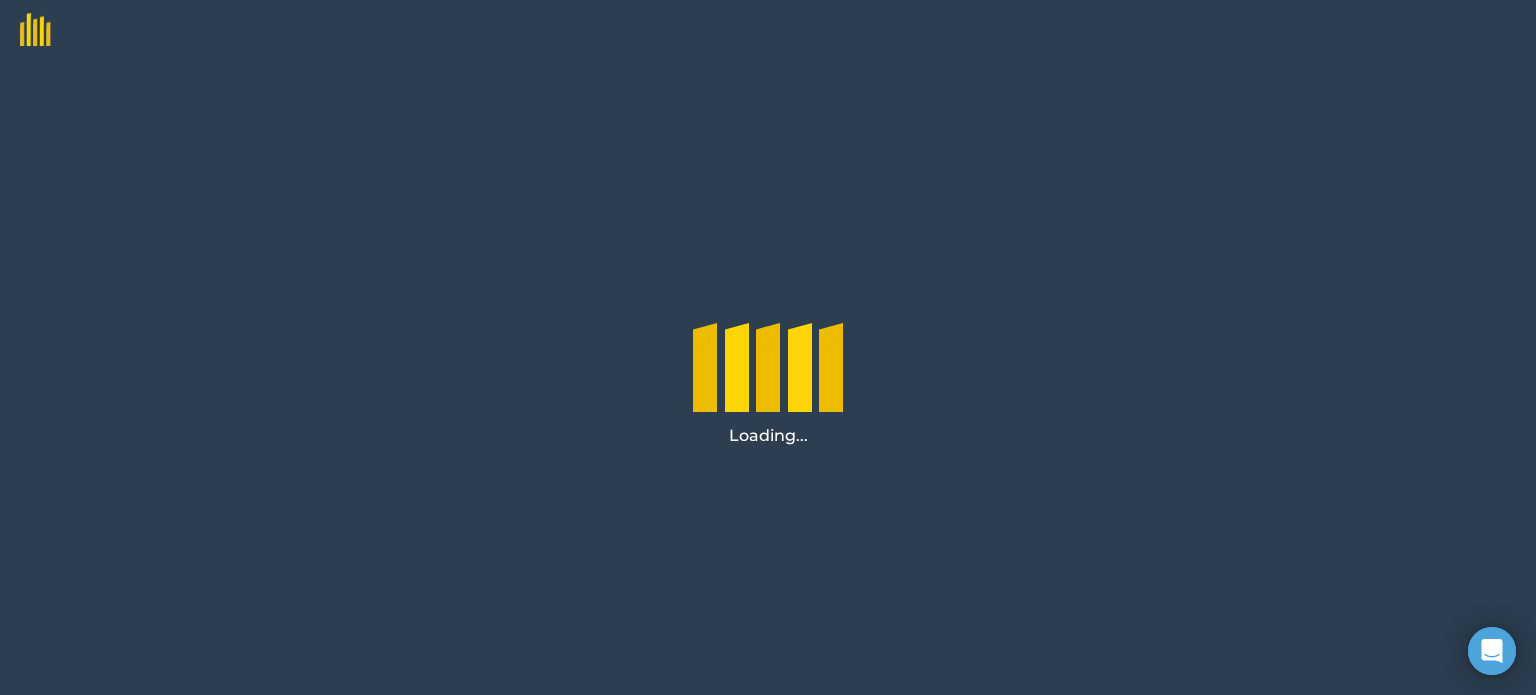 scroll, scrollTop: 0, scrollLeft: 0, axis: both 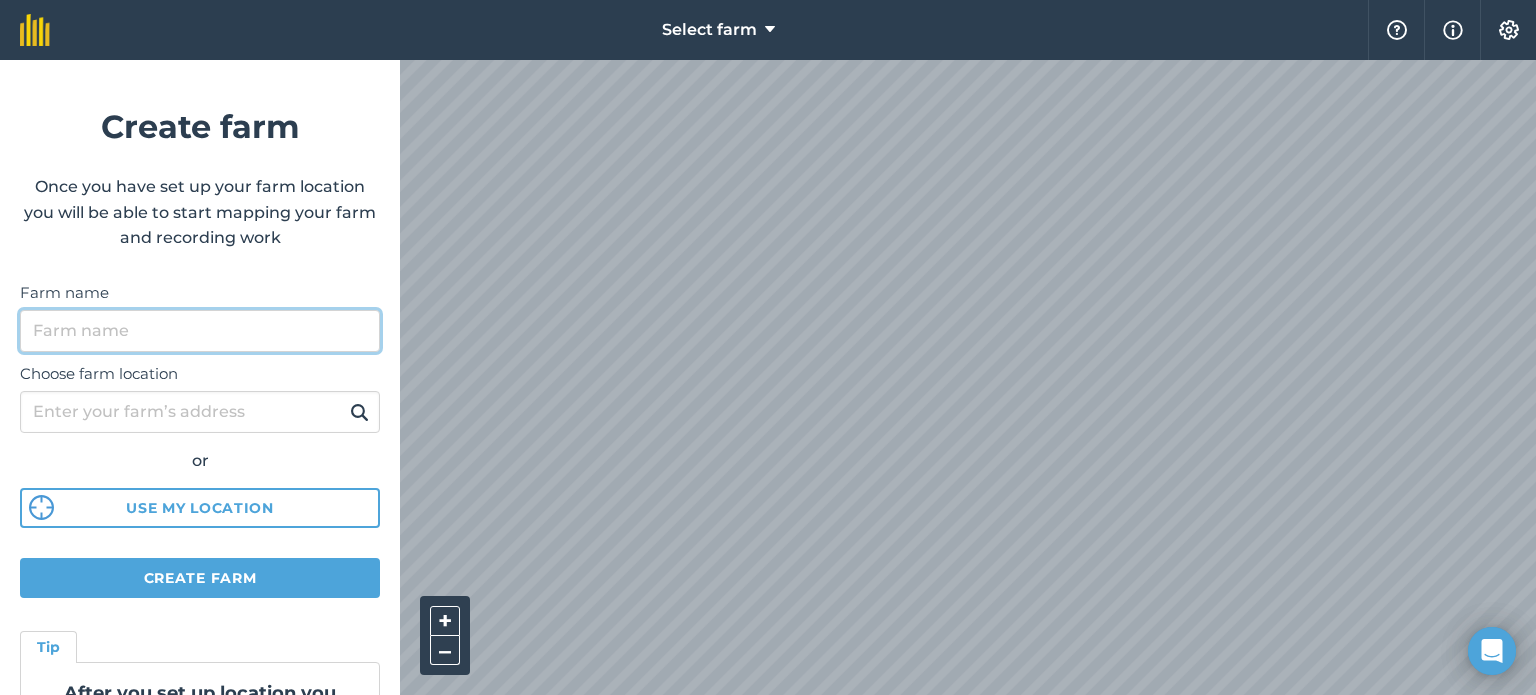 click on "Farm name" at bounding box center [200, 331] 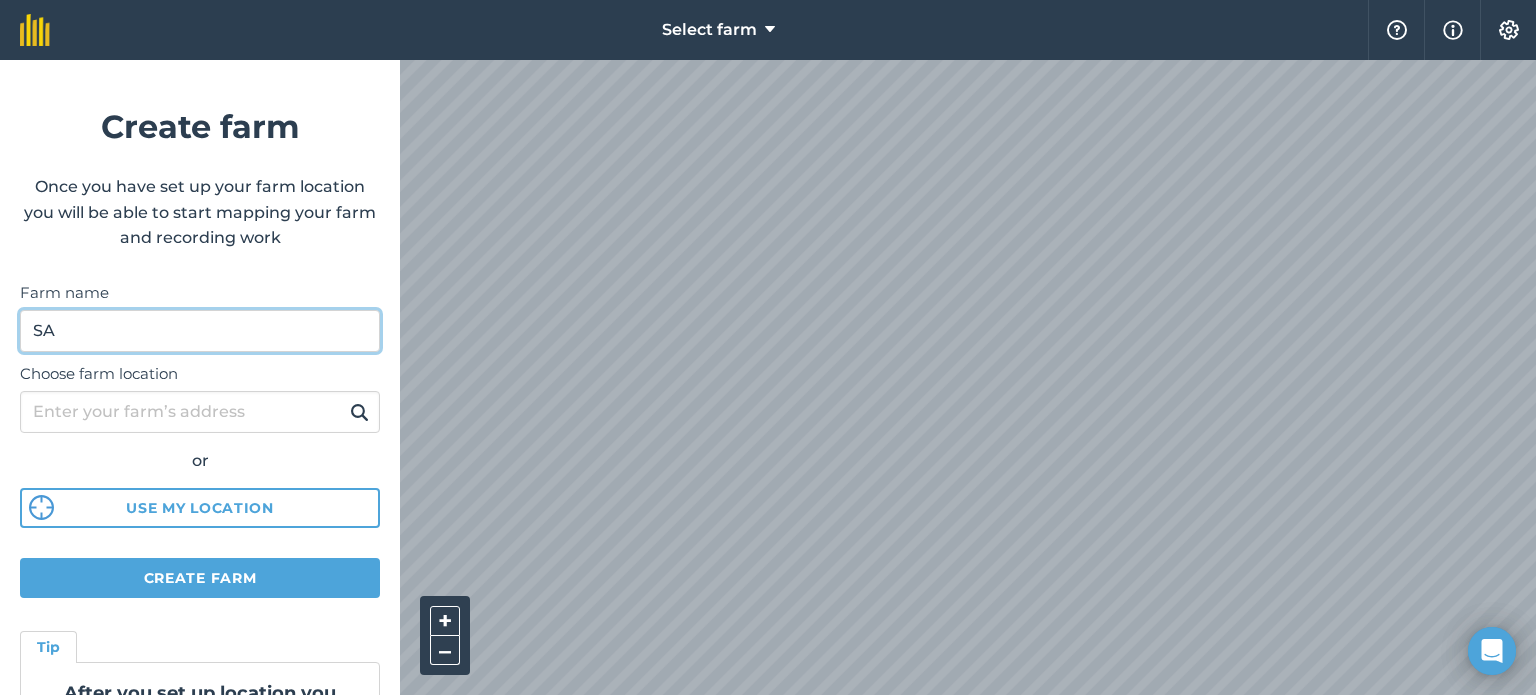 type on "S" 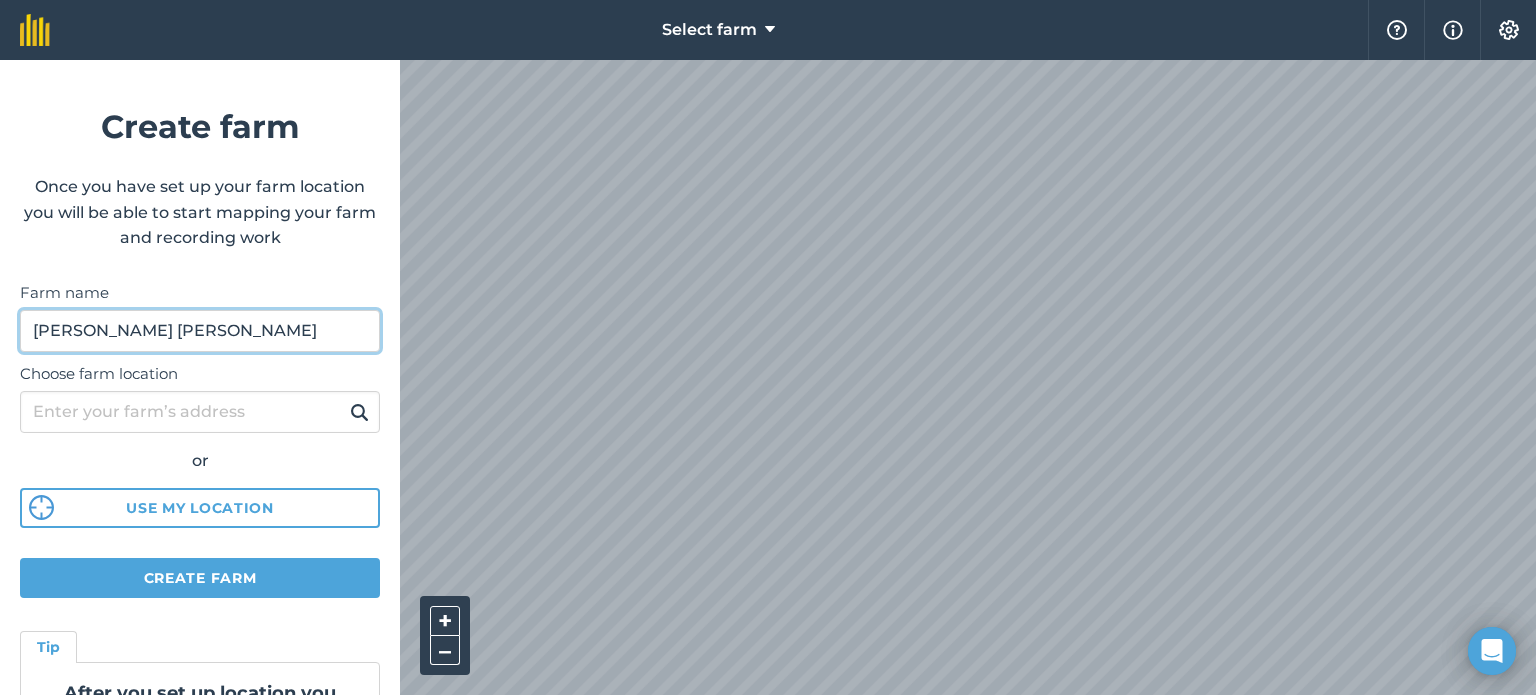 type on "[PERSON_NAME] [PERSON_NAME]" 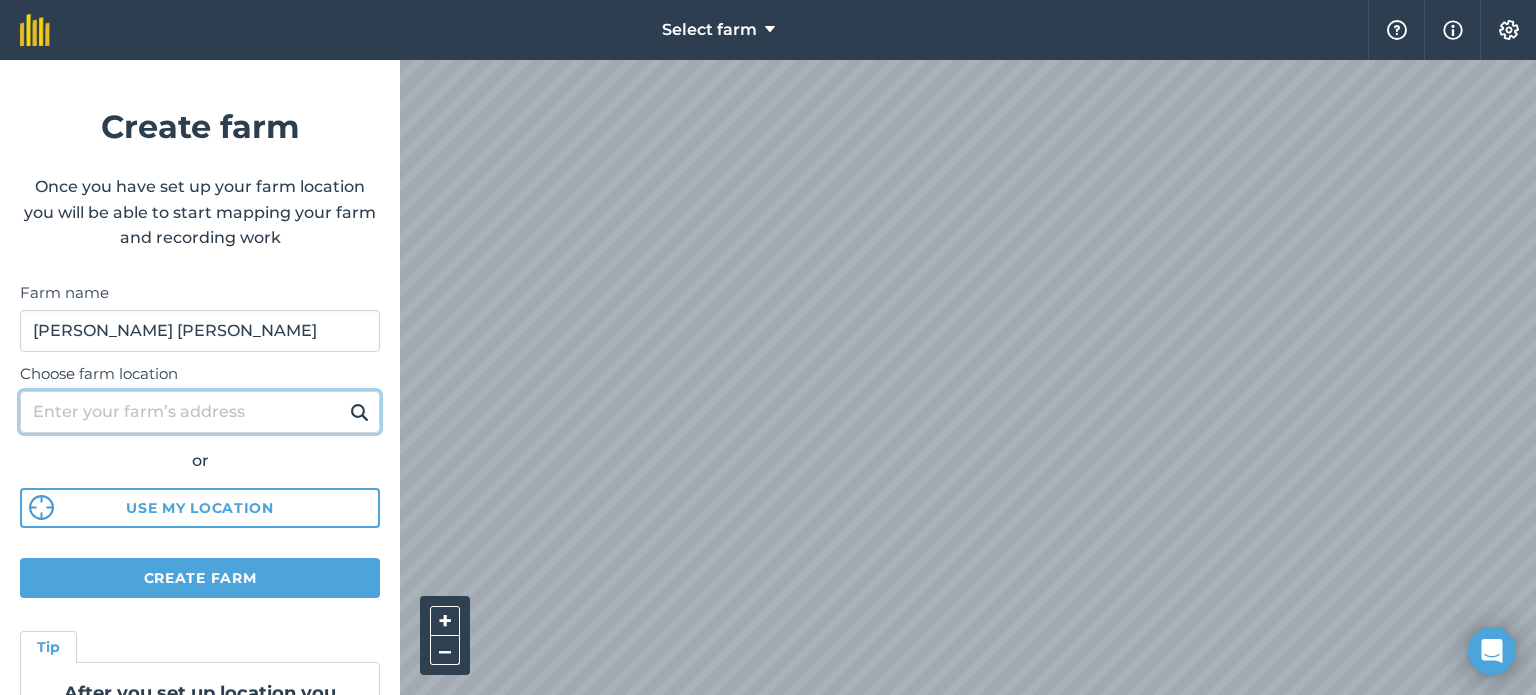 click on "Choose farm location" at bounding box center [200, 412] 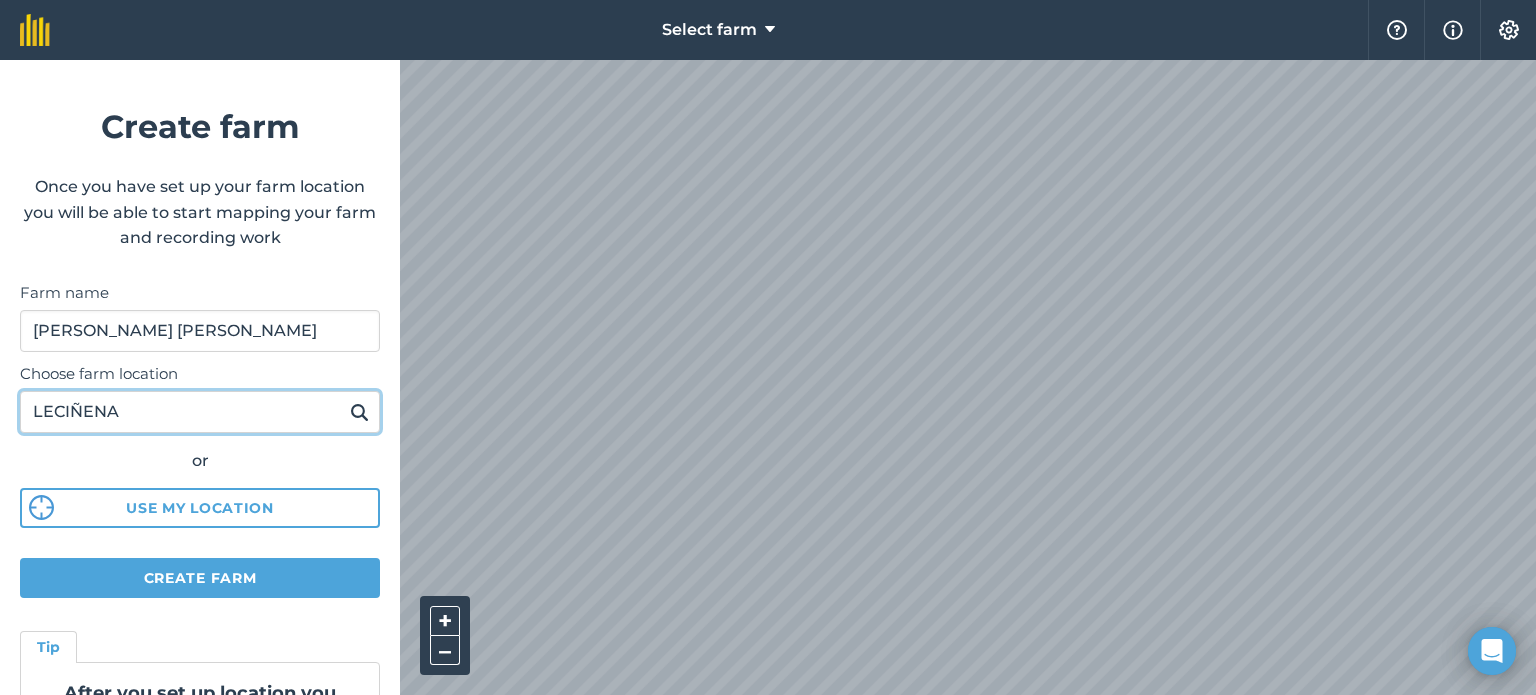 type on "LECIÑENA" 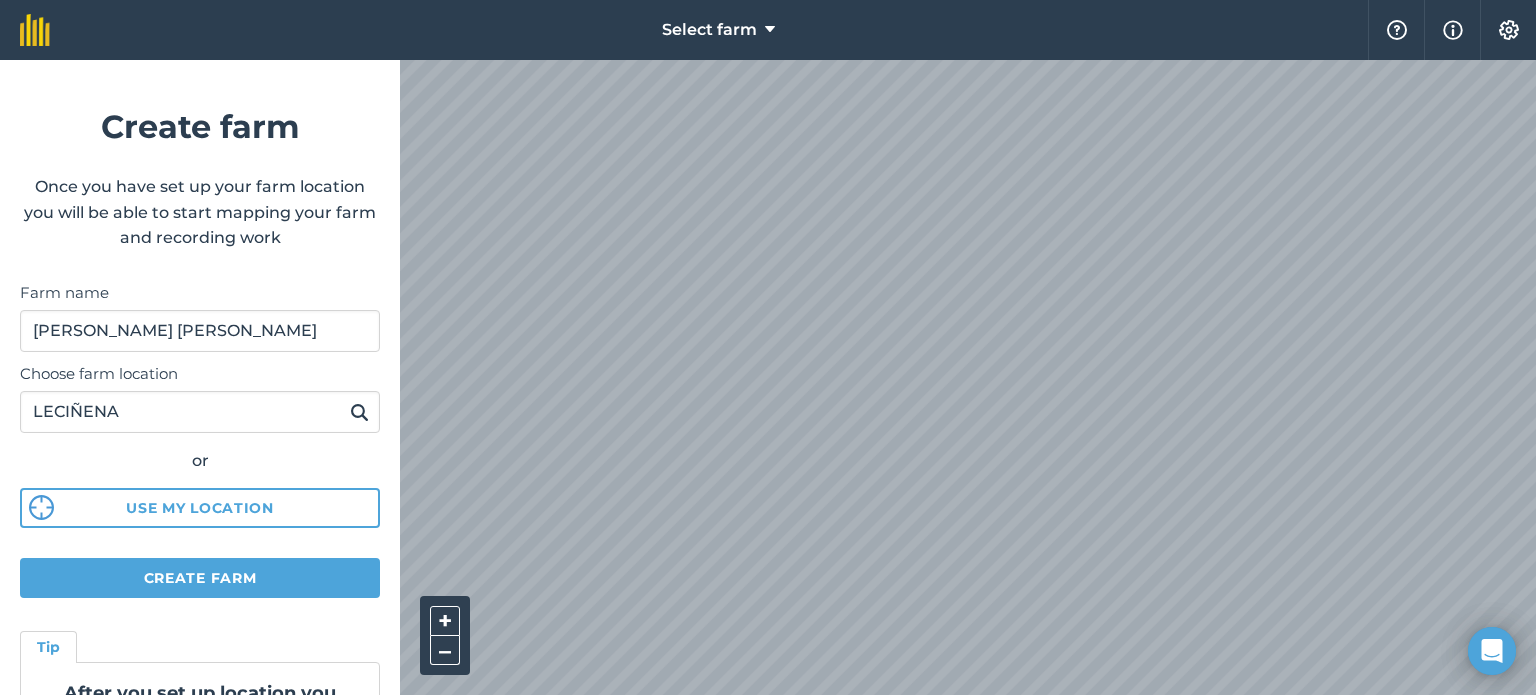 click at bounding box center (359, 412) 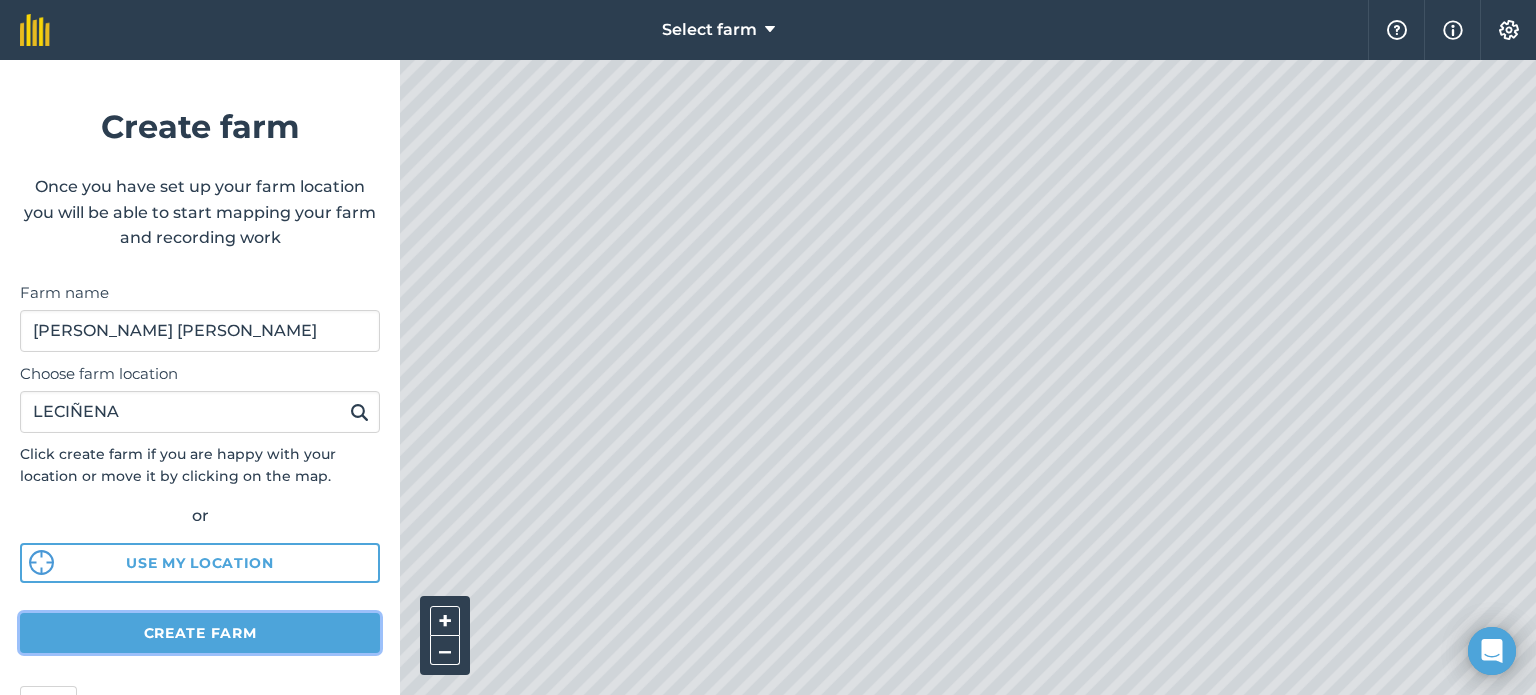 click on "Create farm" at bounding box center [200, 633] 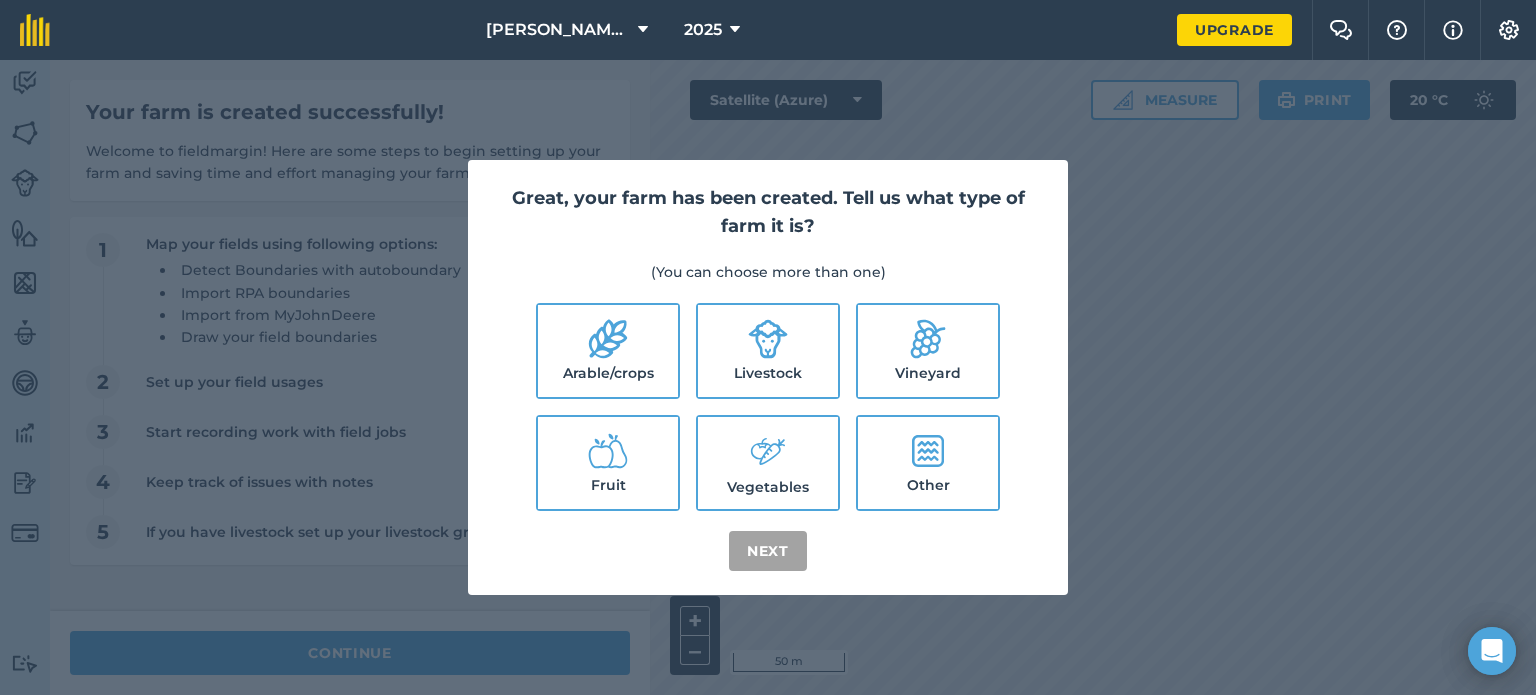 click 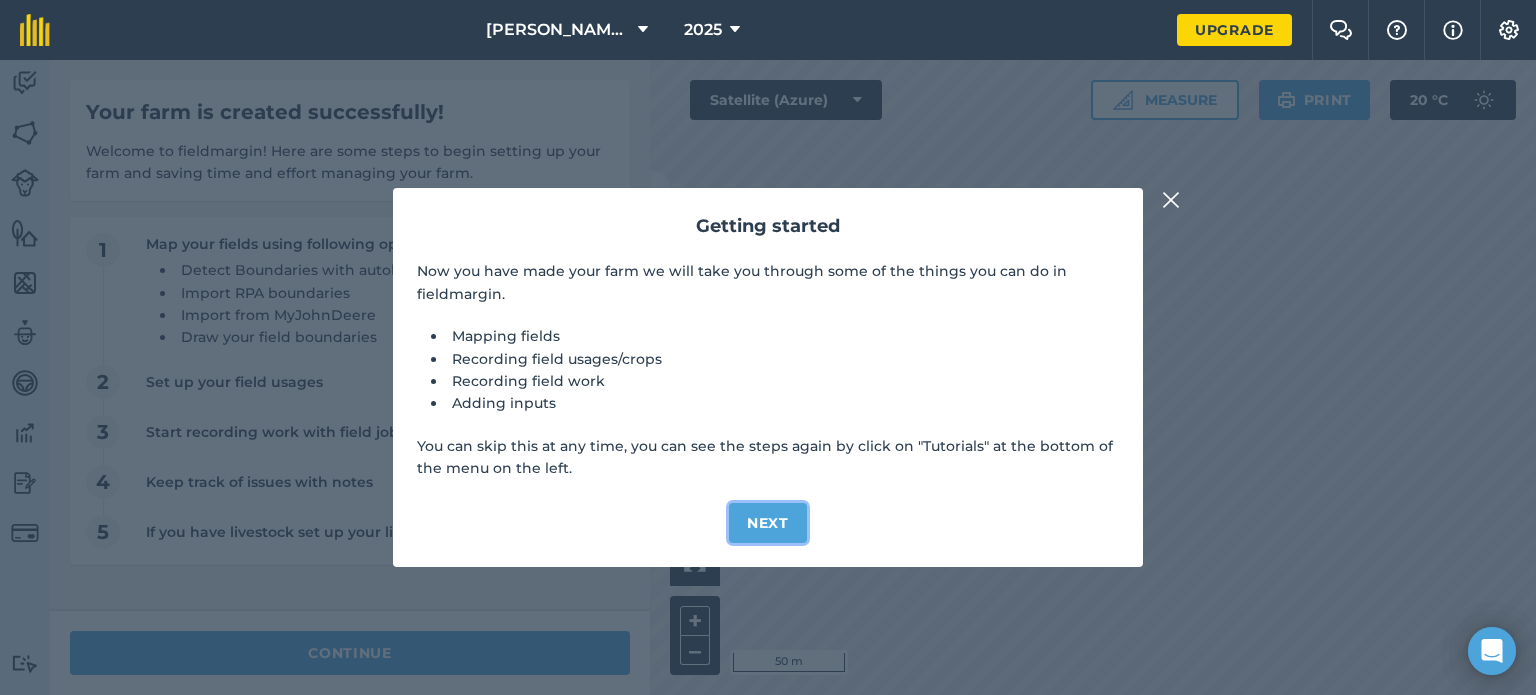 click on "Next" at bounding box center (768, 523) 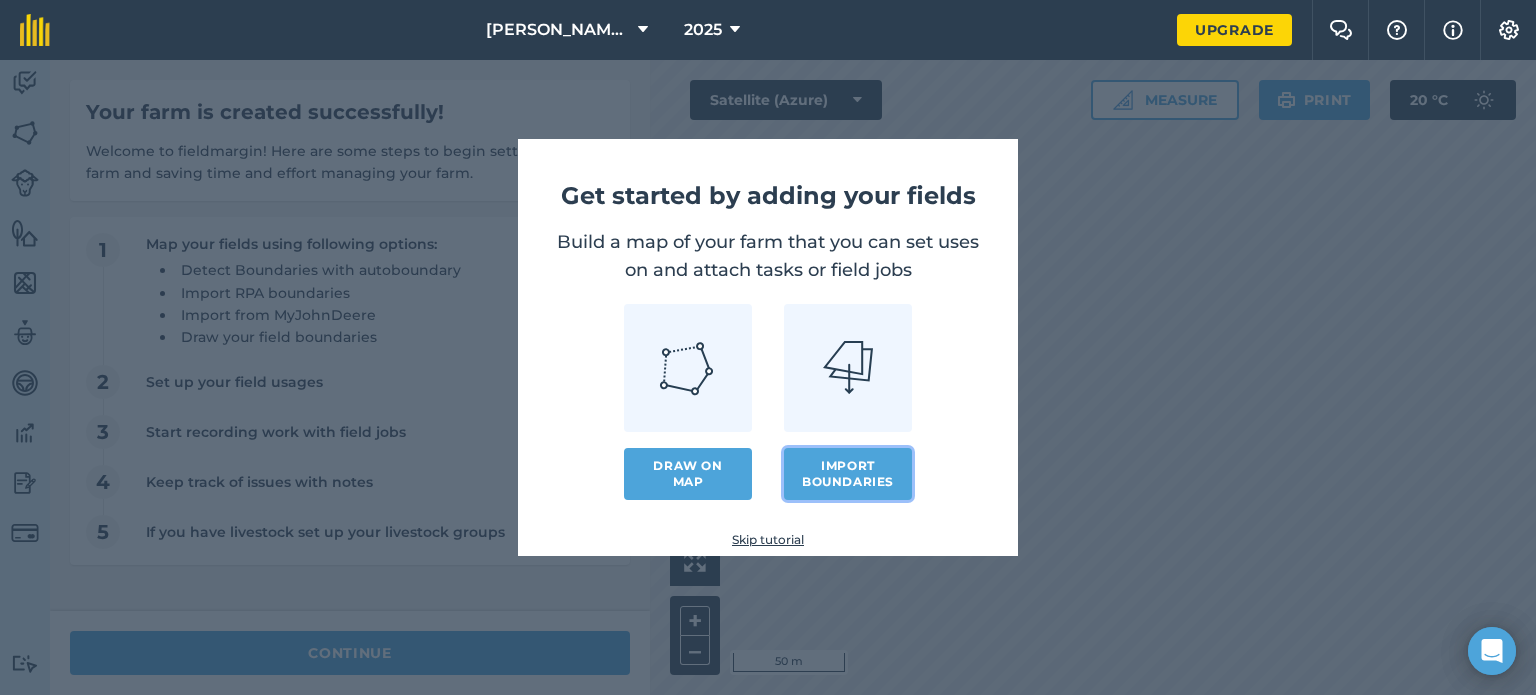 click on "Import boundaries" at bounding box center [848, 474] 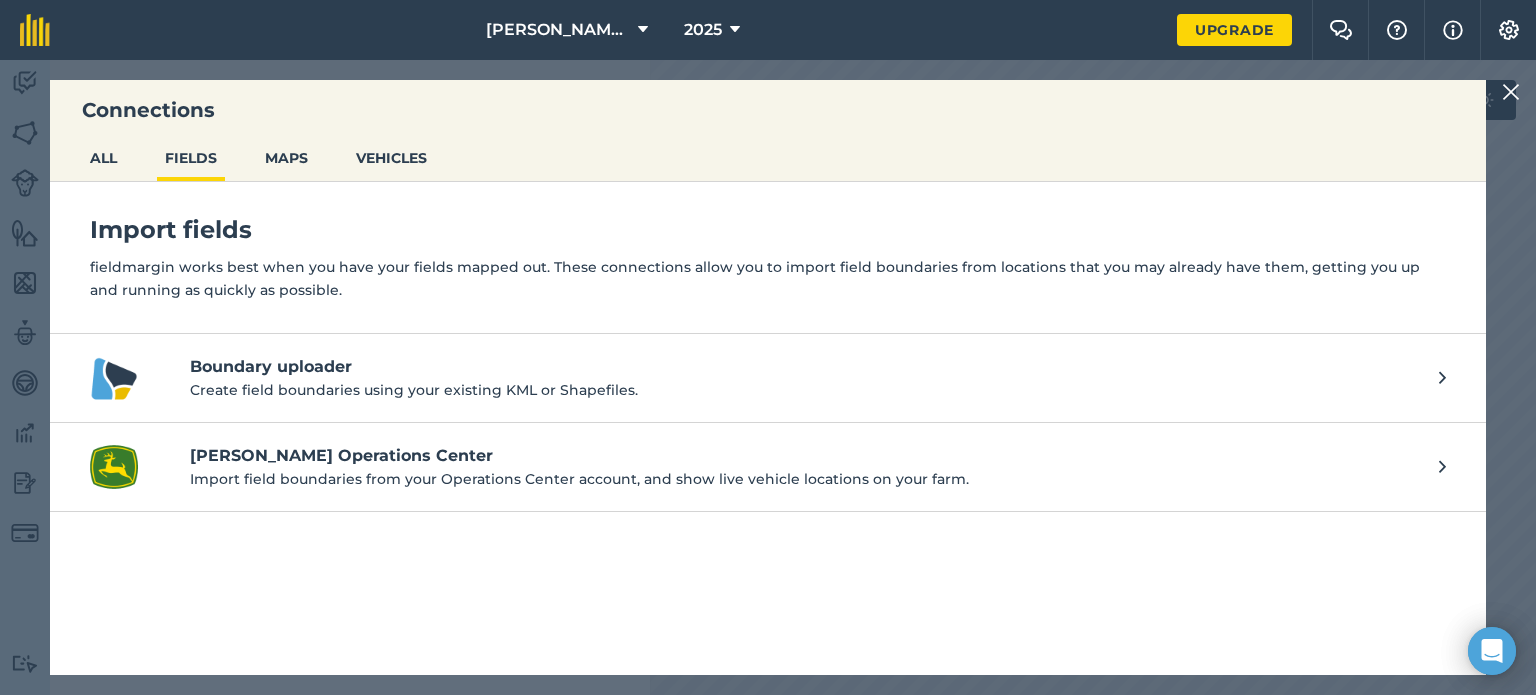 click on "Boundary uploader Create field boundaries using your existing KML or Shapefiles." at bounding box center [768, 378] 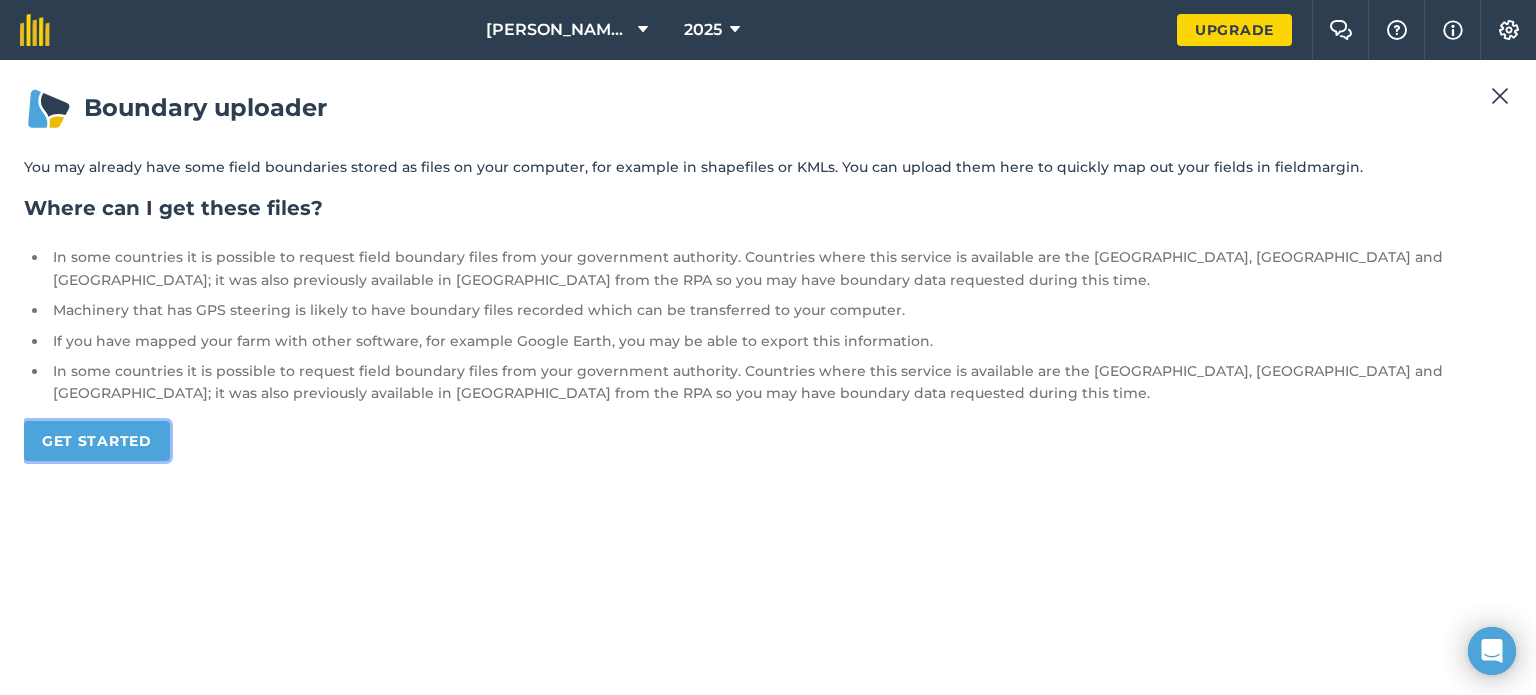 click on "Get started" at bounding box center [97, 441] 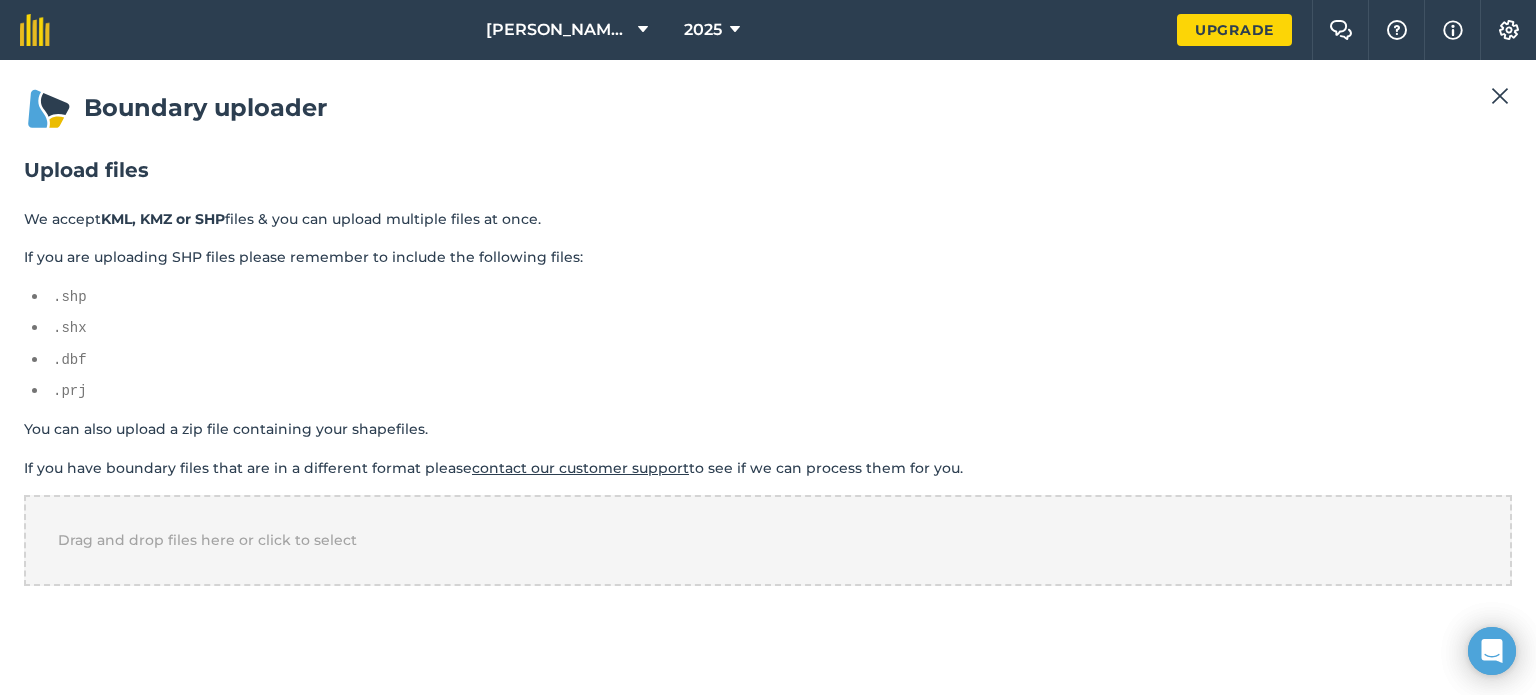 click at bounding box center (1500, 96) 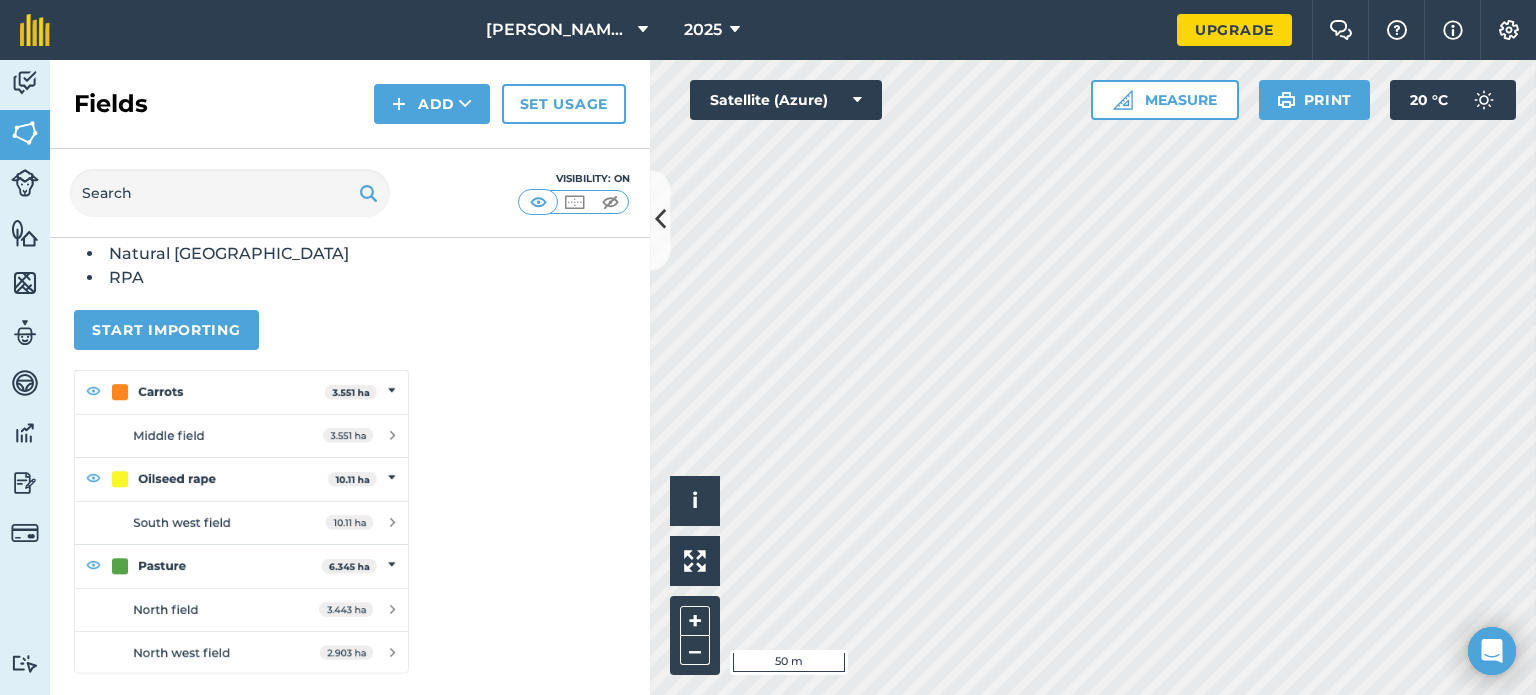 scroll, scrollTop: 0, scrollLeft: 0, axis: both 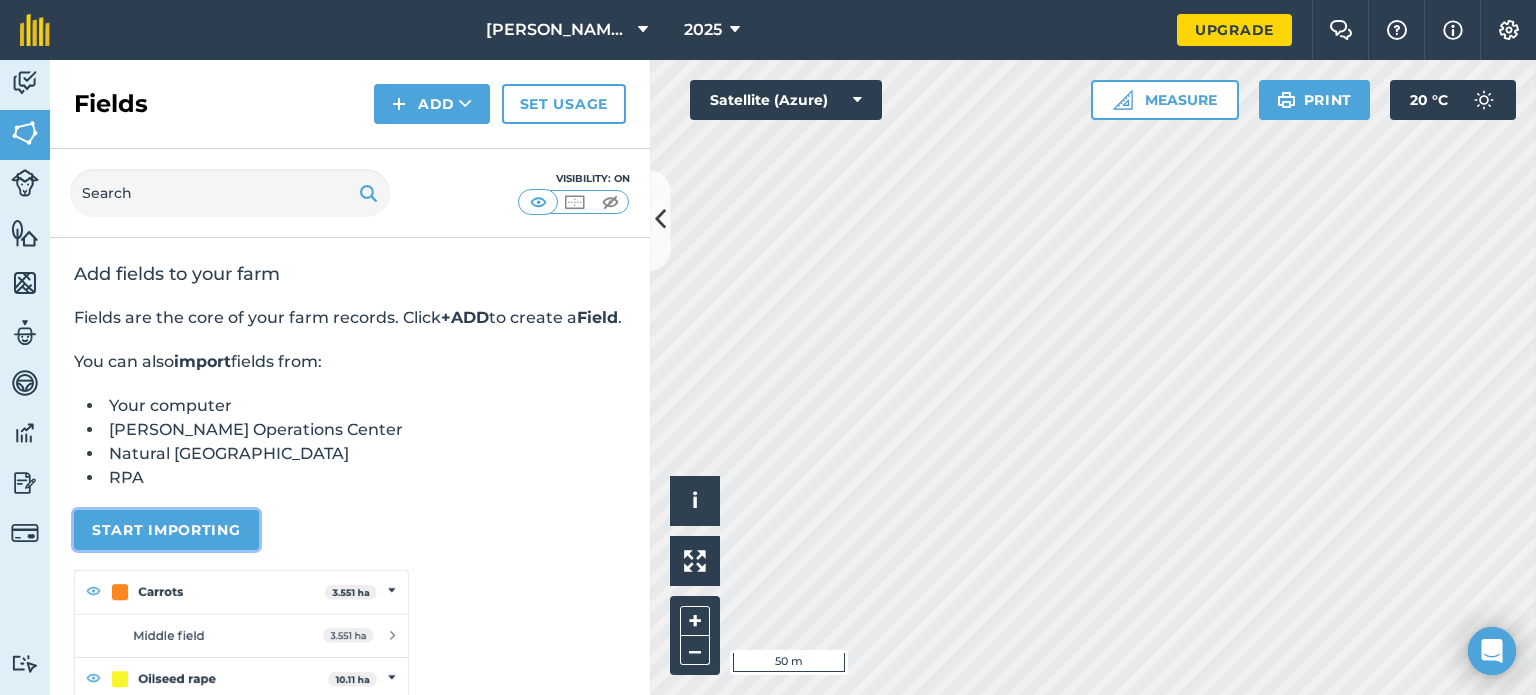 click on "Start importing" at bounding box center [166, 530] 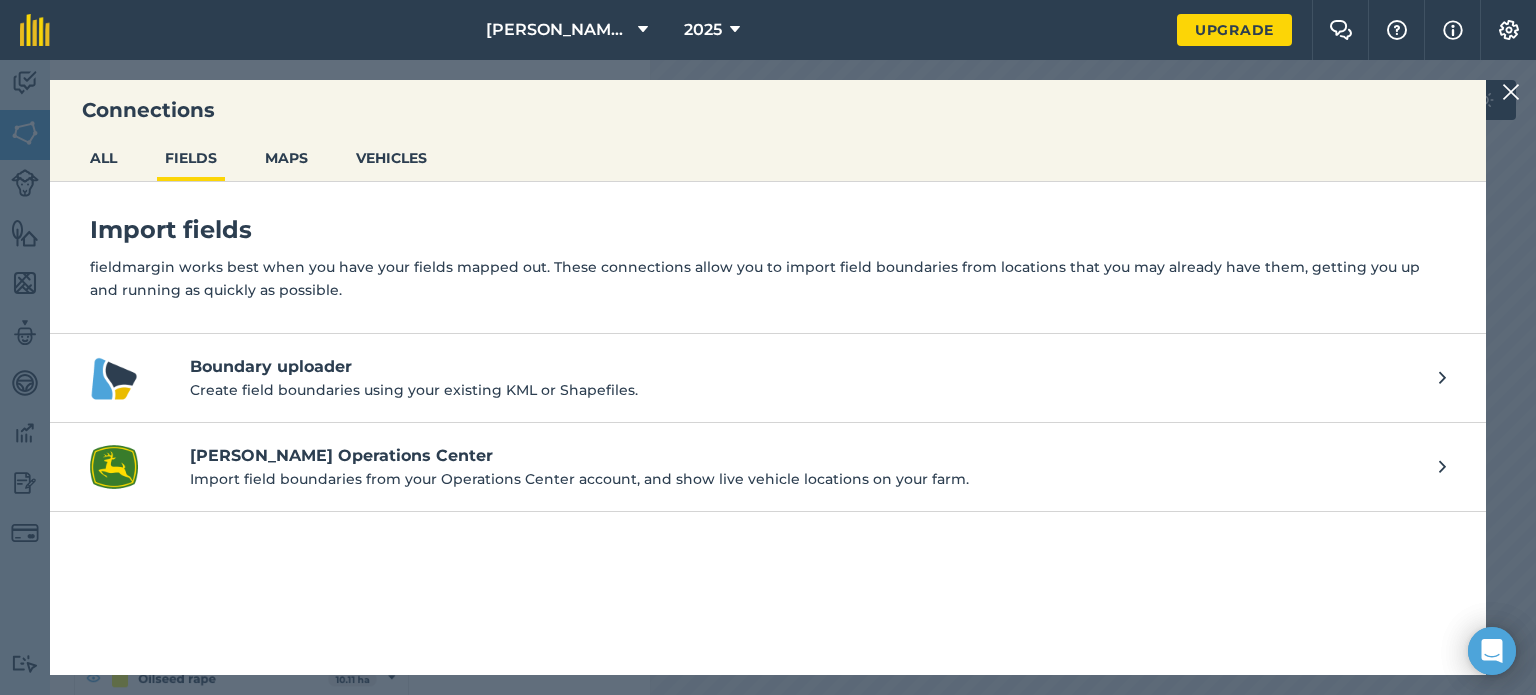 click at bounding box center [1511, 92] 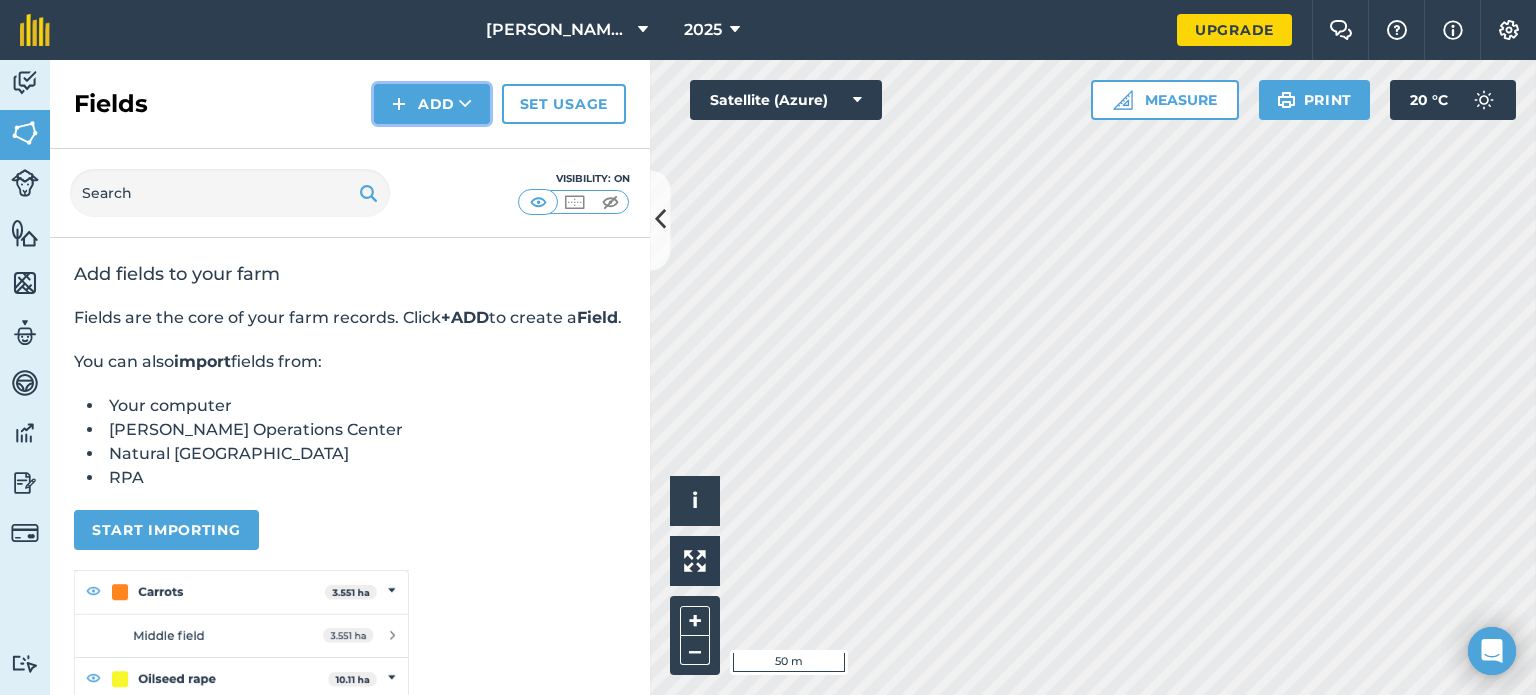 click on "Add" at bounding box center (432, 104) 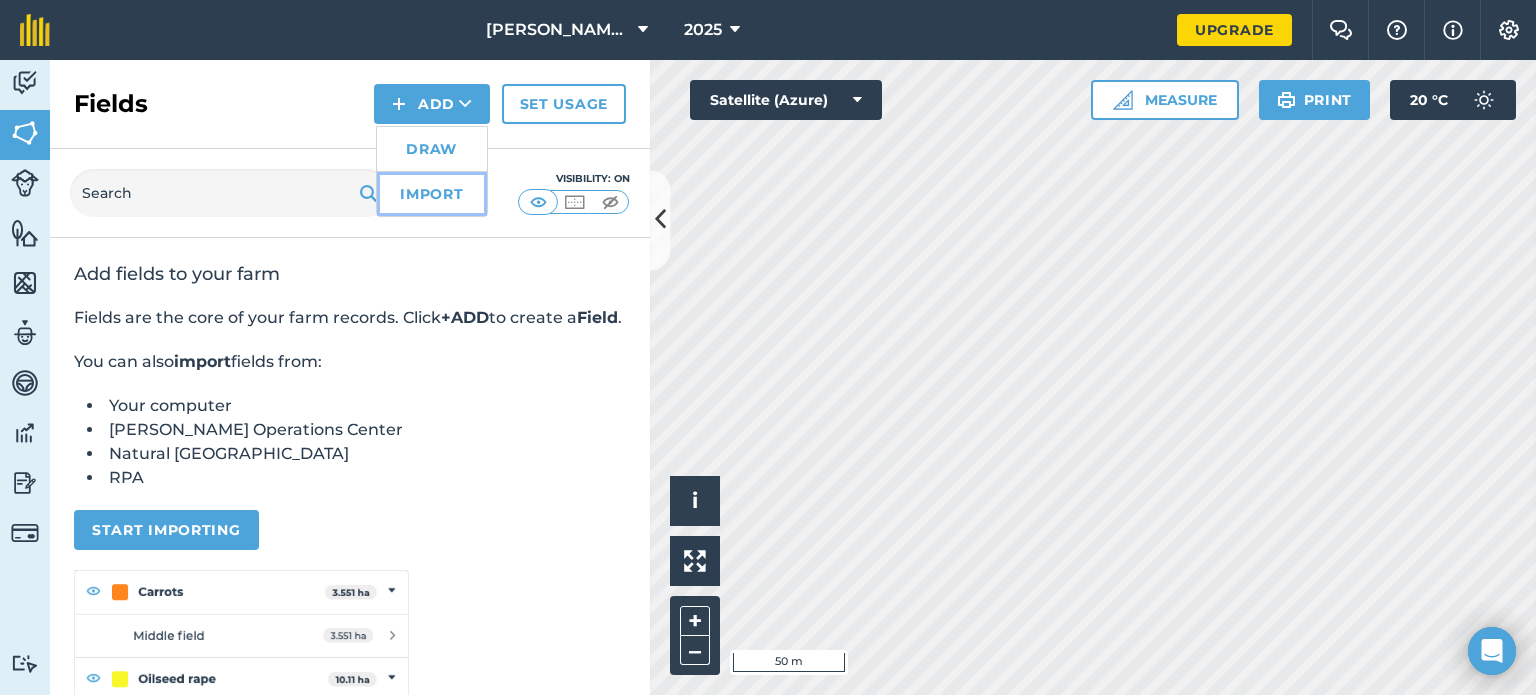 click on "Import" at bounding box center [432, 194] 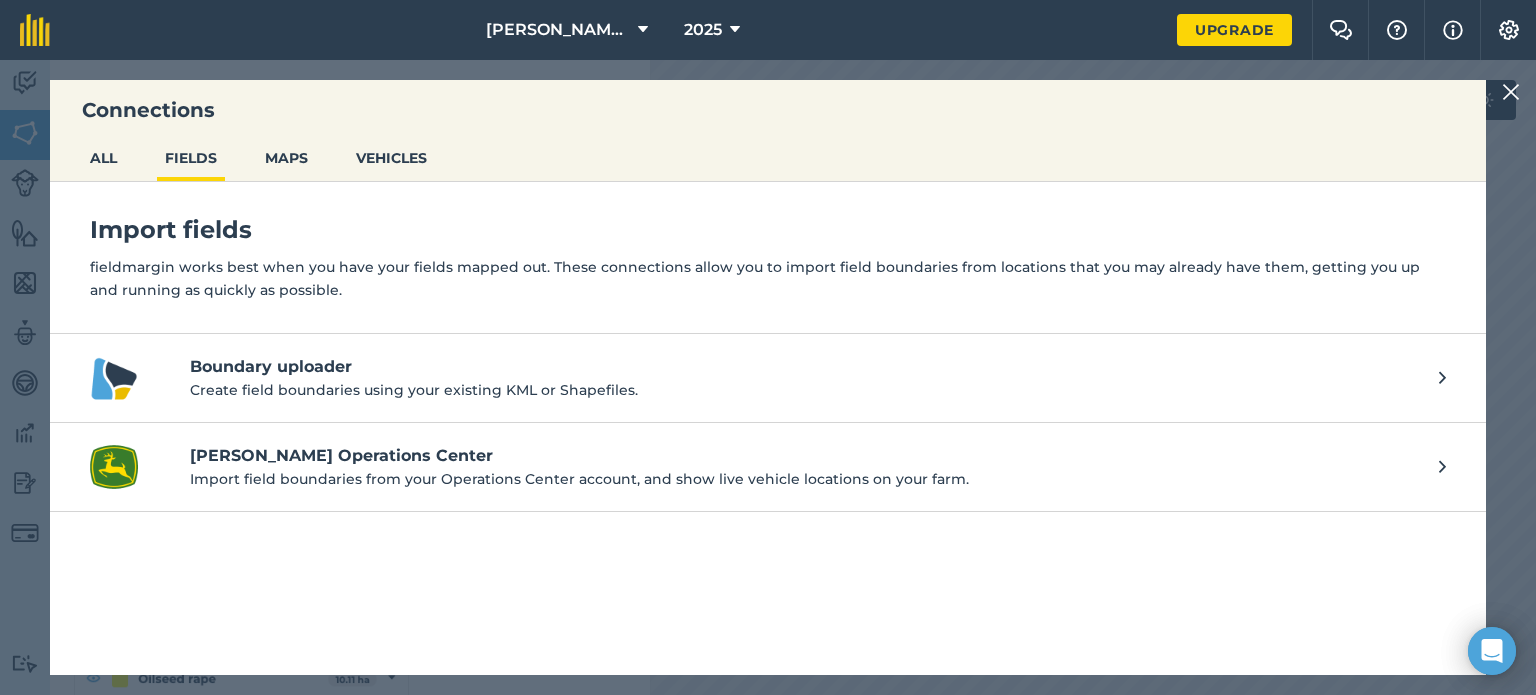 click on "ALL FIELDS MAPS VEHICLES" at bounding box center [768, 160] 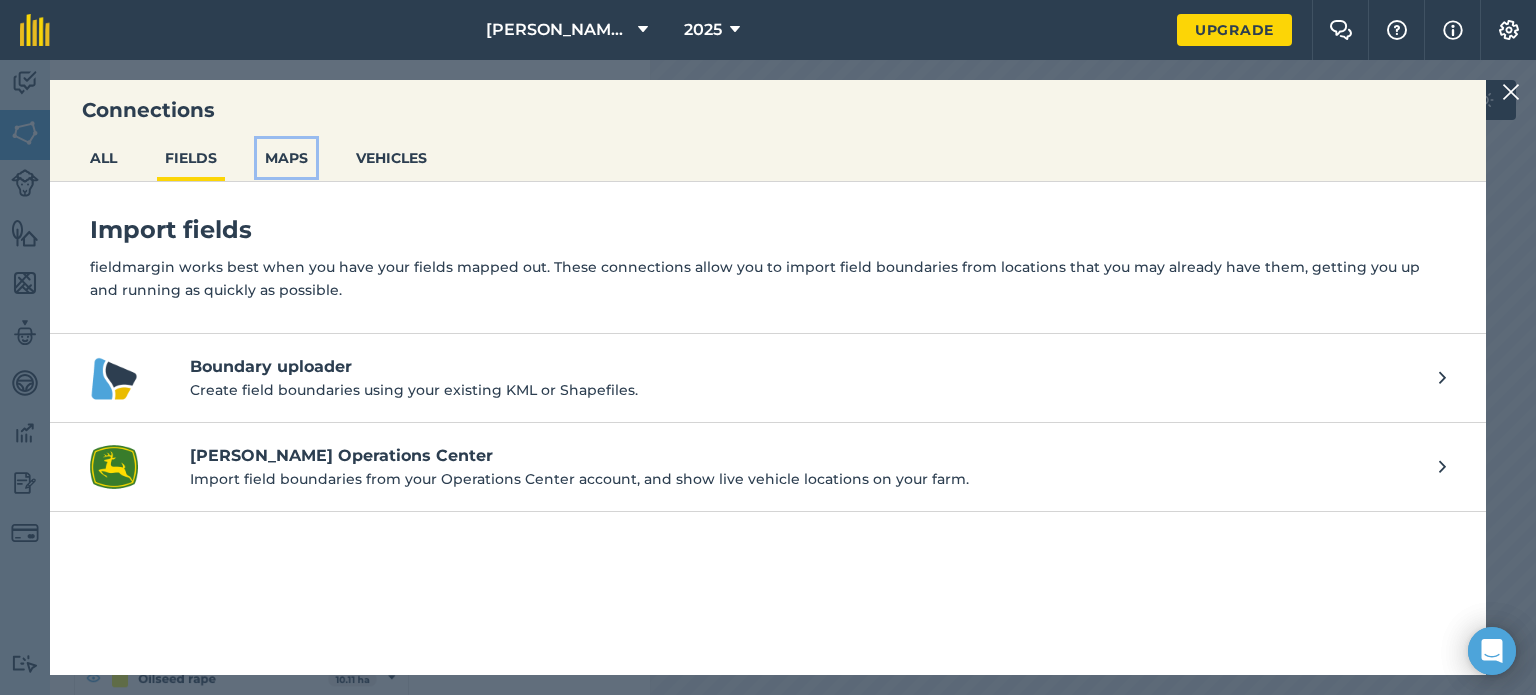 click on "MAPS" at bounding box center (286, 158) 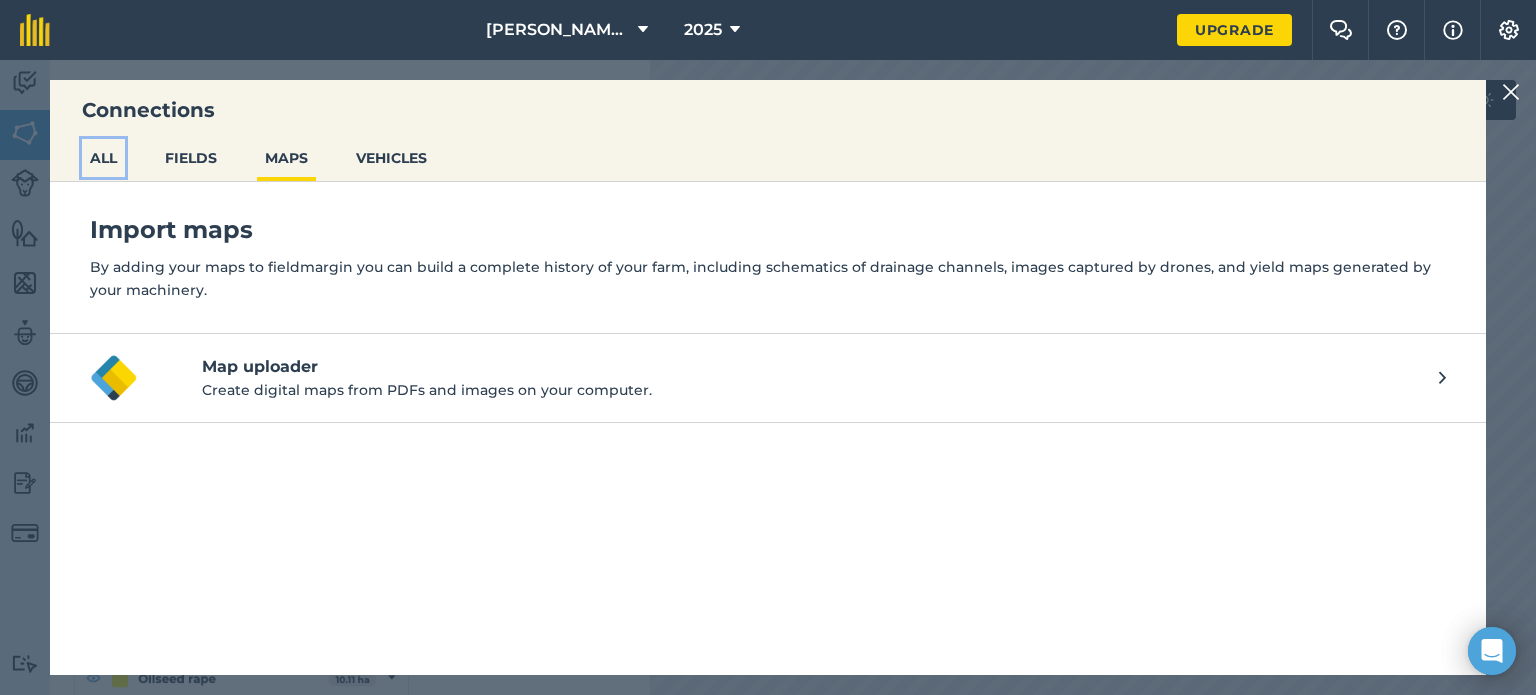 click on "ALL" at bounding box center [103, 158] 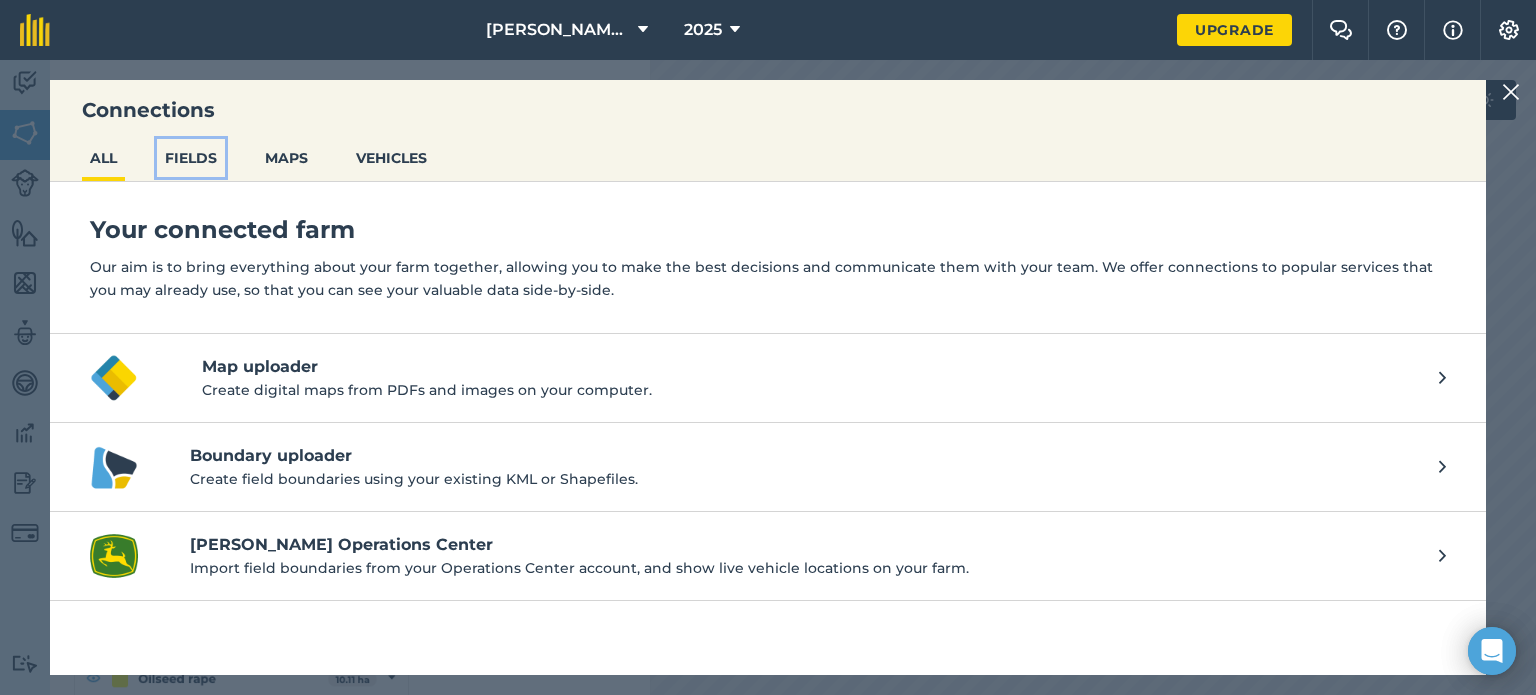 click on "FIELDS" at bounding box center (191, 158) 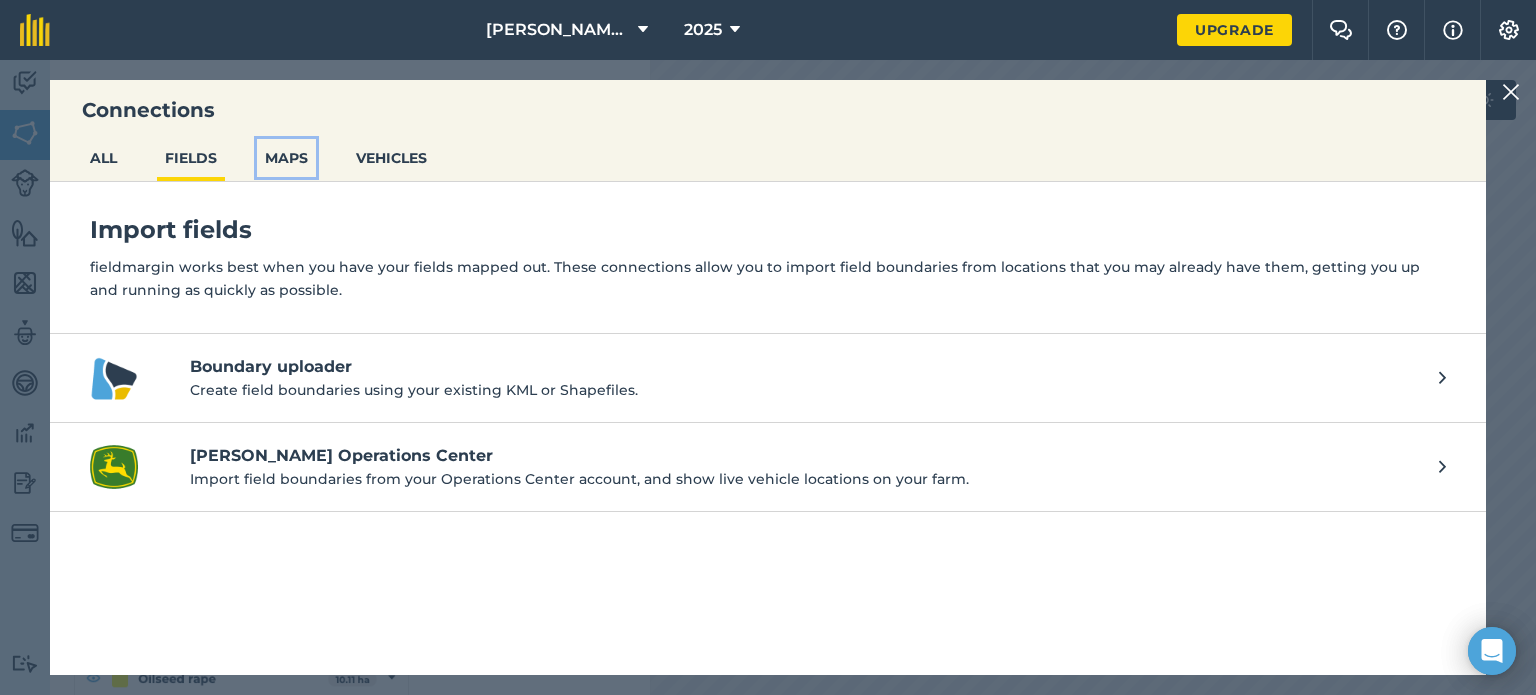 click on "MAPS" at bounding box center [286, 158] 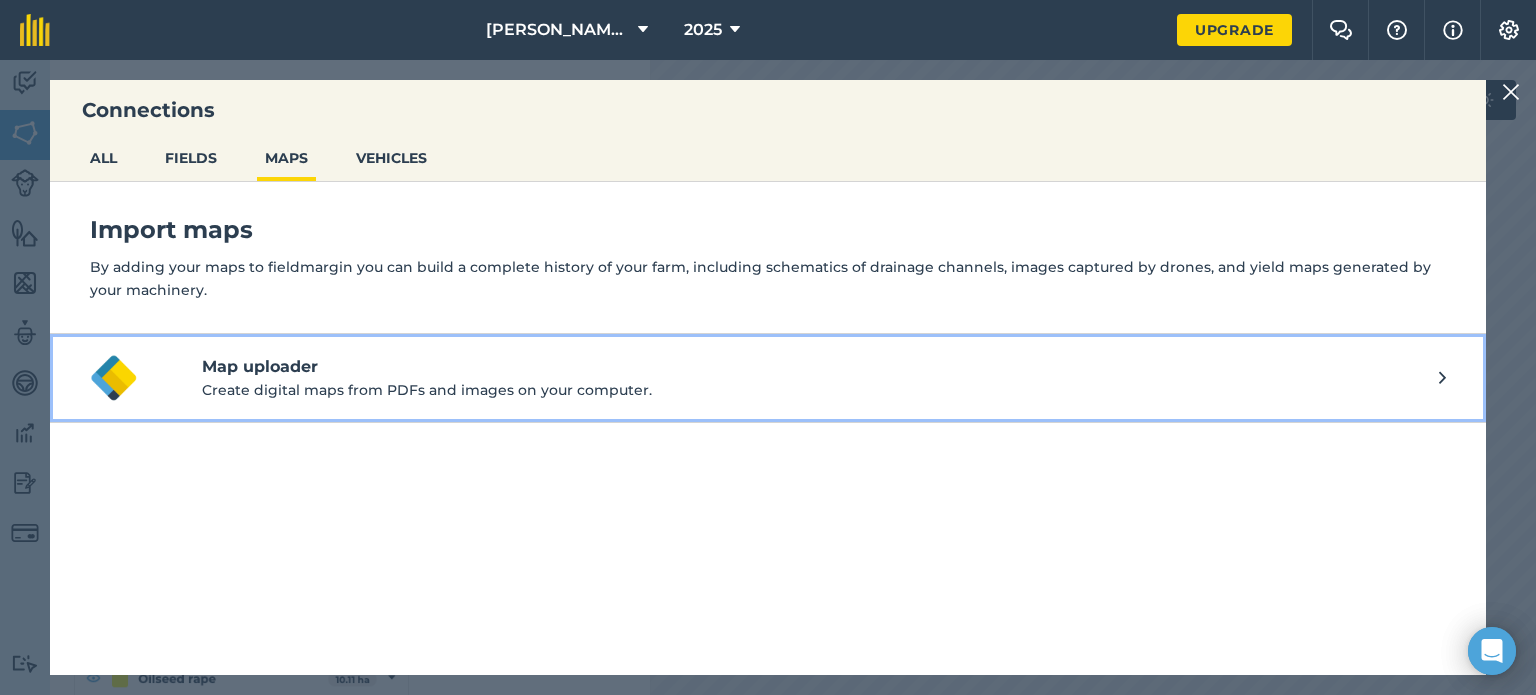 click on "Create digital maps from PDFs and images on your computer." at bounding box center (820, 390) 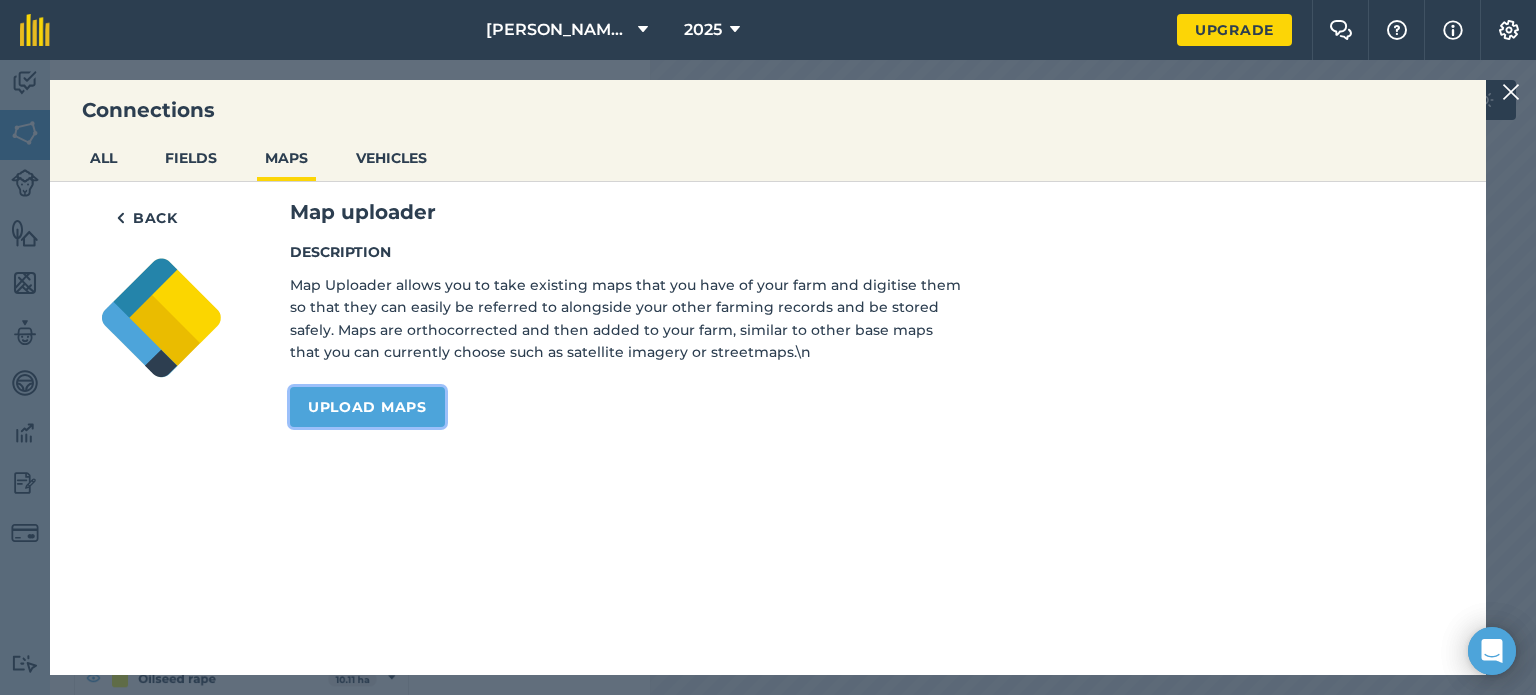 click on "Upload maps" at bounding box center (367, 407) 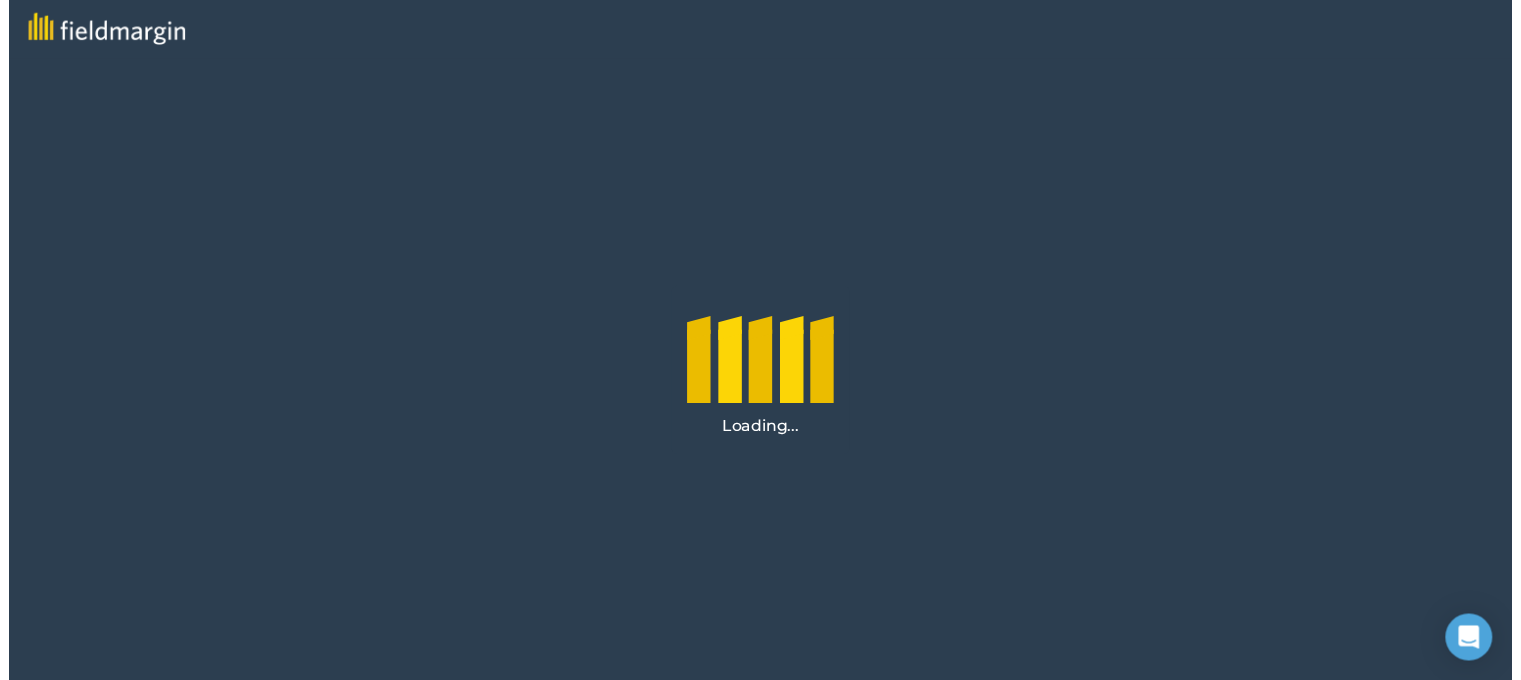 scroll, scrollTop: 0, scrollLeft: 0, axis: both 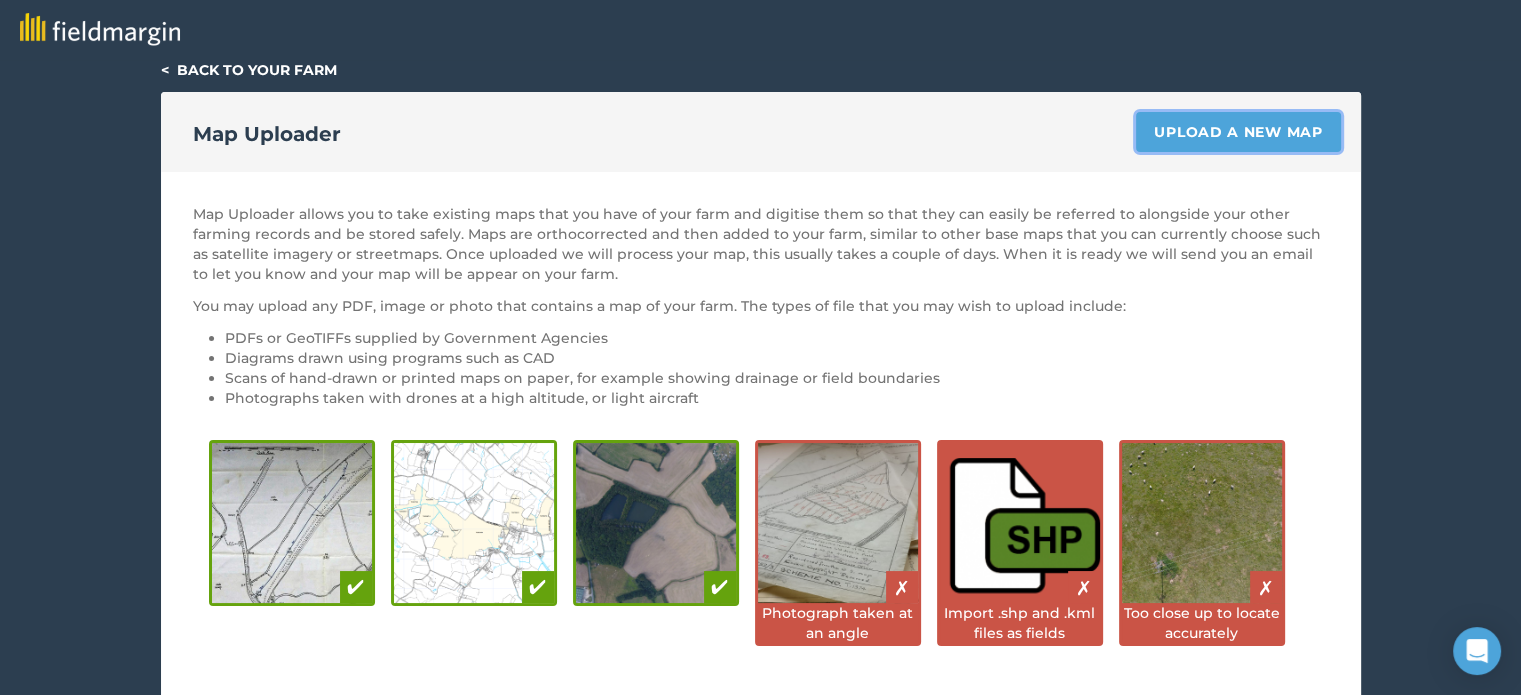 click on "Upload a new map" at bounding box center [1238, 132] 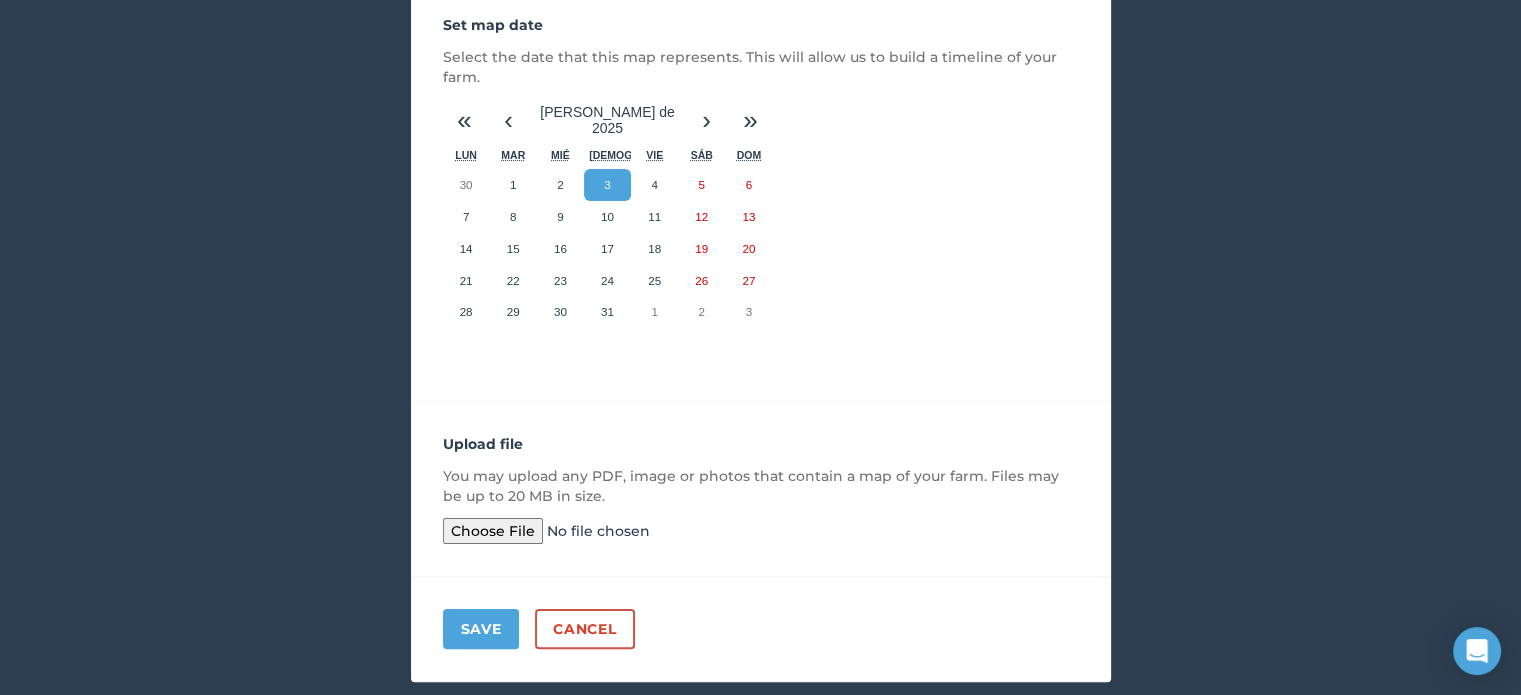 scroll, scrollTop: 376, scrollLeft: 0, axis: vertical 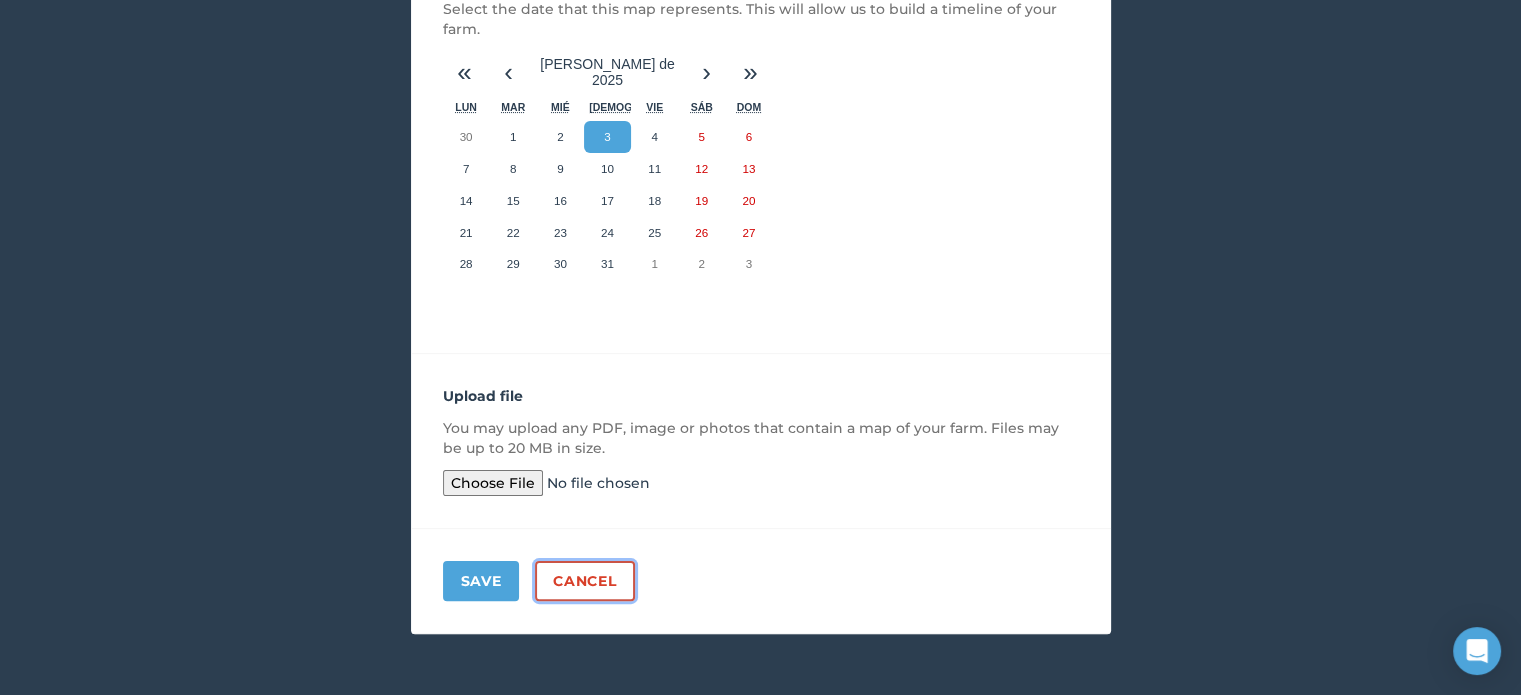 click on "Cancel" at bounding box center (584, 581) 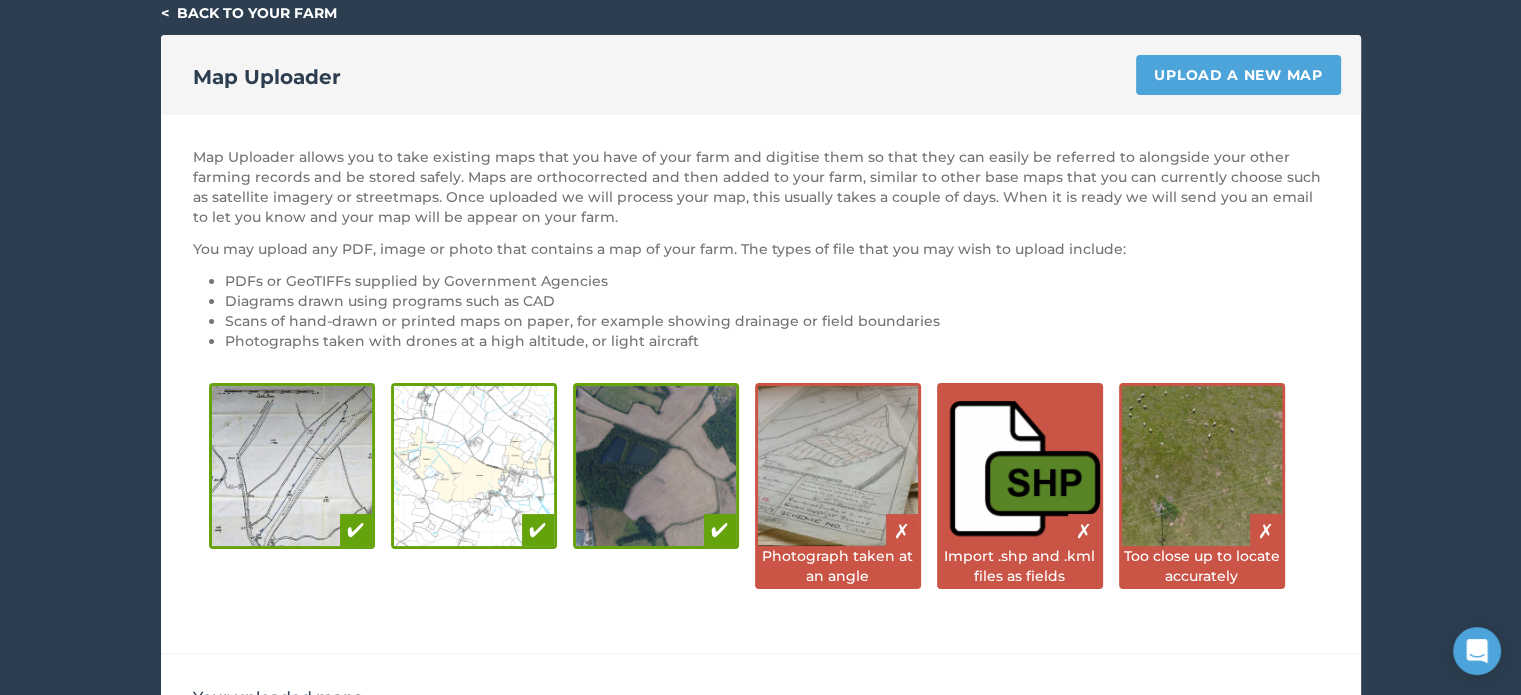 scroll, scrollTop: 0, scrollLeft: 0, axis: both 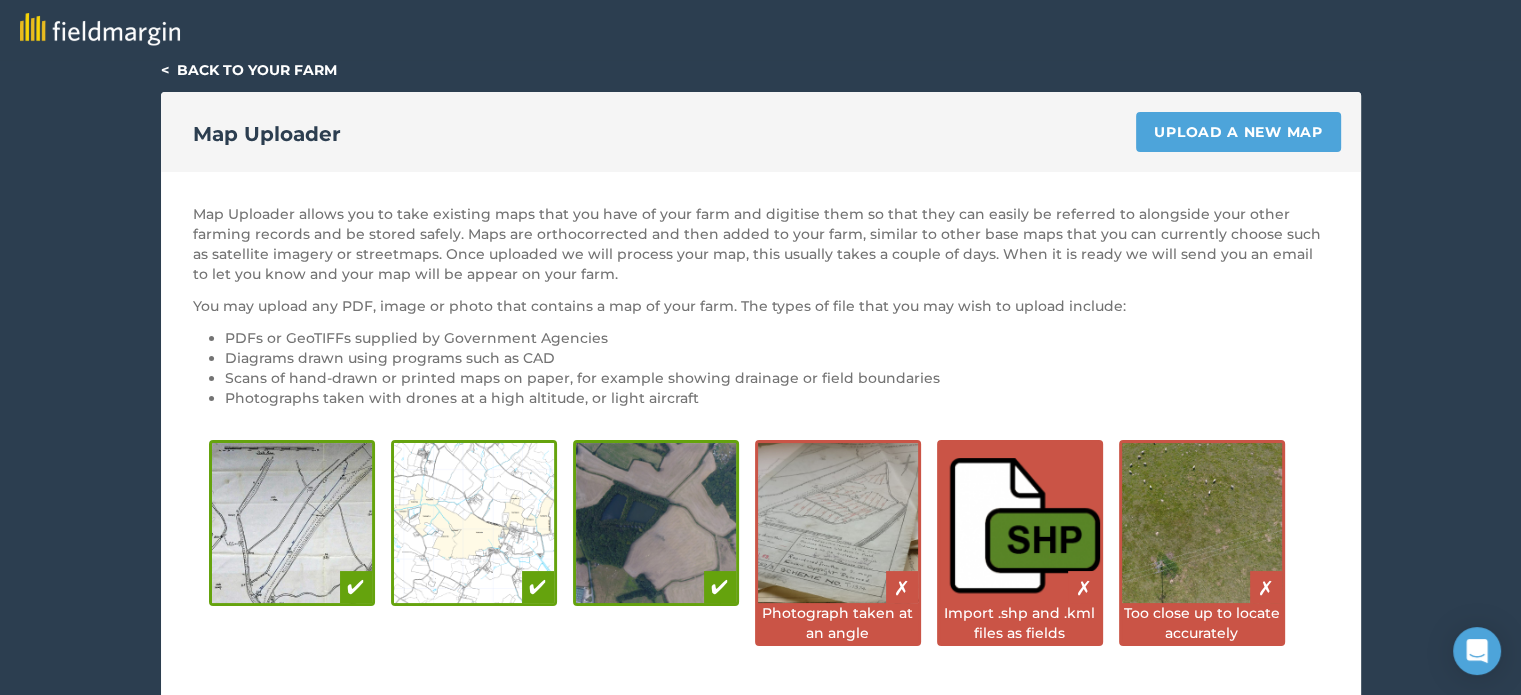 click on "<  Back to your farm Map Uploader Upload a new map Map Uploader allows you to take existing maps that you have of your farm and digitise them so that they can easily be referred to alongside your other farming records and be stored safely. Maps are orthocorrected and then added to your farm, similar to other base maps that you can currently choose such as satellite imagery or streetmaps. Once uploaded we will process your map, this usually takes a couple of days. When it is ready we will send you an email to let you know and your map will be appear on your farm. You may upload any PDF, image or photo that contains a map of your farm. The types of file that you may wish to upload include: PDFs or GeoTIFFs supplied by Government Agencies  Diagrams drawn using programs such as CAD Scans of hand-drawn or printed maps on paper, for example showing drainage or field boundaries Photographs taken with drones at a high altitude, or light aircraft ✔ ✔ ✔ Photograph taken at an angle ✗ ✗ ✗" at bounding box center [760, 446] 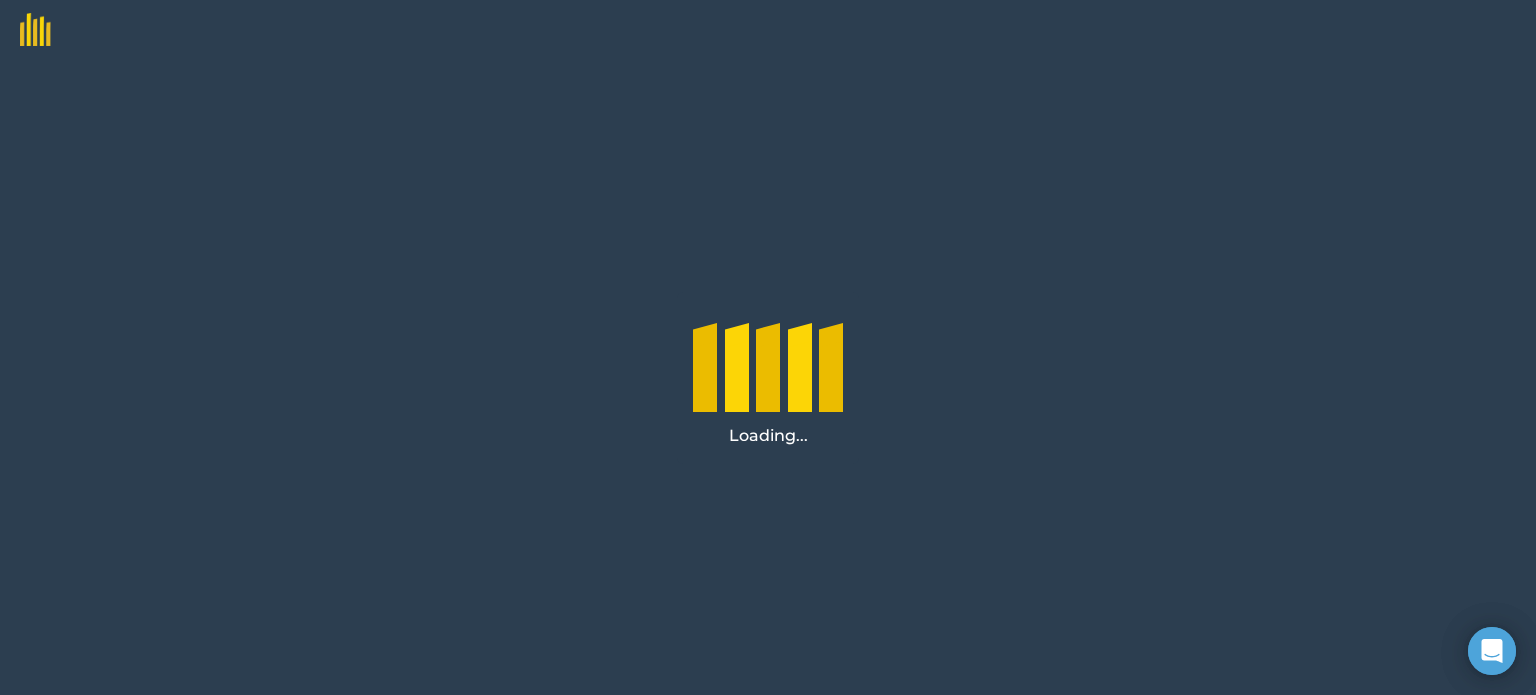 scroll, scrollTop: 0, scrollLeft: 0, axis: both 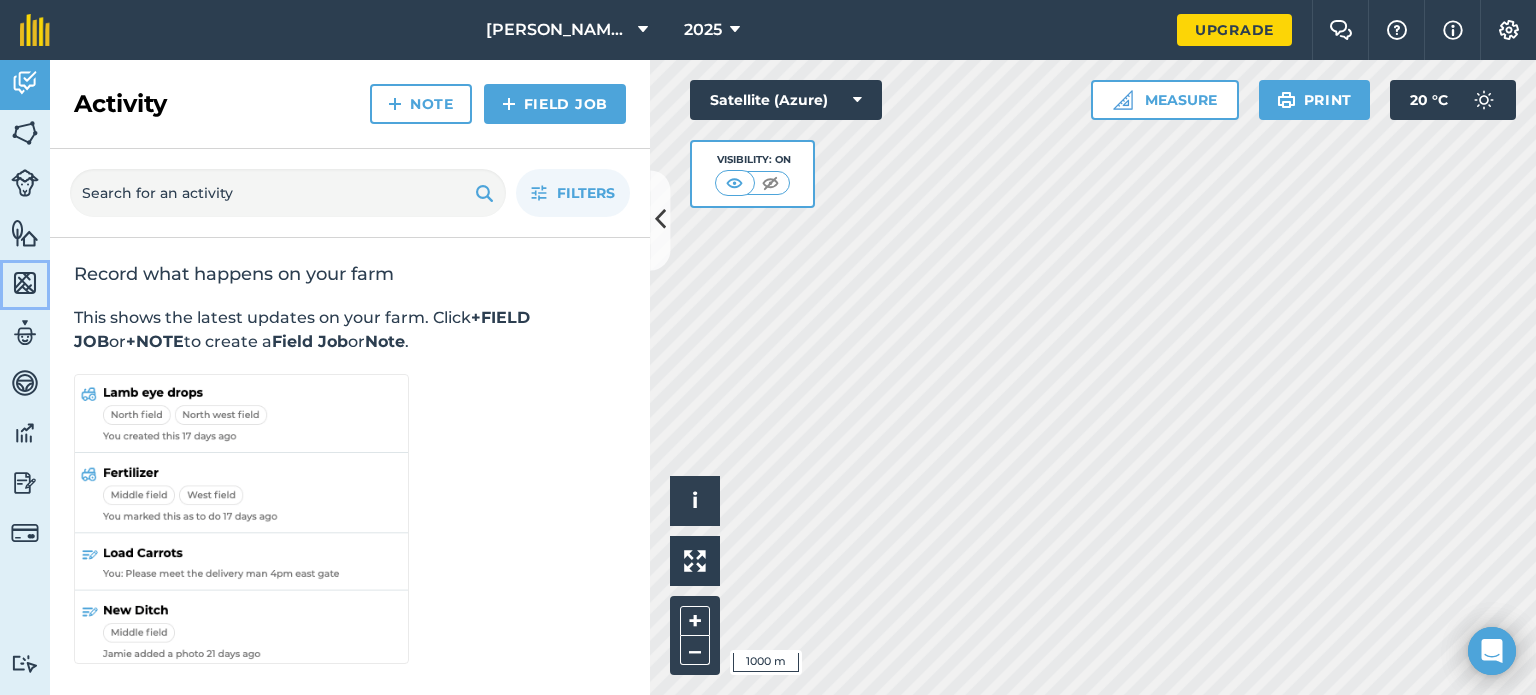 click at bounding box center (25, 283) 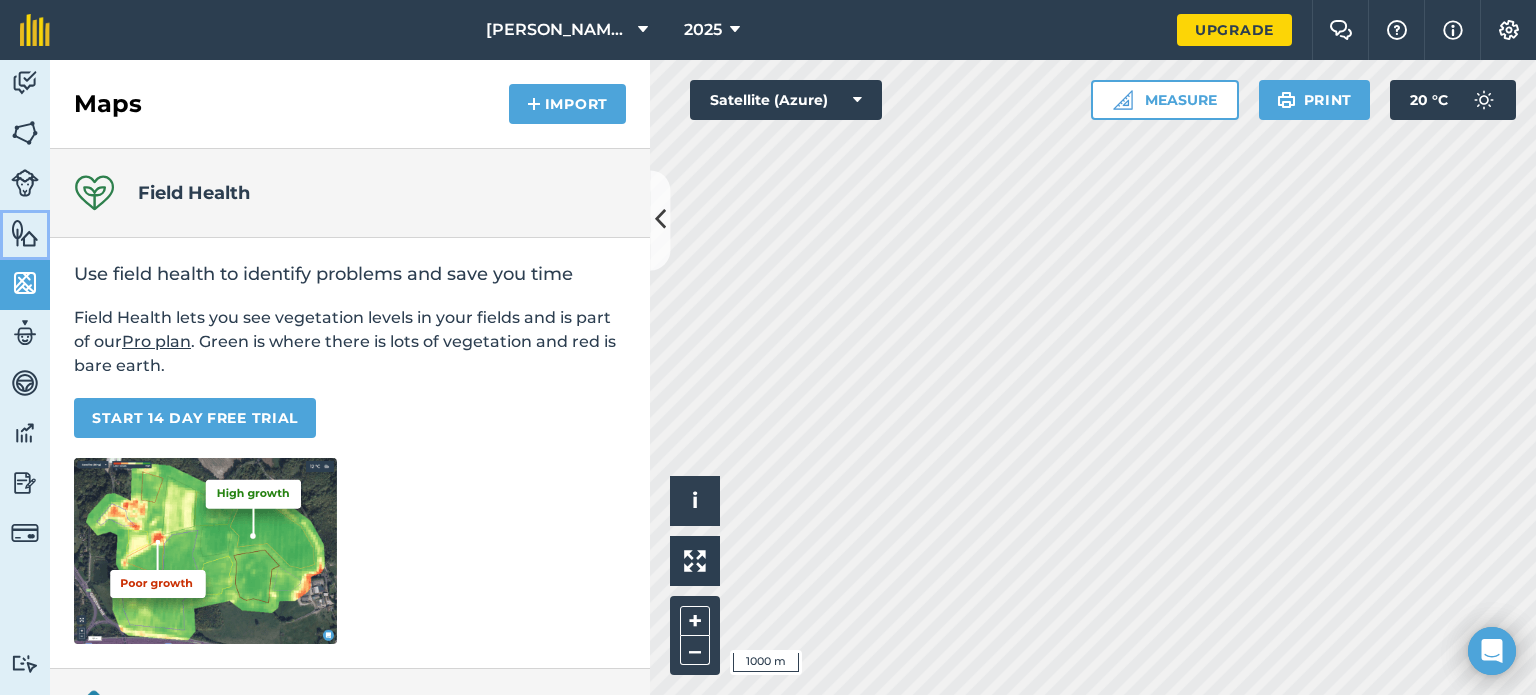 click at bounding box center (25, 233) 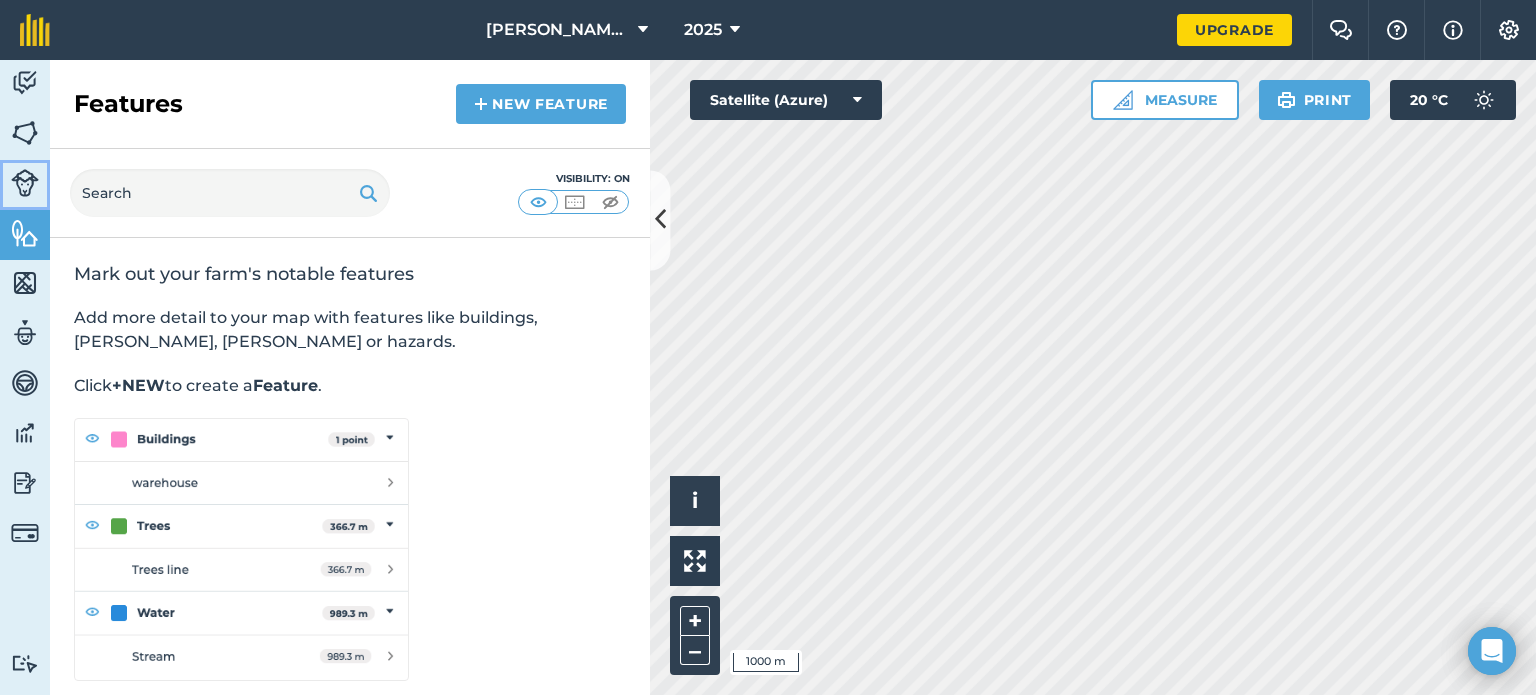 click at bounding box center [25, 183] 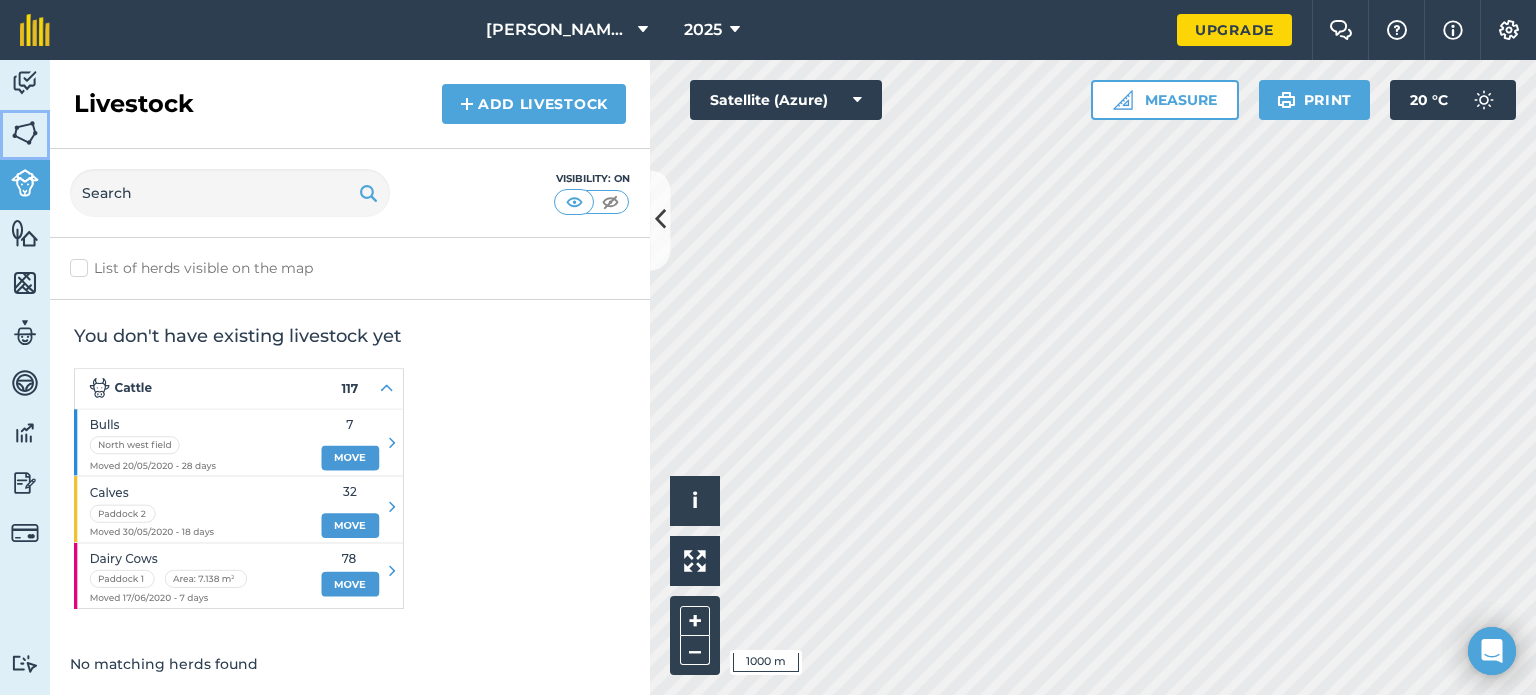 click at bounding box center (25, 133) 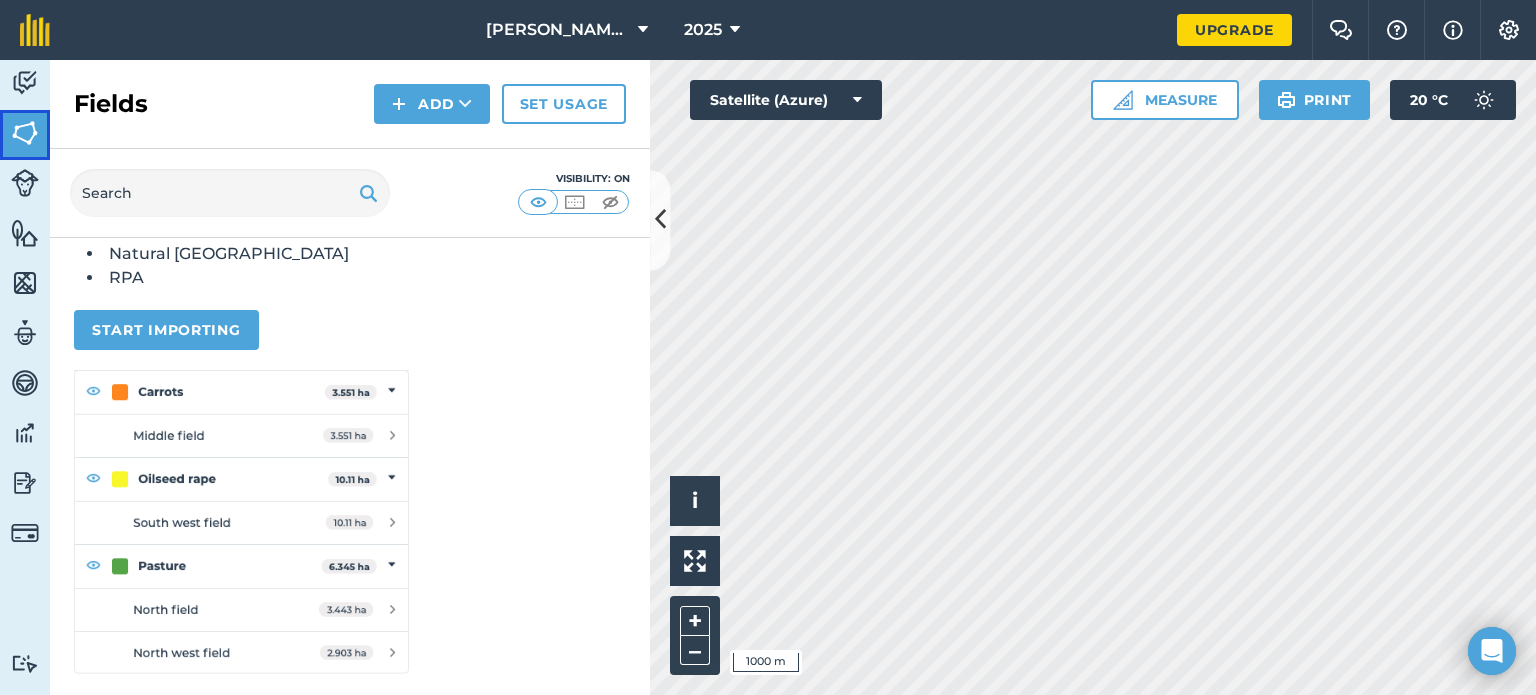 scroll, scrollTop: 0, scrollLeft: 0, axis: both 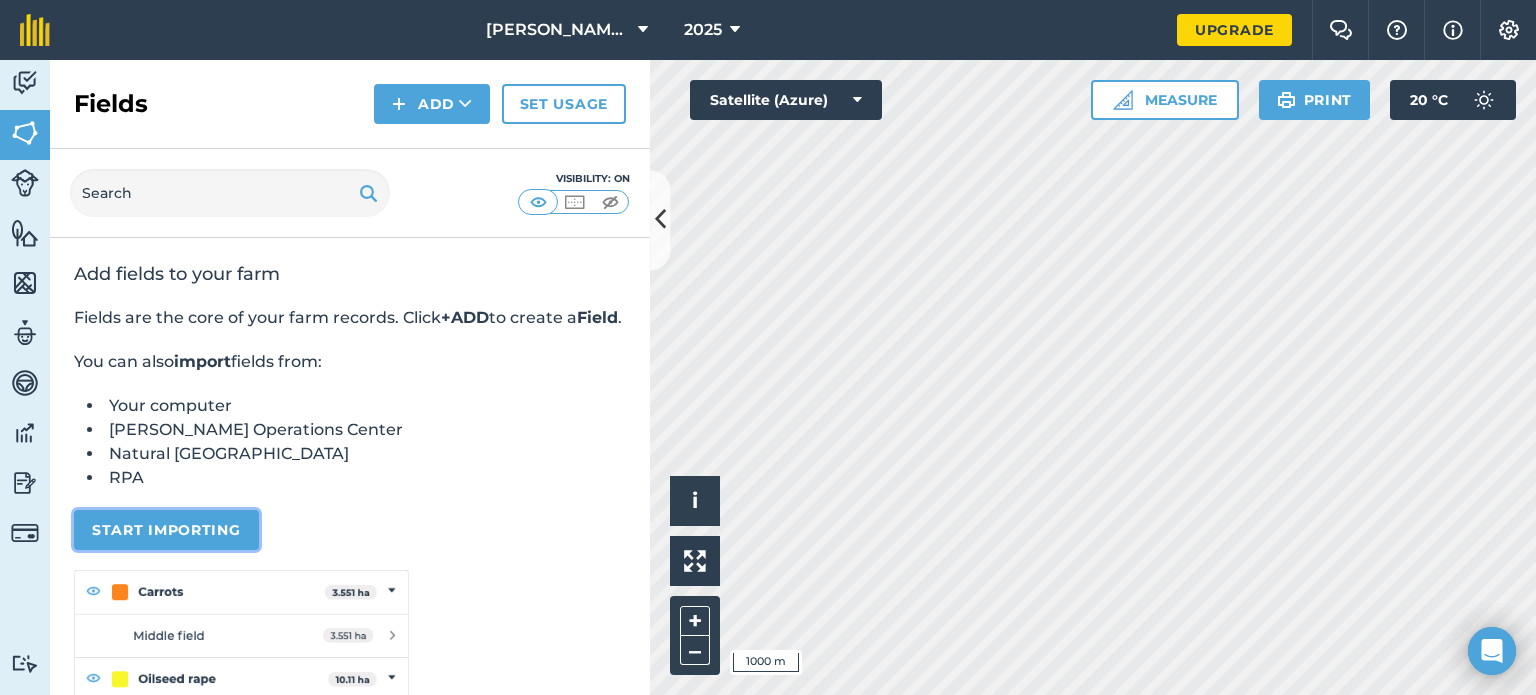 click on "Start importing" at bounding box center [166, 530] 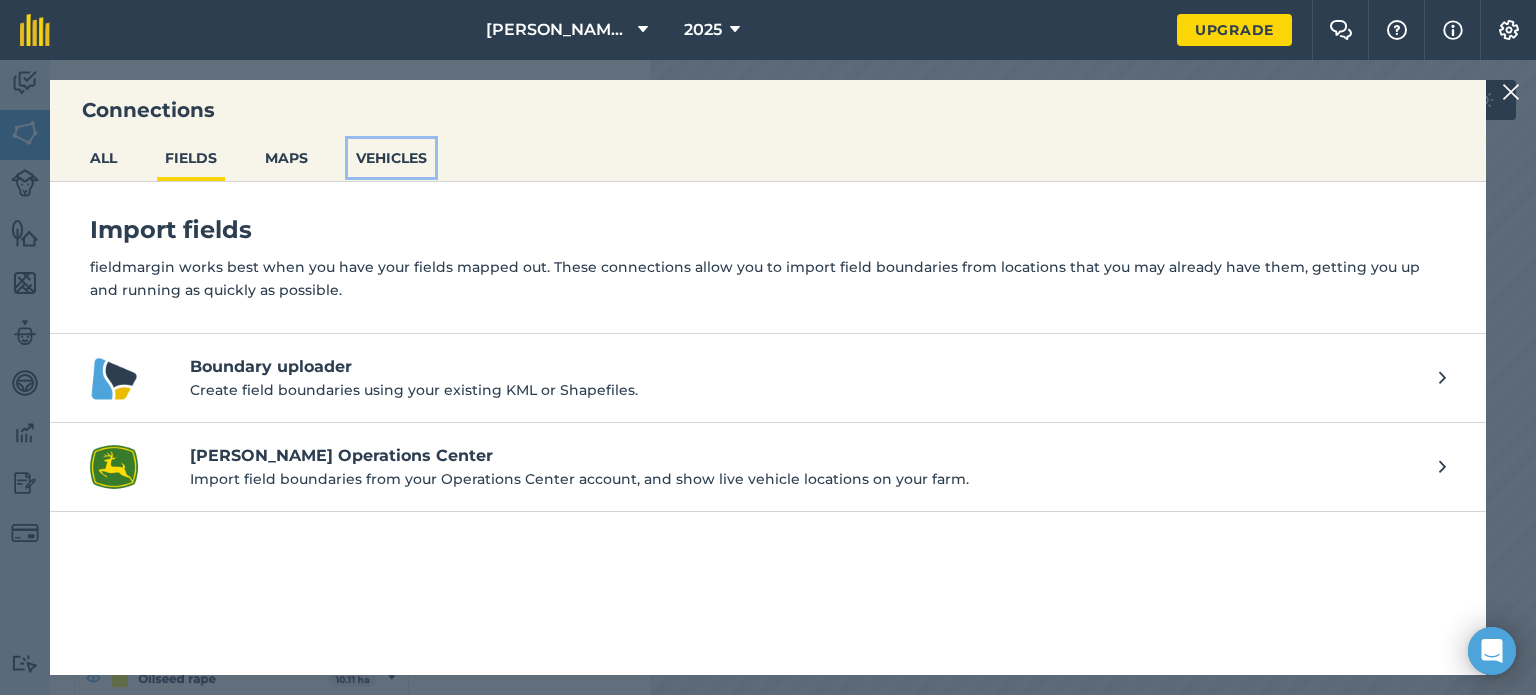 click on "VEHICLES" at bounding box center [391, 158] 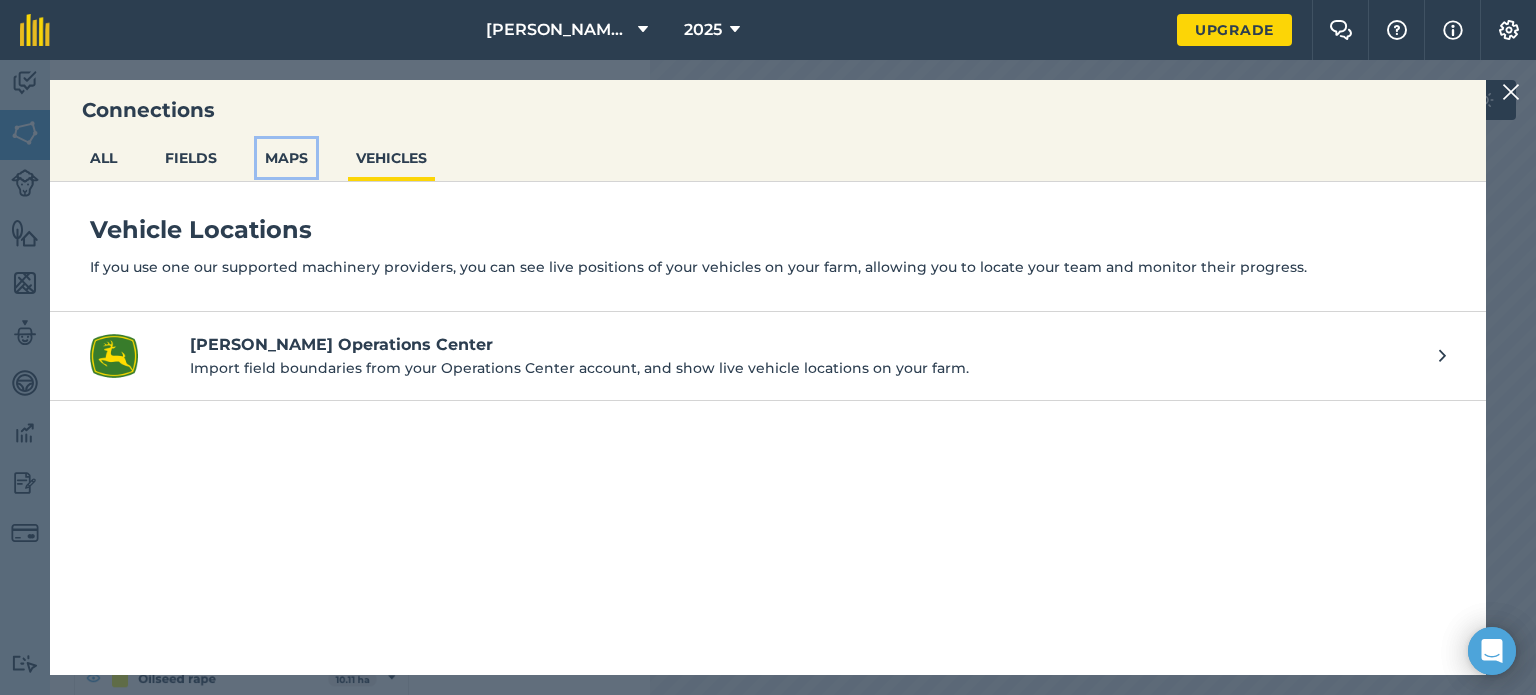 click on "MAPS" at bounding box center (286, 158) 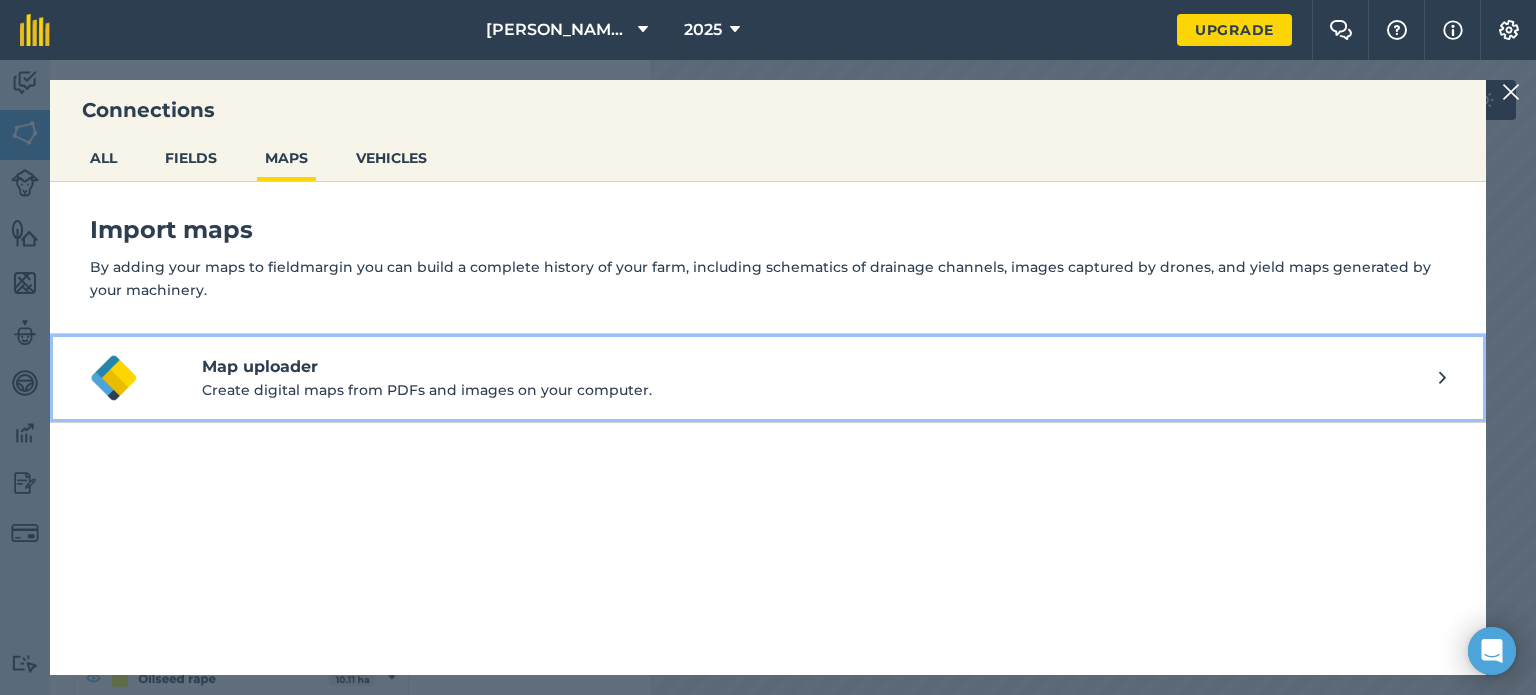 click on "Map uploader" at bounding box center [820, 367] 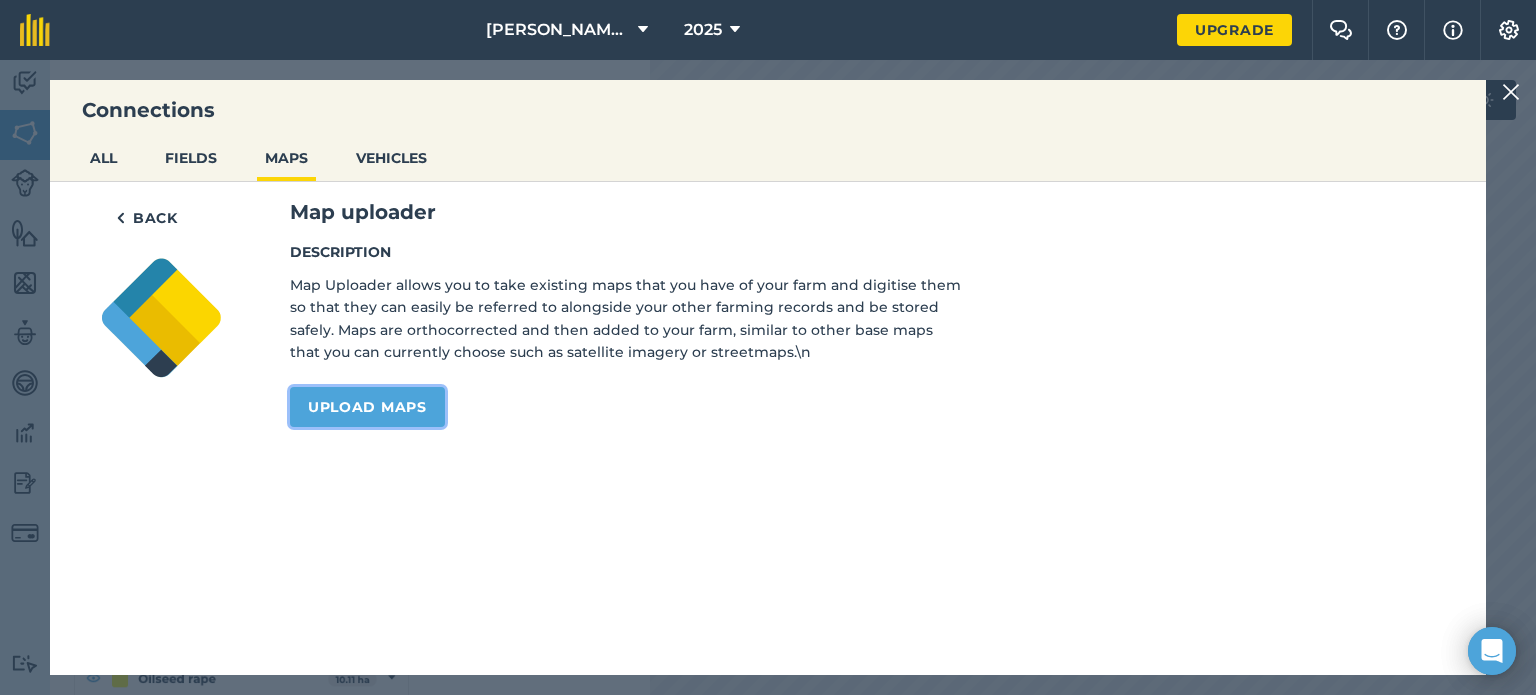 click on "Upload maps" at bounding box center (367, 407) 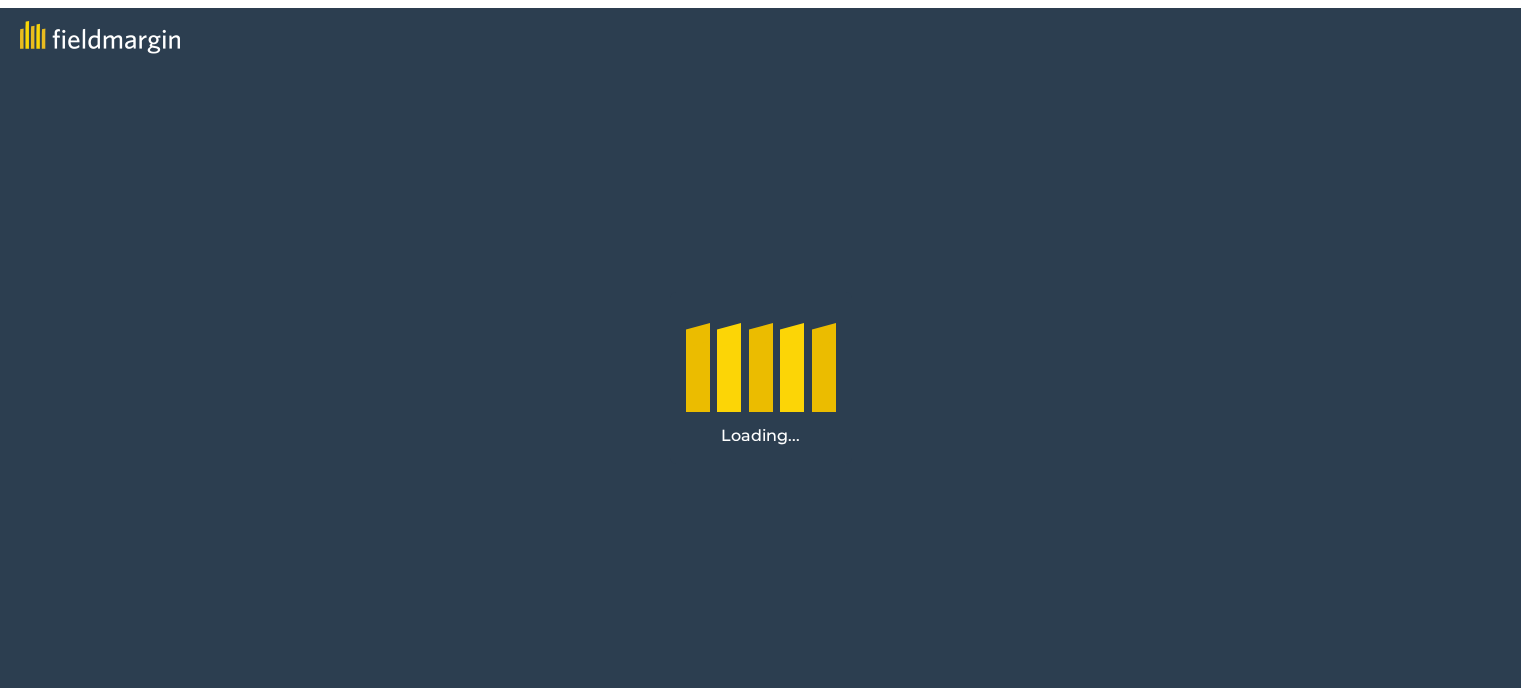 scroll, scrollTop: 0, scrollLeft: 0, axis: both 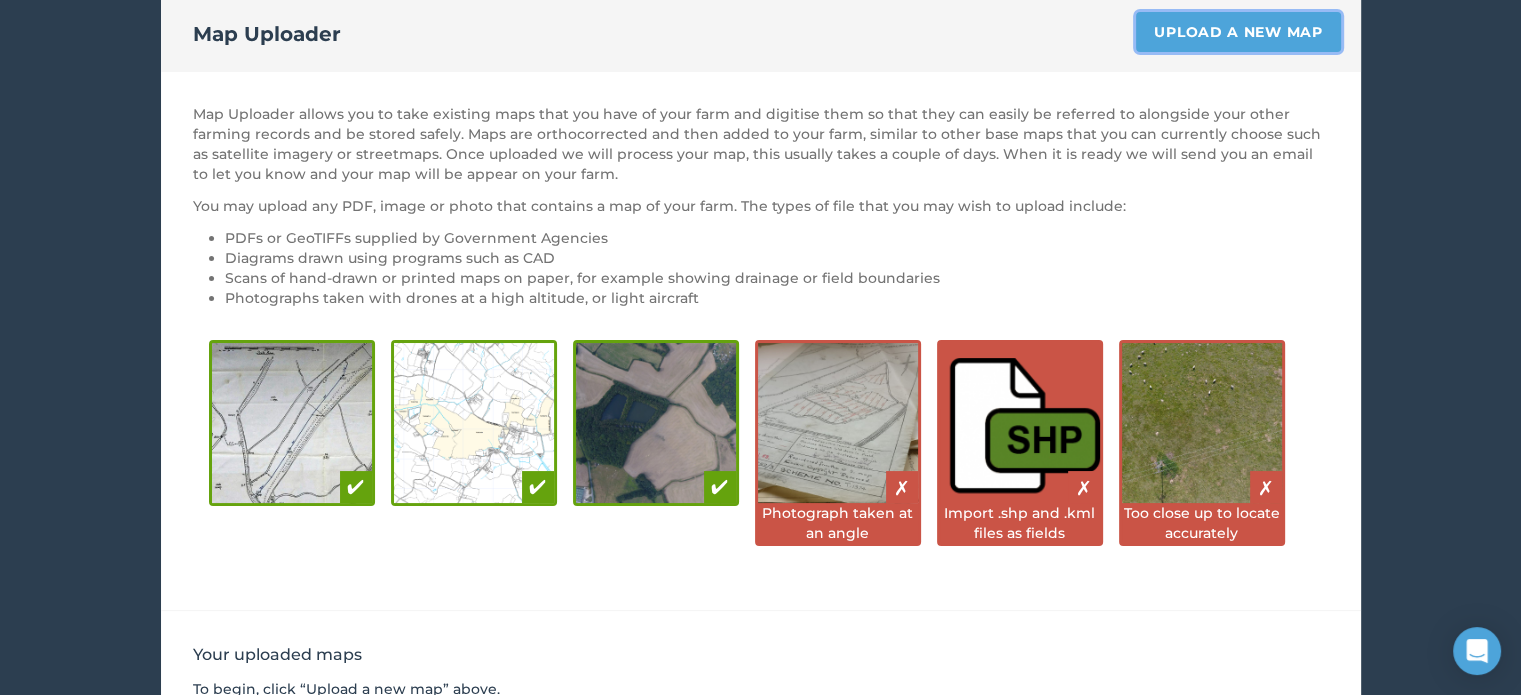 click on "Upload a new map" at bounding box center (1238, 32) 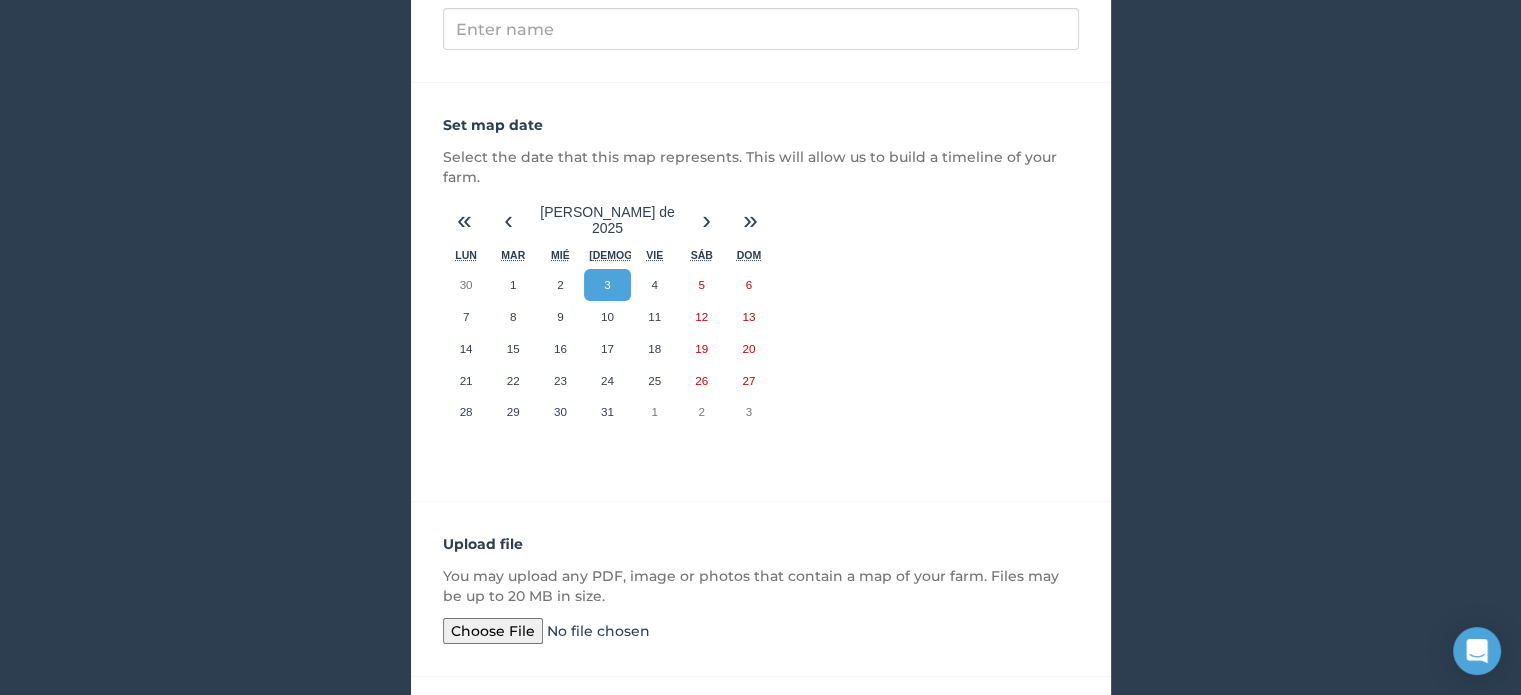 scroll, scrollTop: 376, scrollLeft: 0, axis: vertical 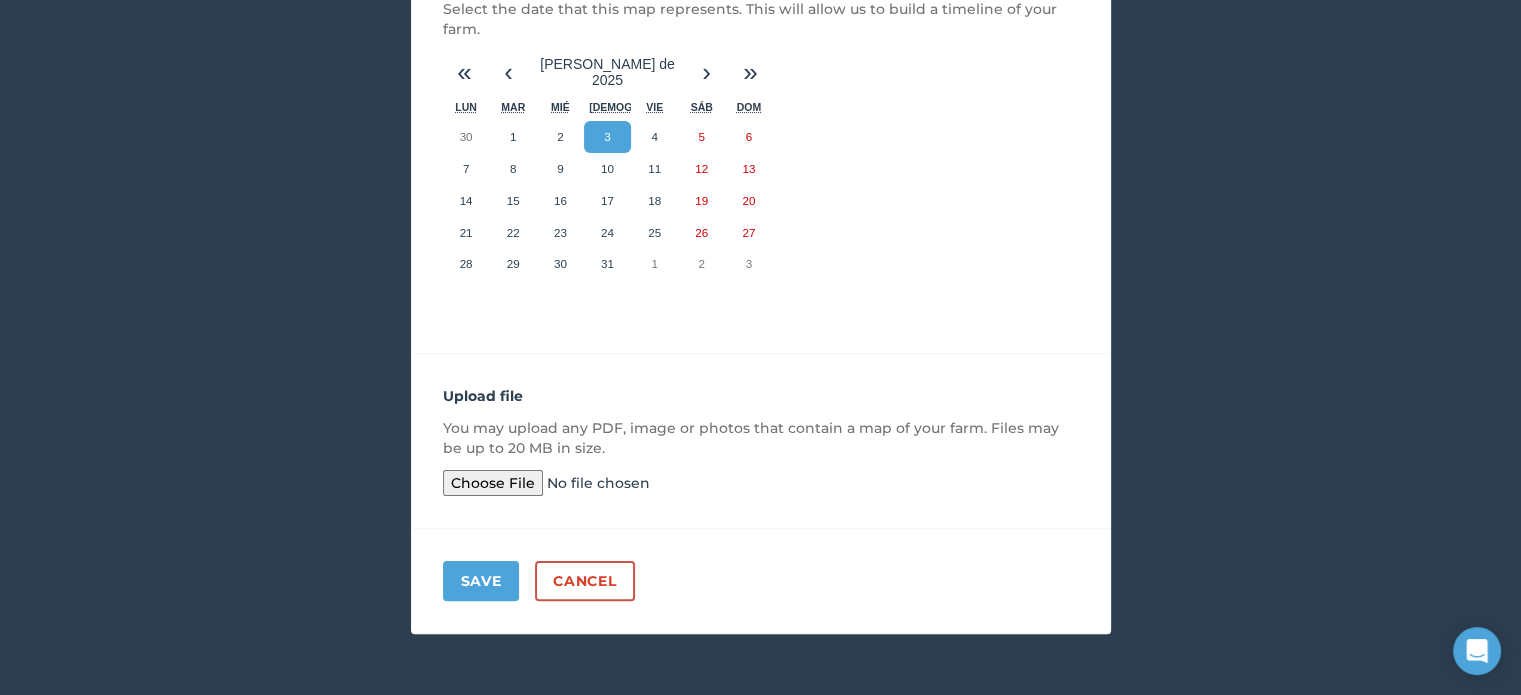 click at bounding box center [596, 483] 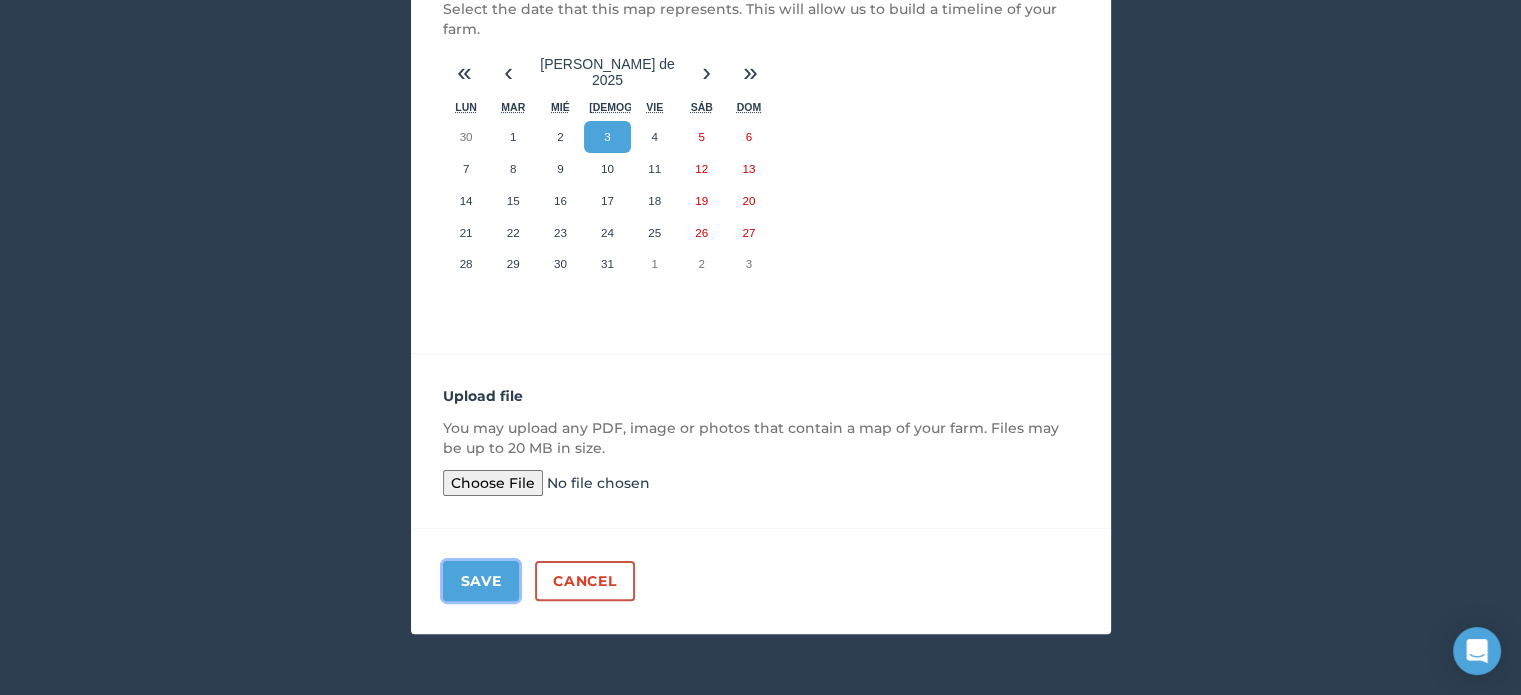 click on "Save" at bounding box center (481, 581) 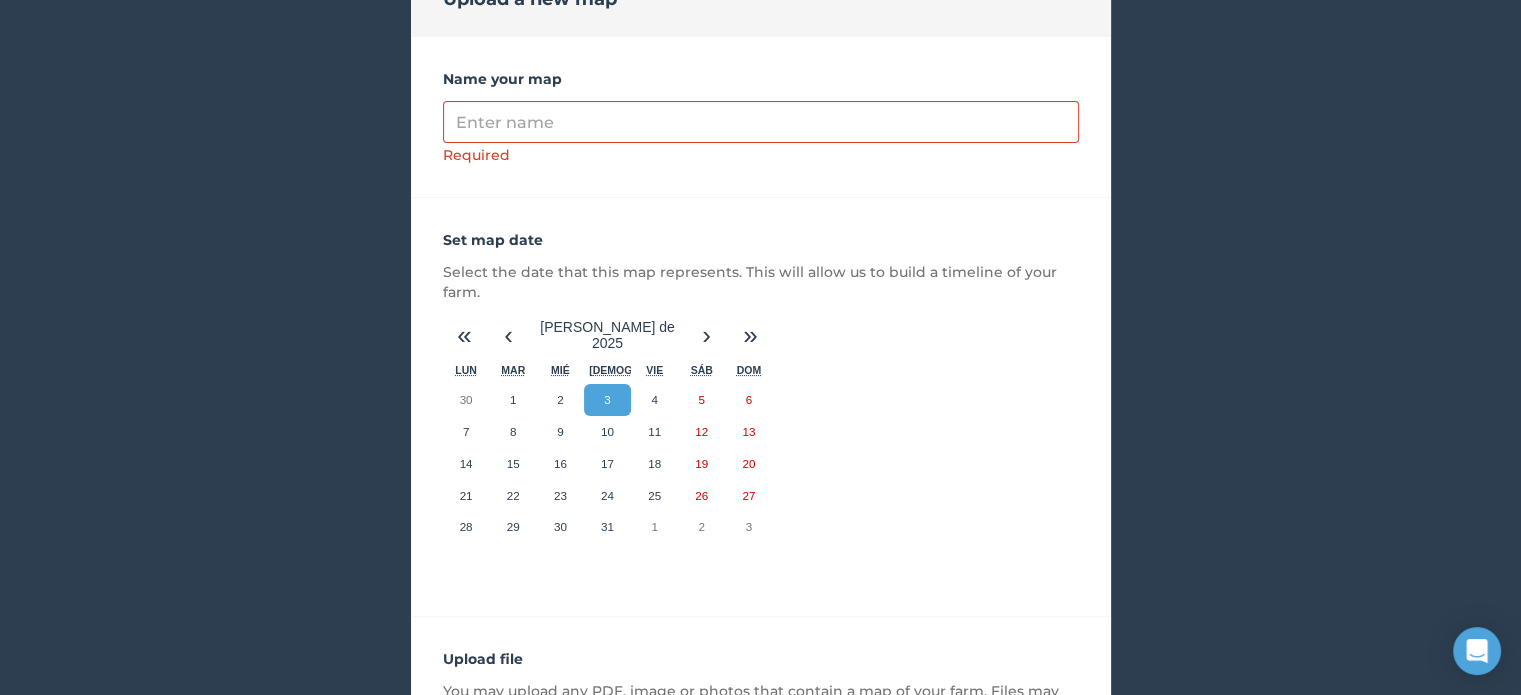 scroll, scrollTop: 98, scrollLeft: 0, axis: vertical 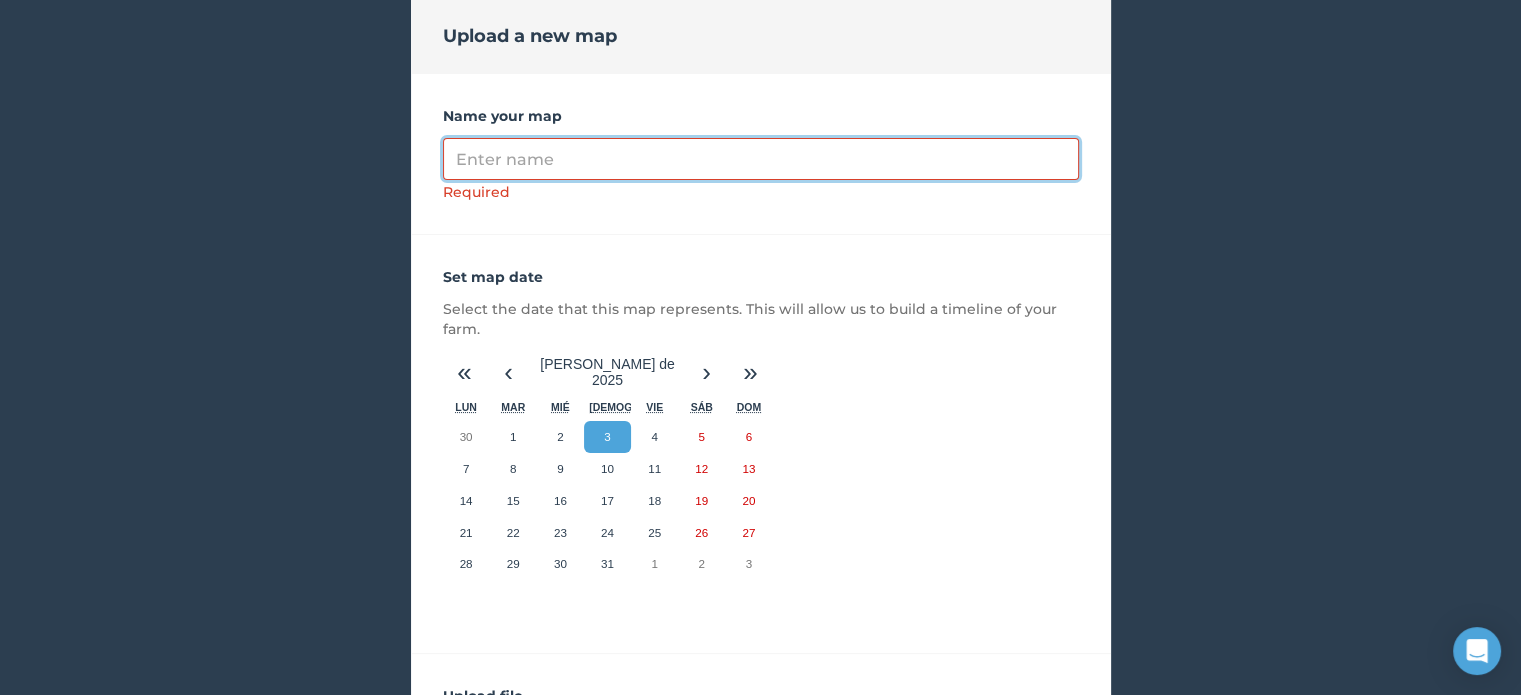 click on "Name your map" at bounding box center [761, 159] 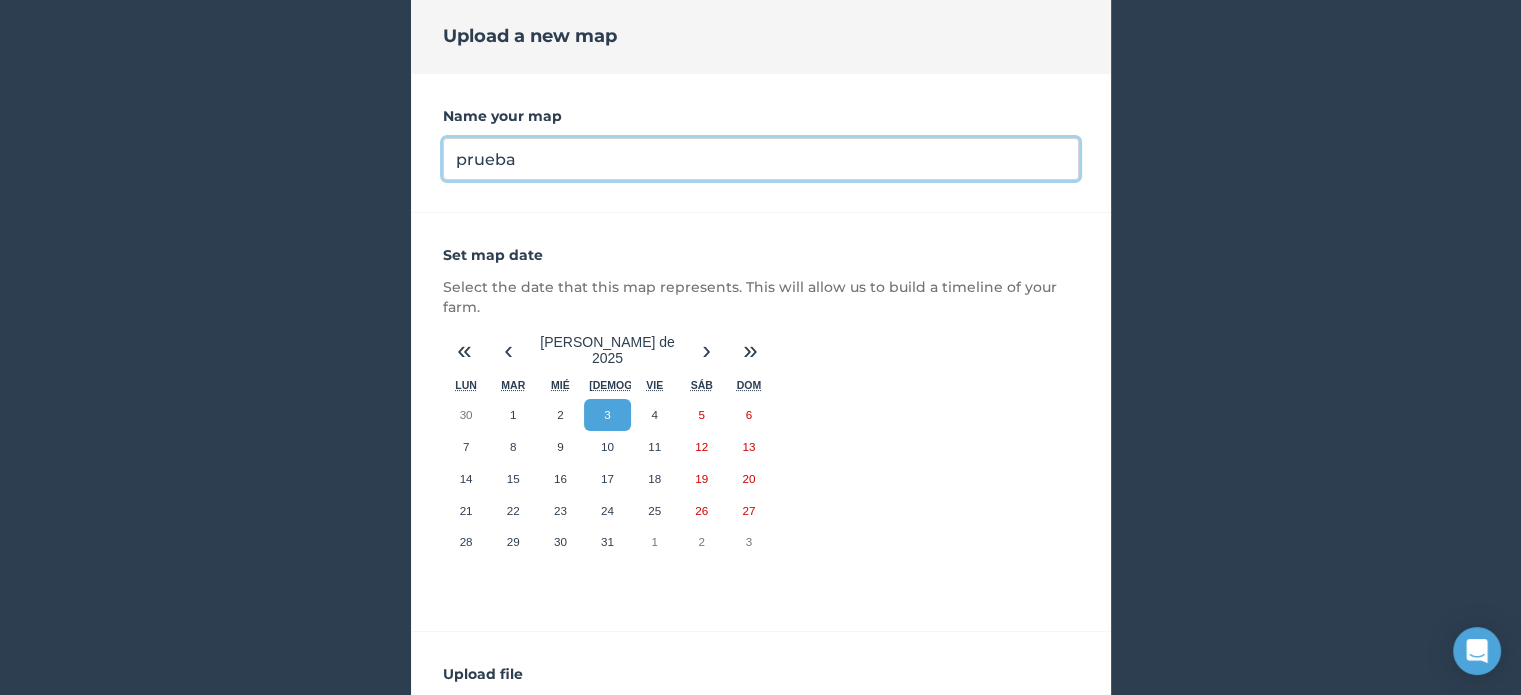 scroll, scrollTop: 376, scrollLeft: 0, axis: vertical 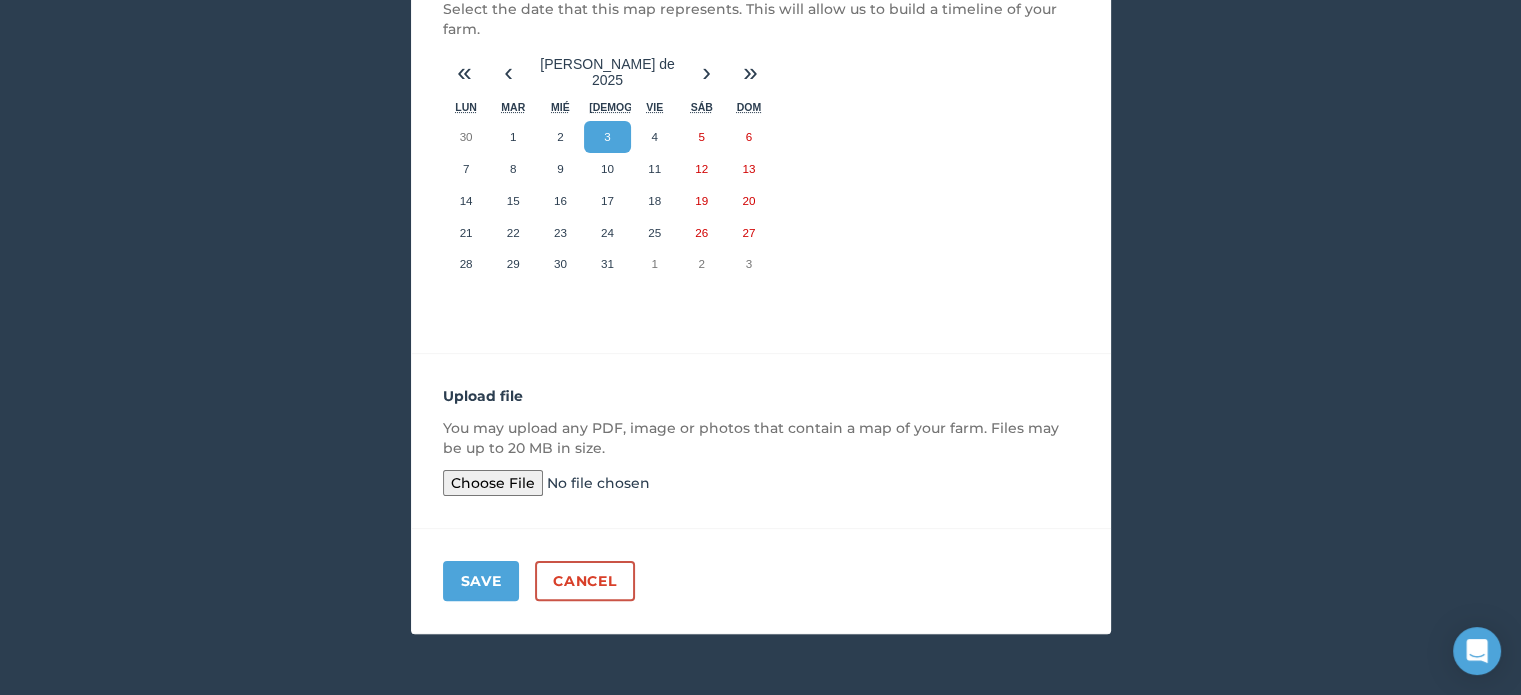 type on "prueba" 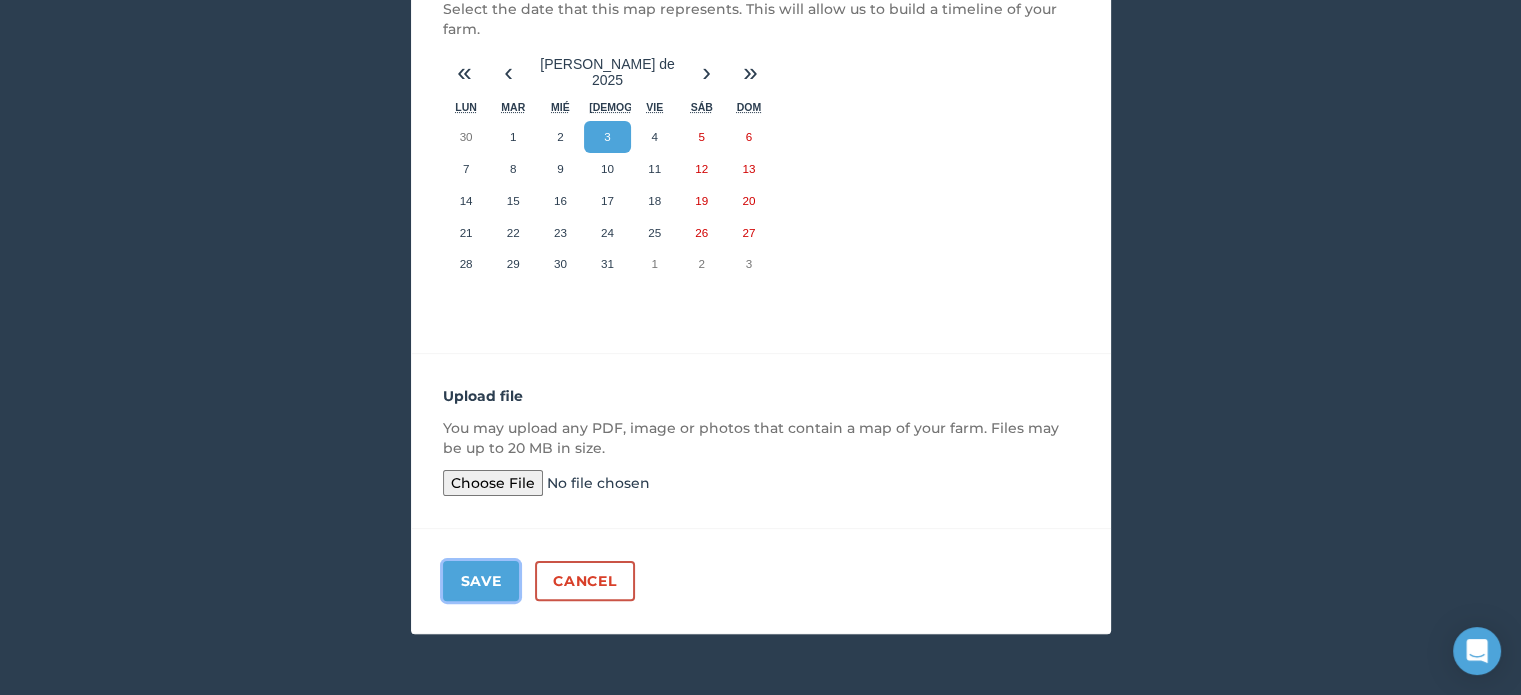 click on "Save" at bounding box center [481, 581] 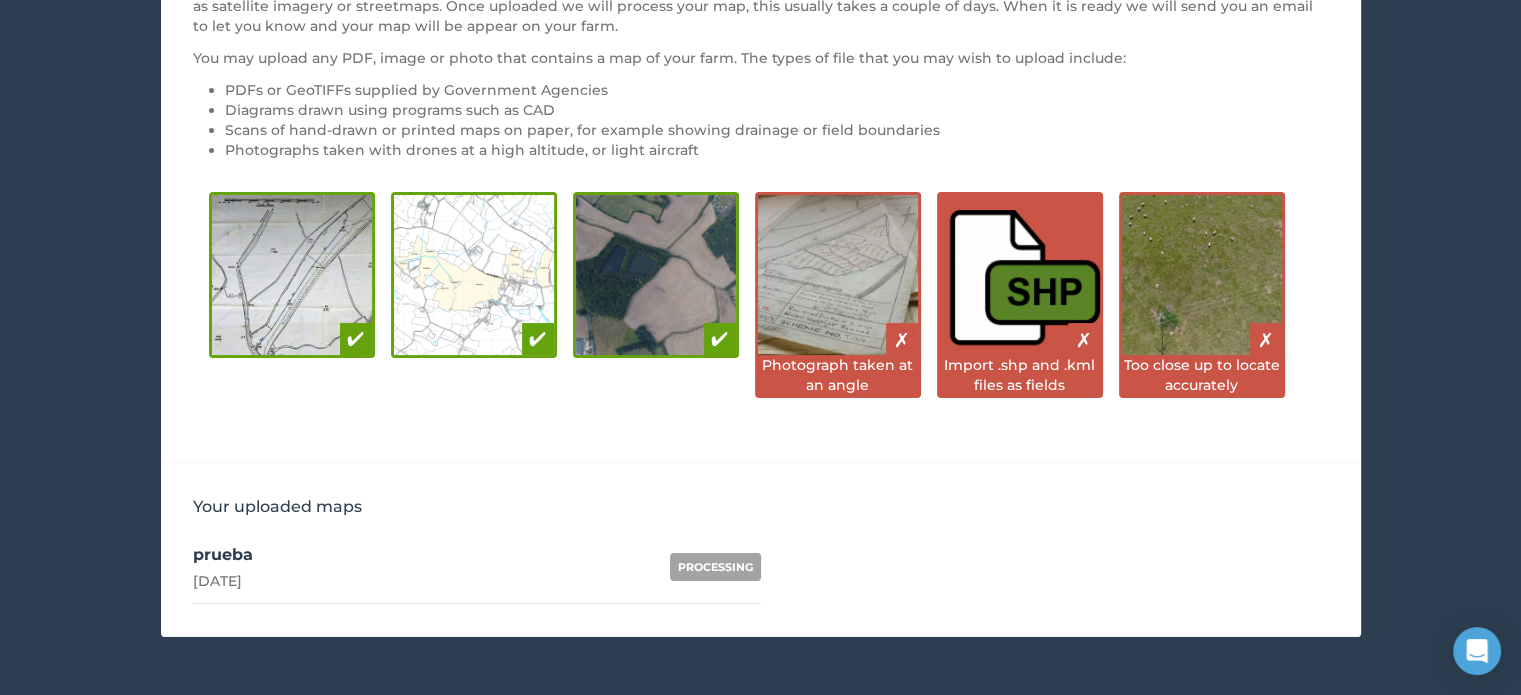 scroll, scrollTop: 310, scrollLeft: 0, axis: vertical 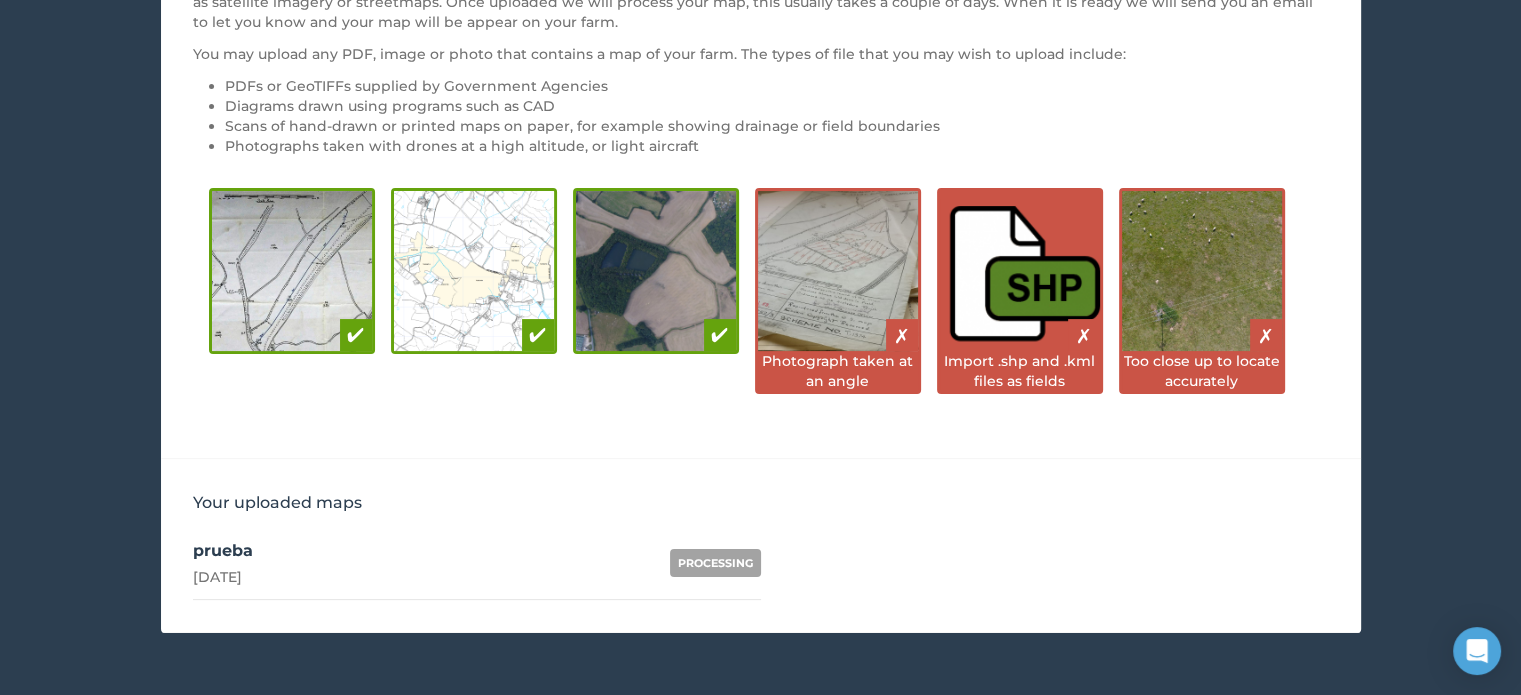 click on "PROCESSING" at bounding box center (715, 563) 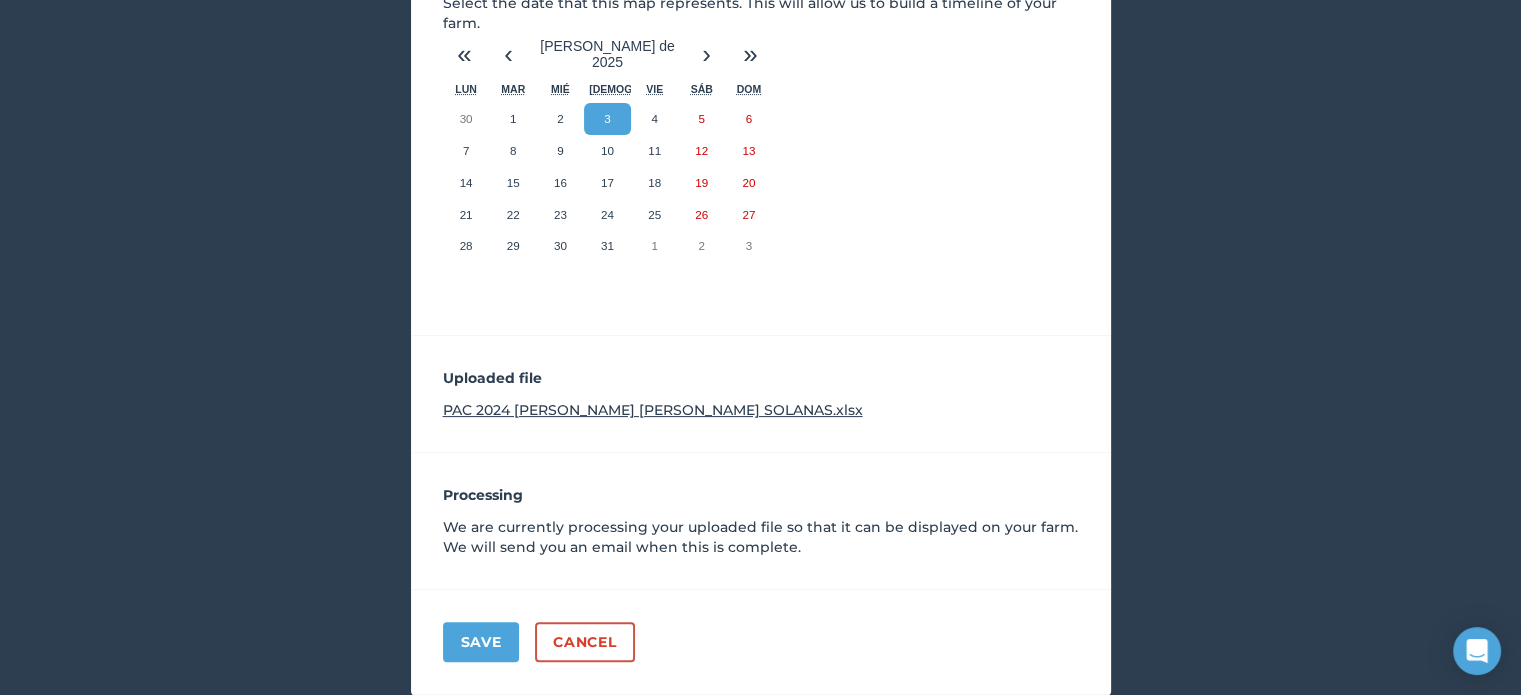 scroll, scrollTop: 444, scrollLeft: 0, axis: vertical 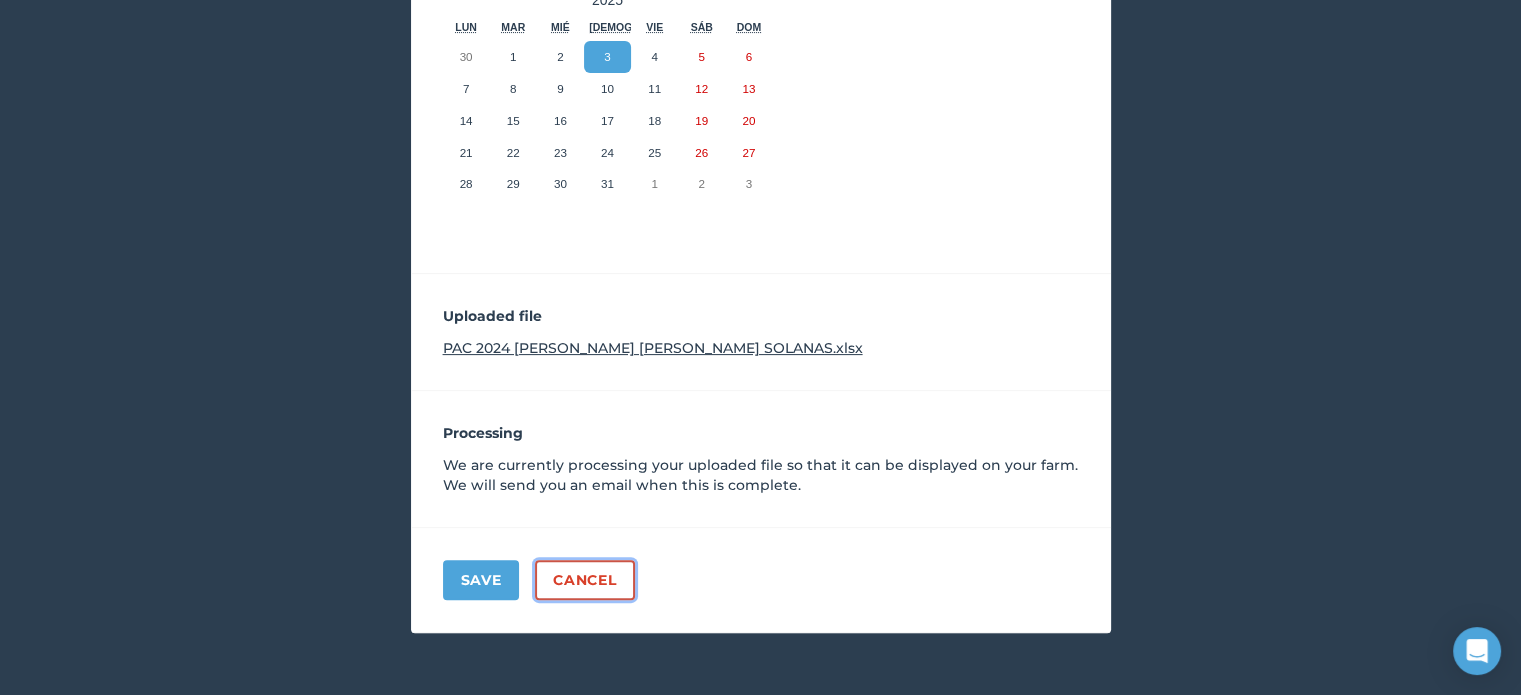 click on "Cancel" at bounding box center [584, 580] 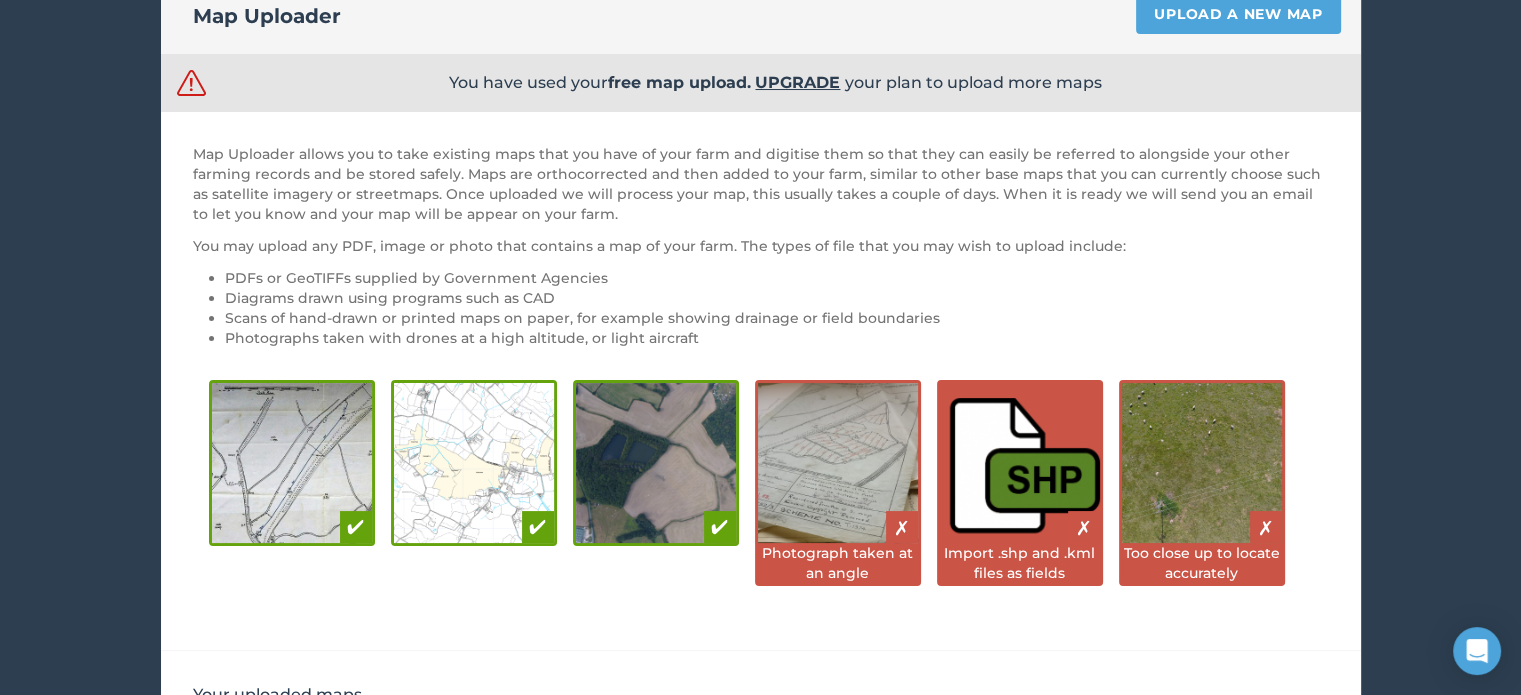 scroll, scrollTop: 0, scrollLeft: 0, axis: both 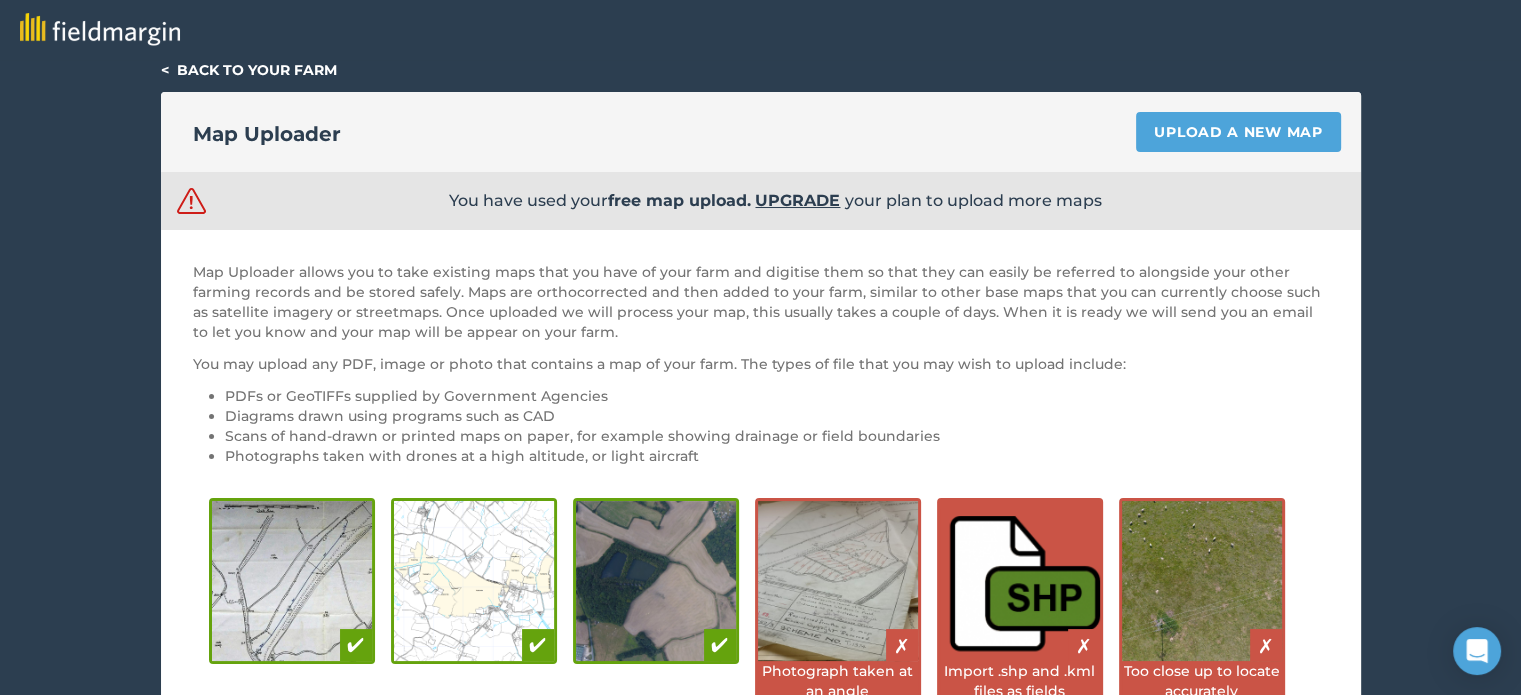 click on "<  Back to your farm" at bounding box center (249, 70) 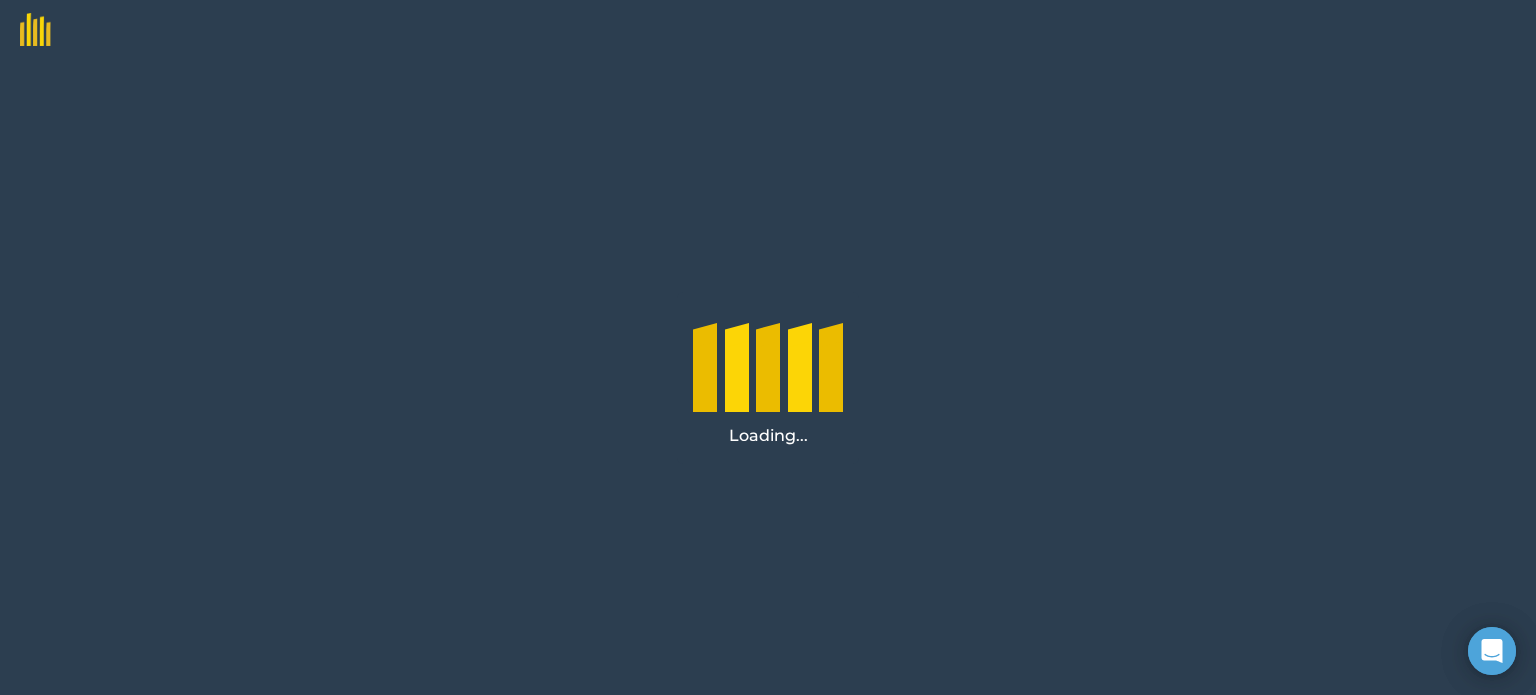 scroll, scrollTop: 0, scrollLeft: 0, axis: both 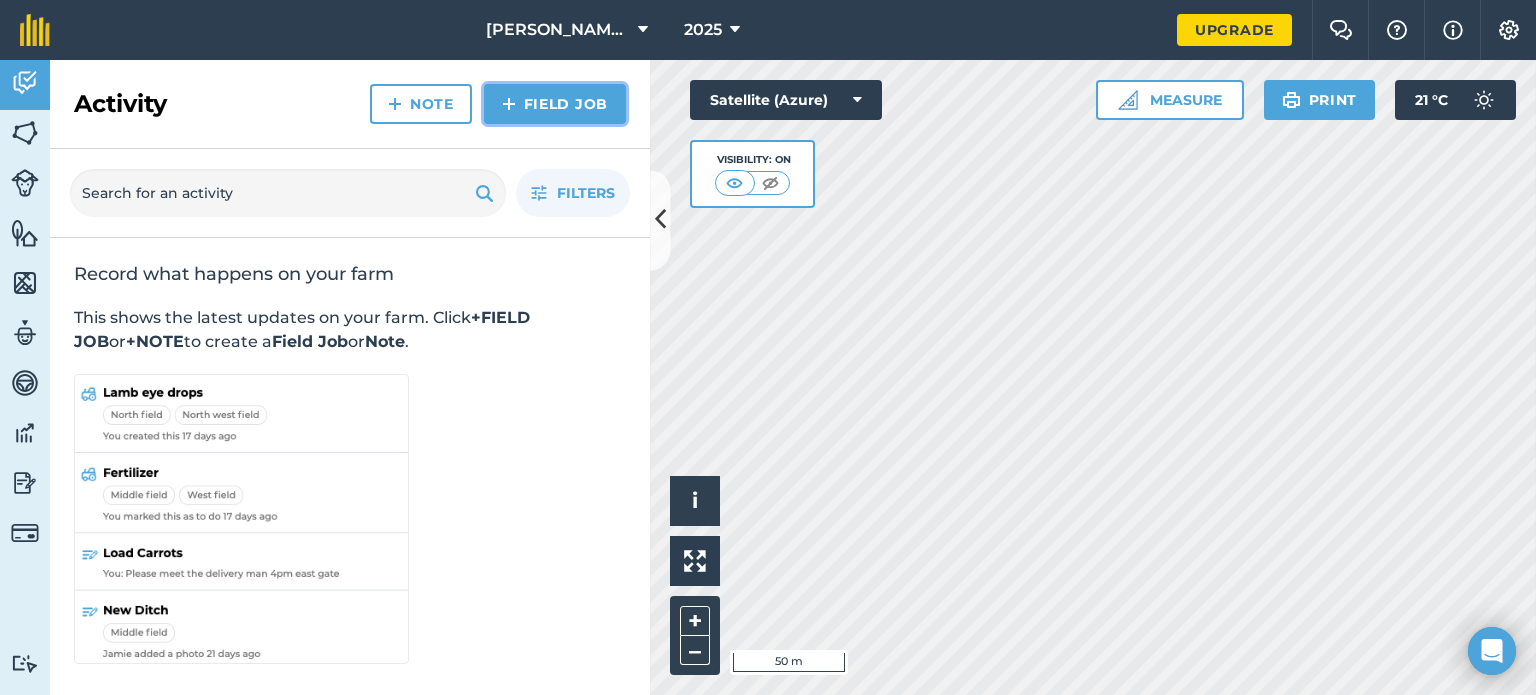 click on "Field Job" at bounding box center (555, 104) 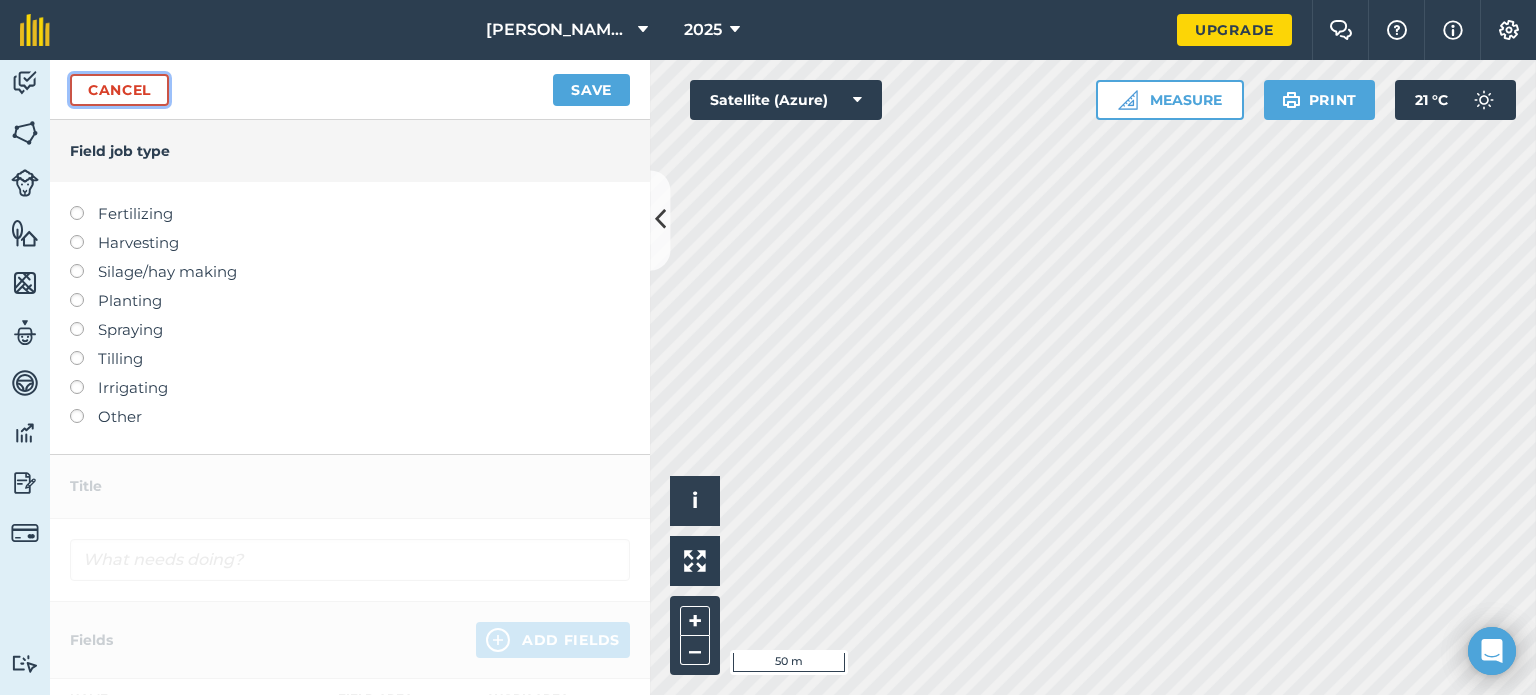 click on "Cancel" at bounding box center (119, 90) 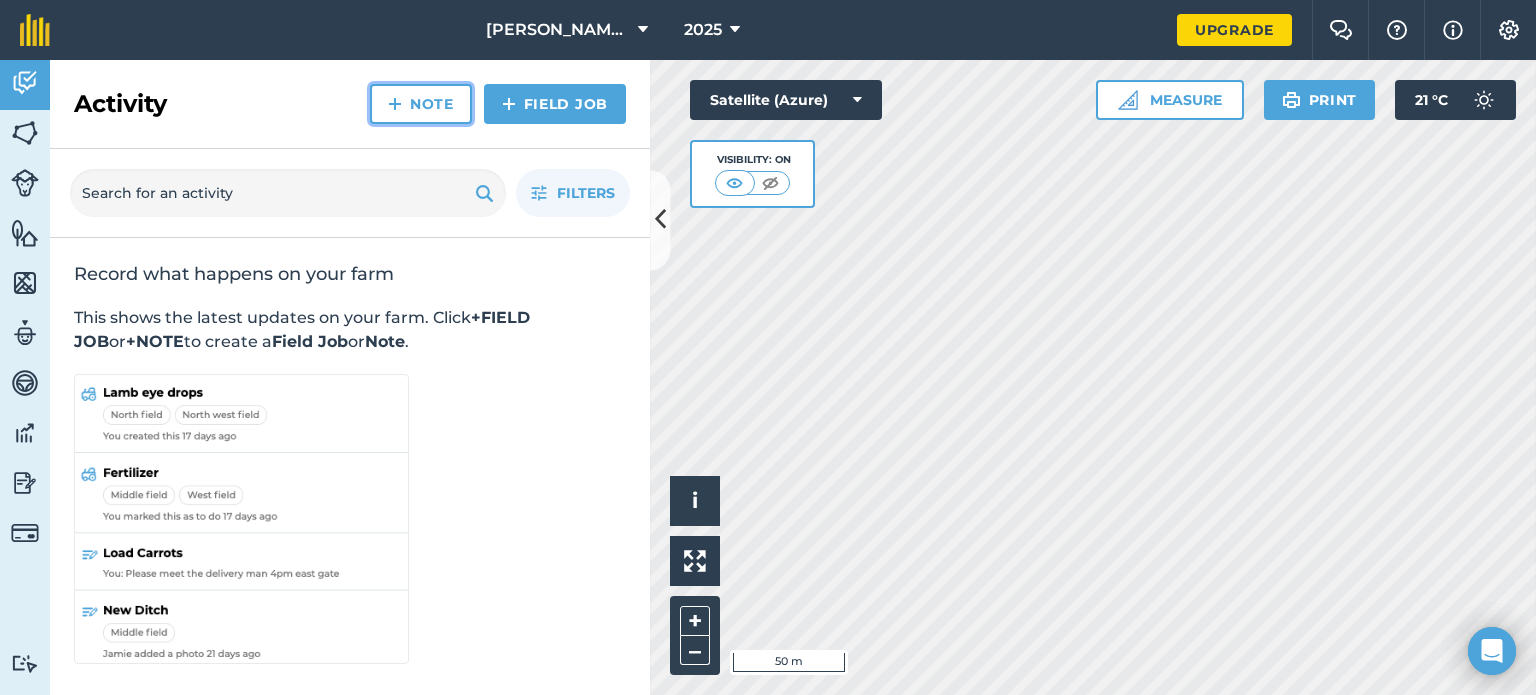 click on "Note" at bounding box center [421, 104] 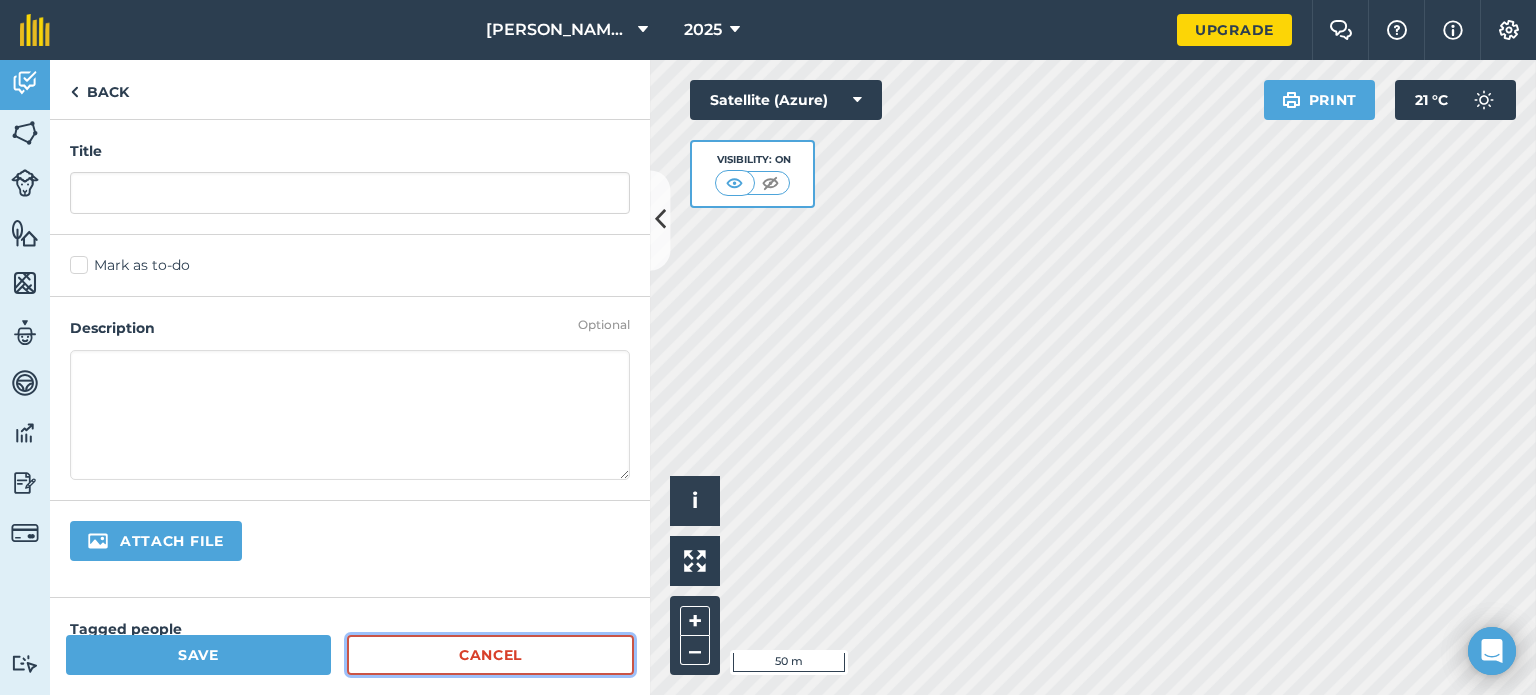 click on "Cancel" at bounding box center [490, 655] 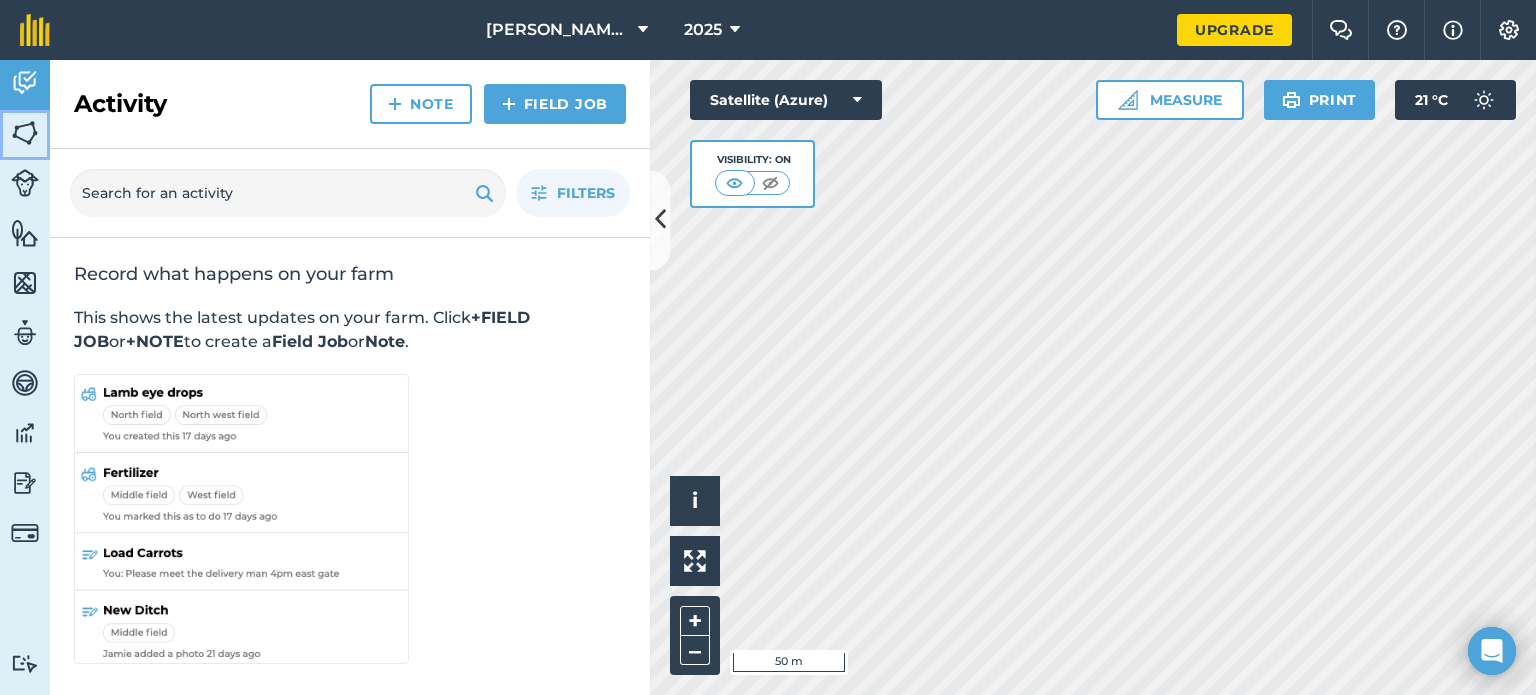 click at bounding box center (25, 133) 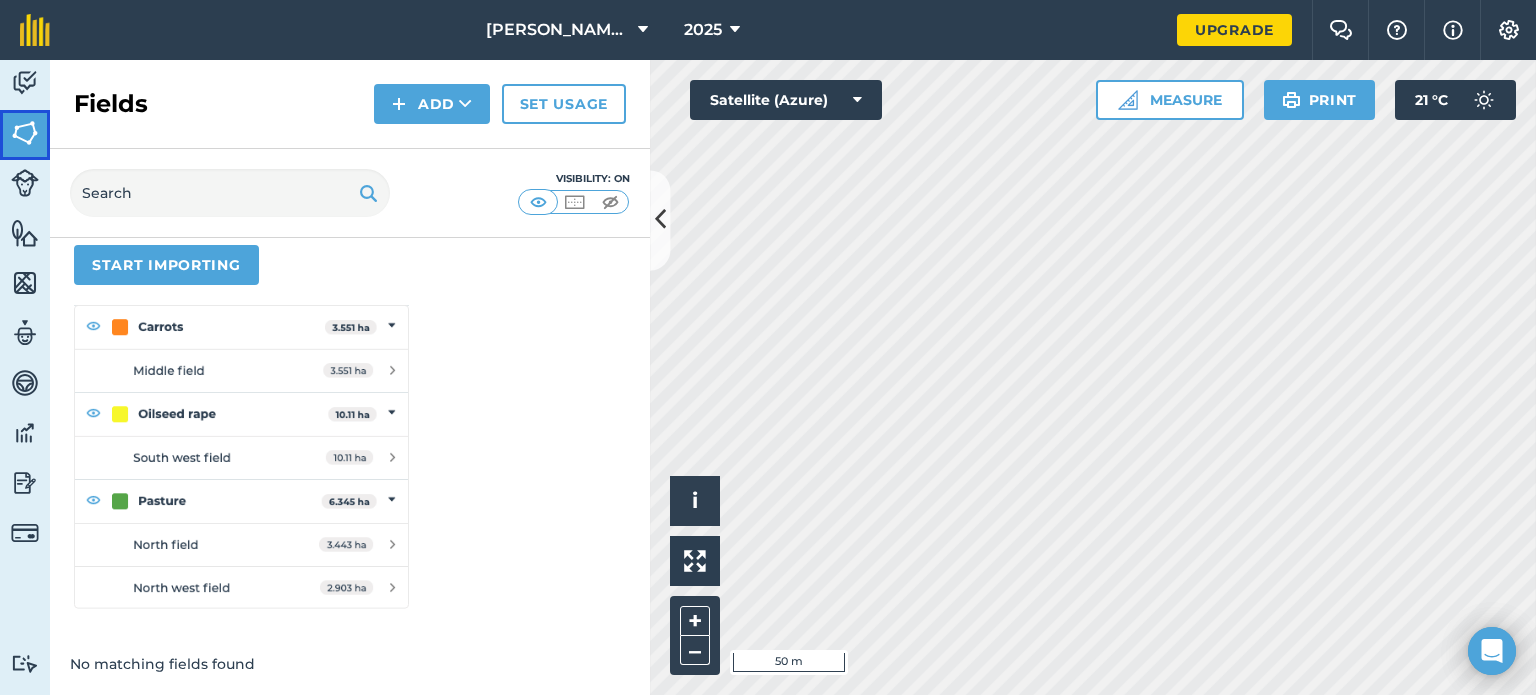 scroll, scrollTop: 288, scrollLeft: 0, axis: vertical 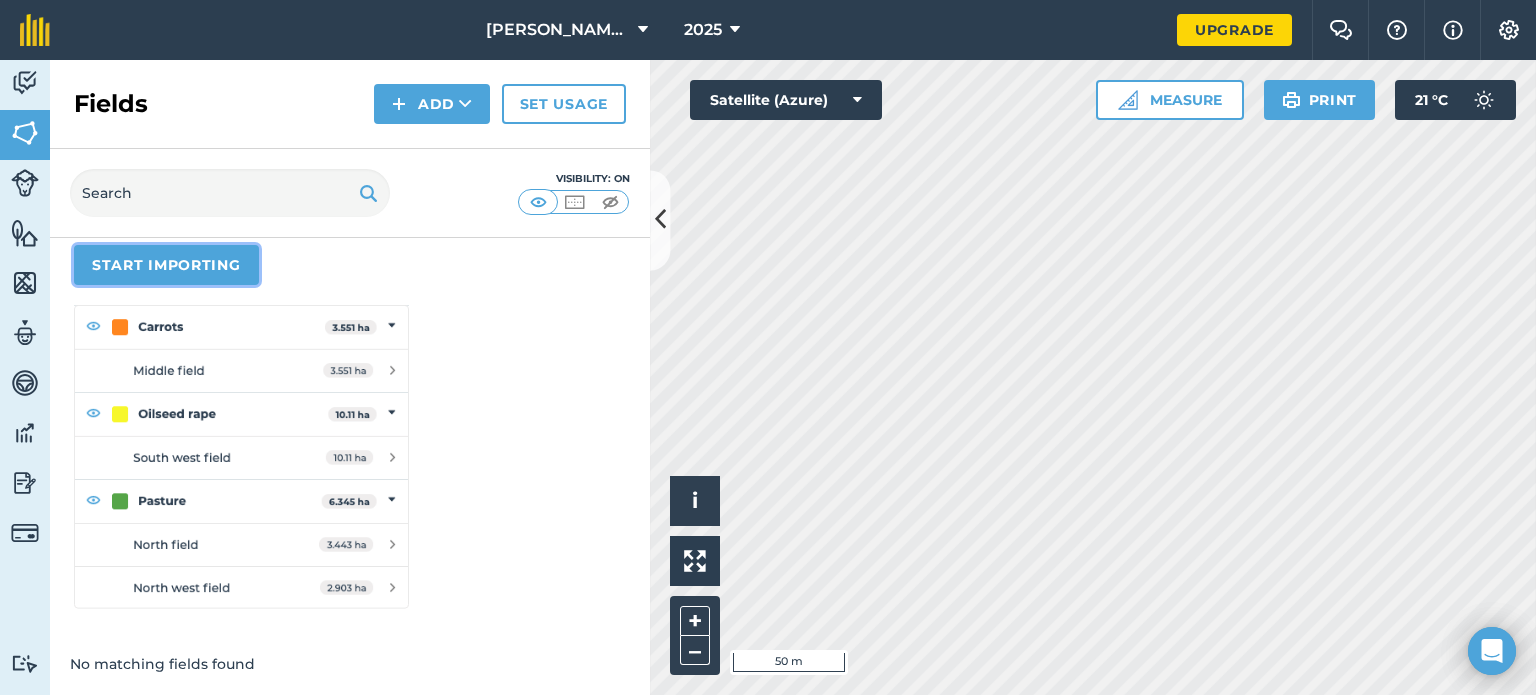 click on "Start importing" at bounding box center [166, 265] 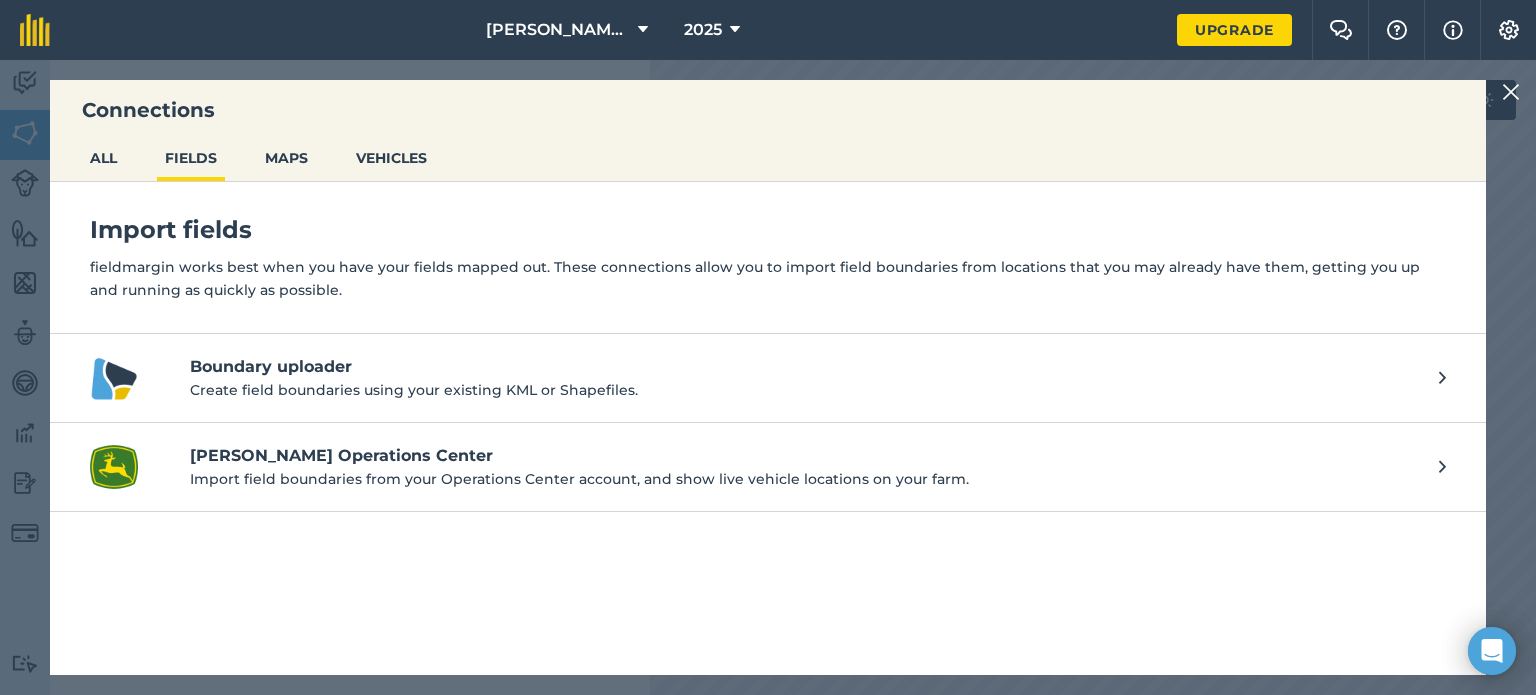click on "Create field boundaries using your existing KML or Shapefiles." at bounding box center (804, 390) 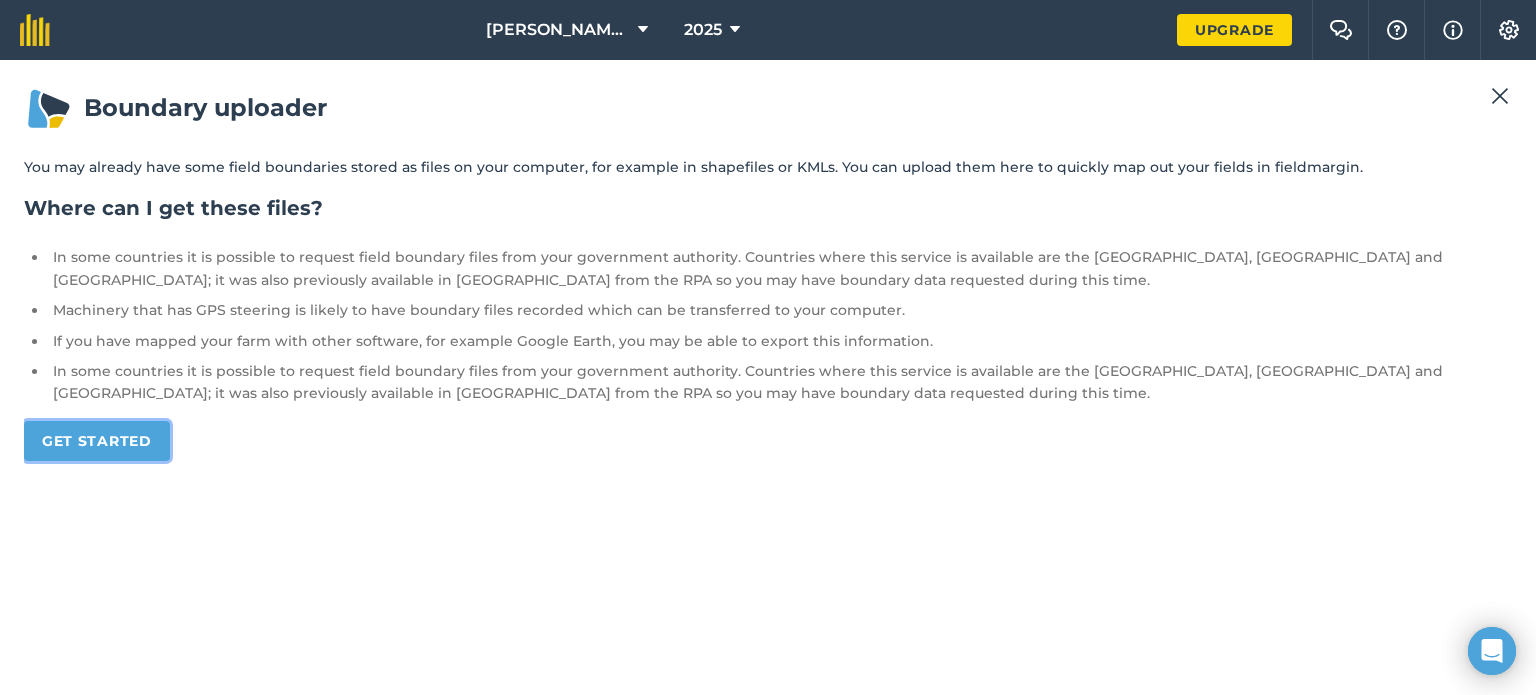 click on "Get started" at bounding box center (97, 441) 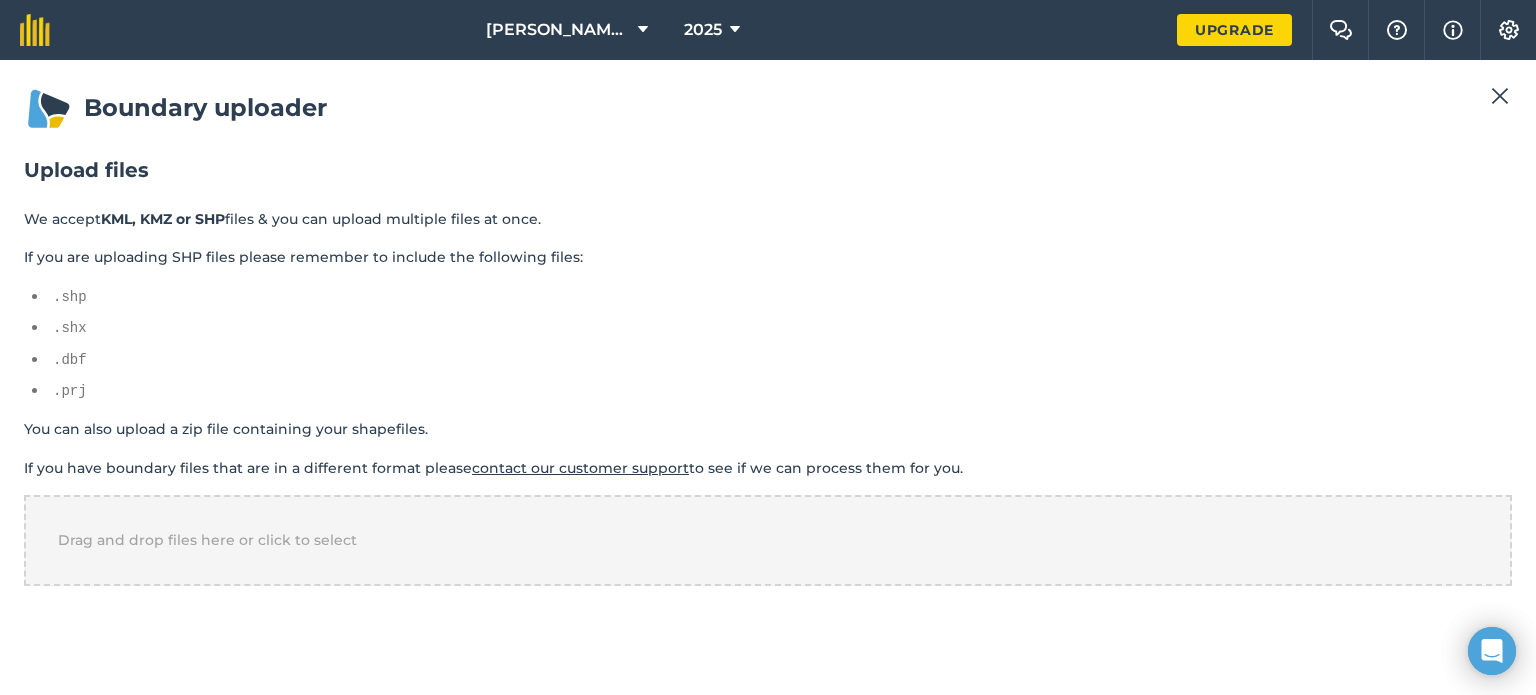 click at bounding box center [1500, 96] 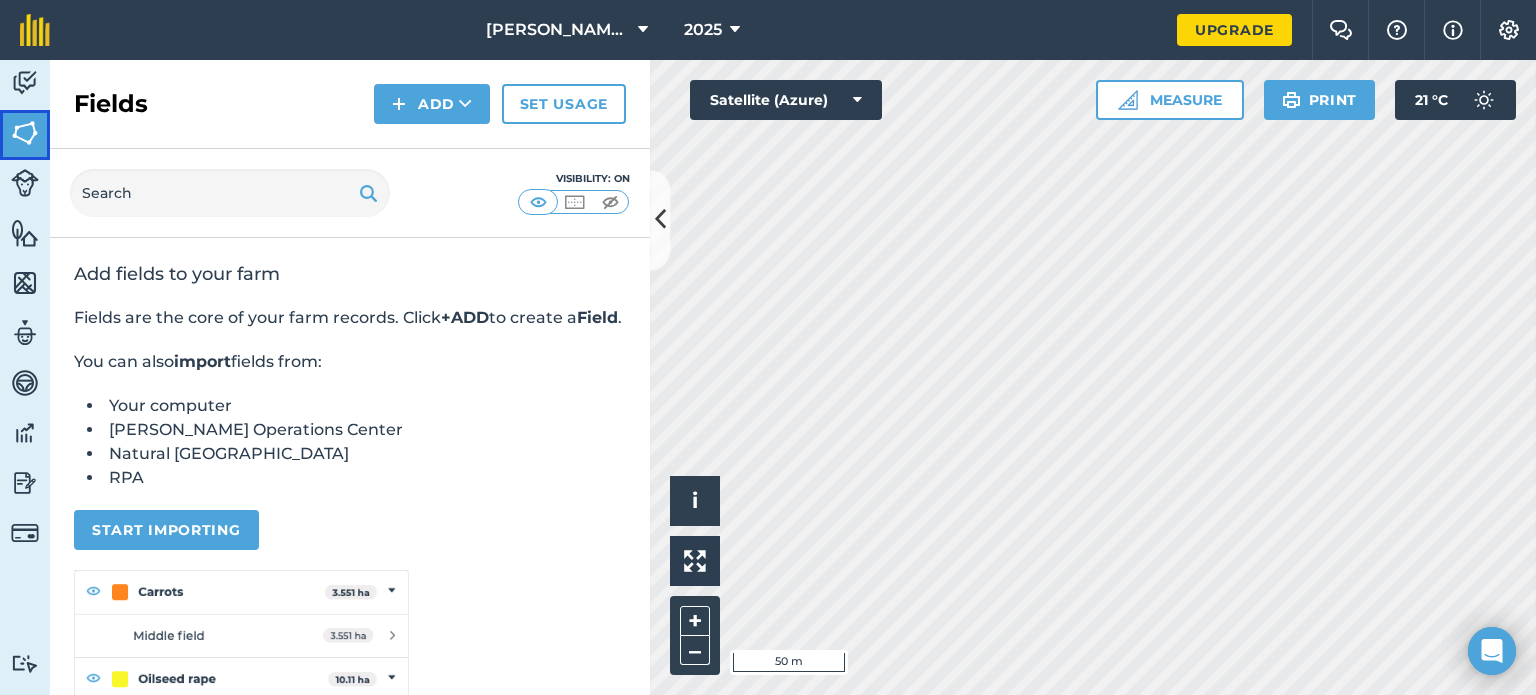 click at bounding box center [25, 133] 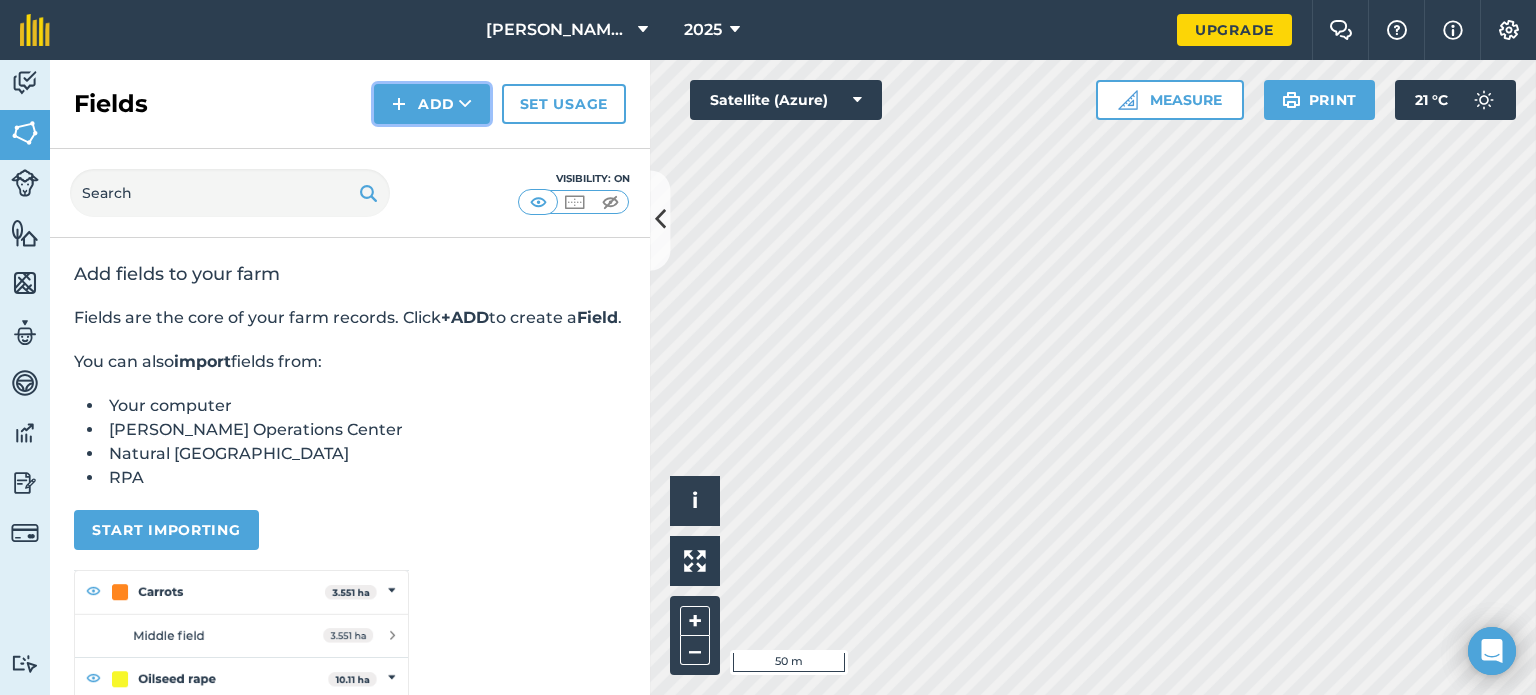click on "Add" at bounding box center (432, 104) 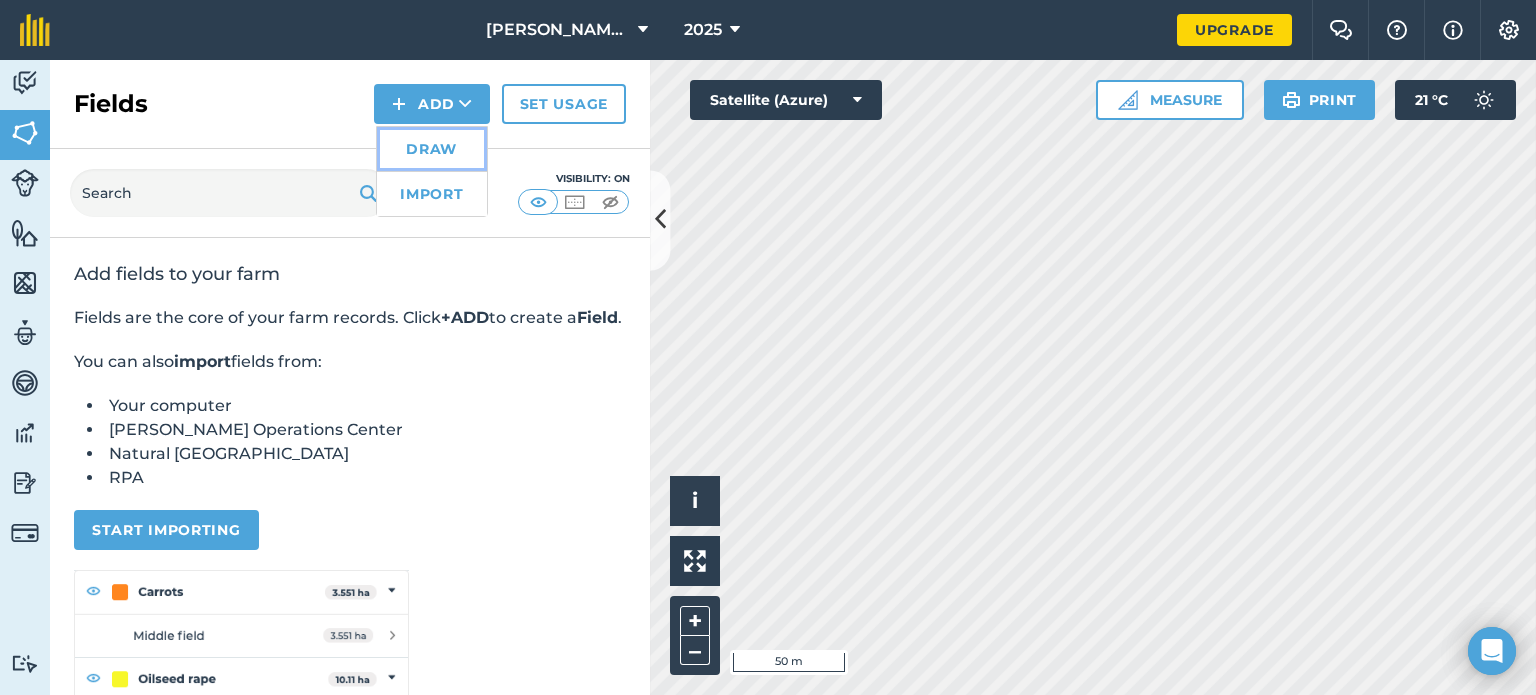 click on "Draw" at bounding box center [432, 149] 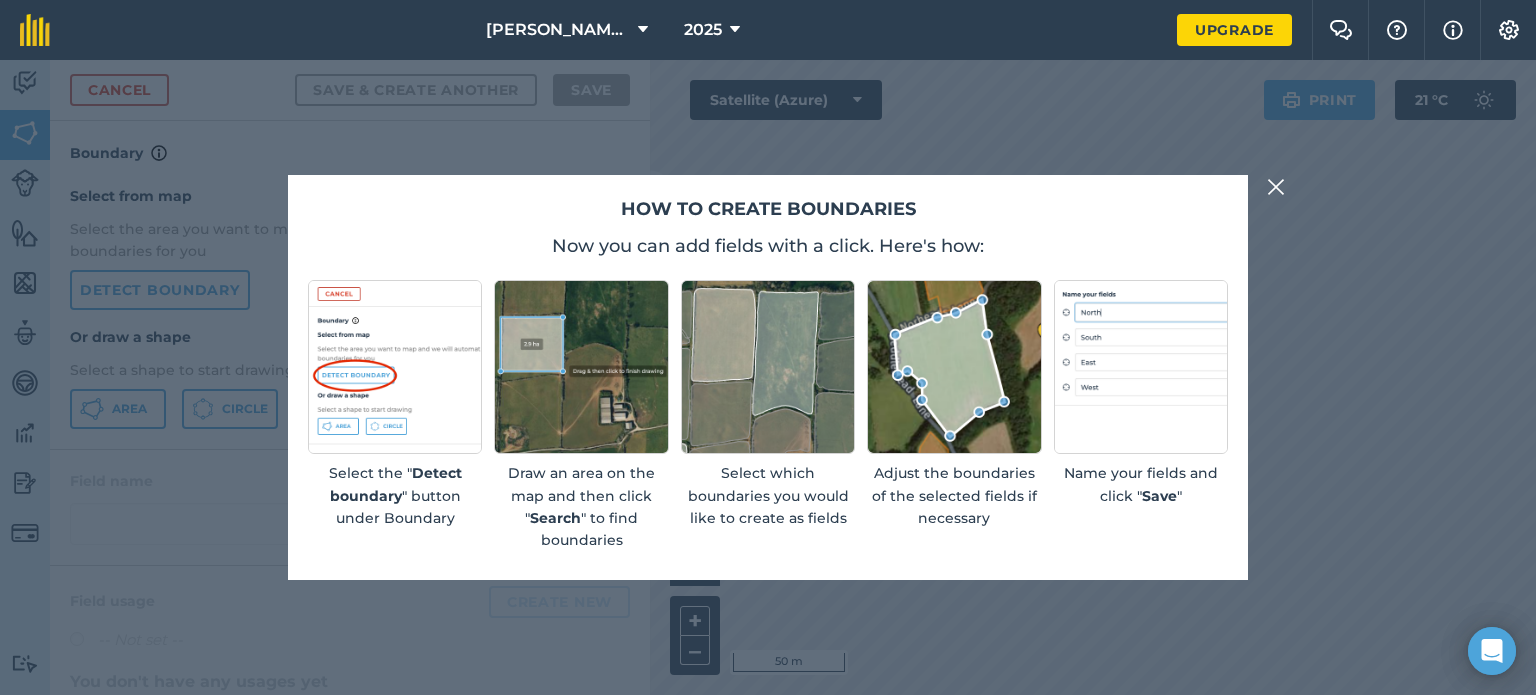 click at bounding box center [1276, 187] 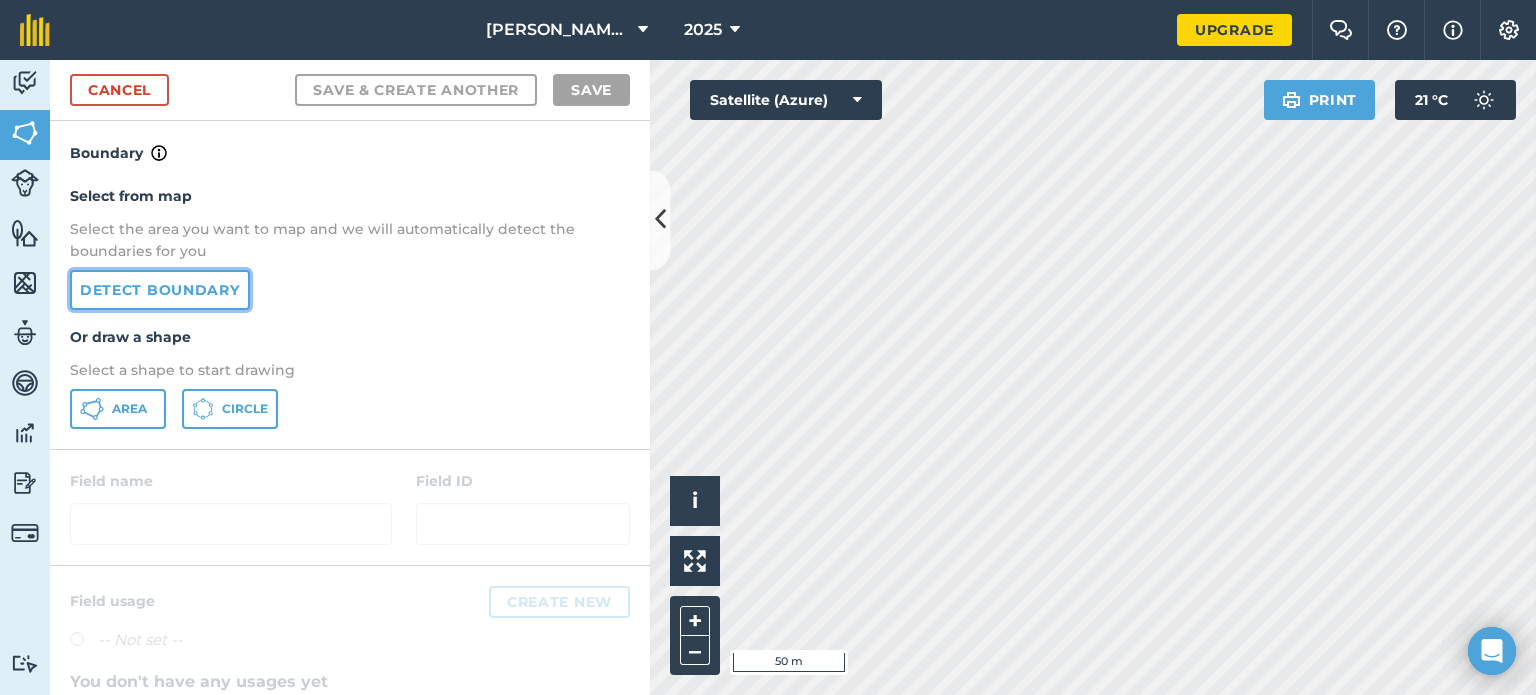 click on "Detect boundary" at bounding box center [160, 290] 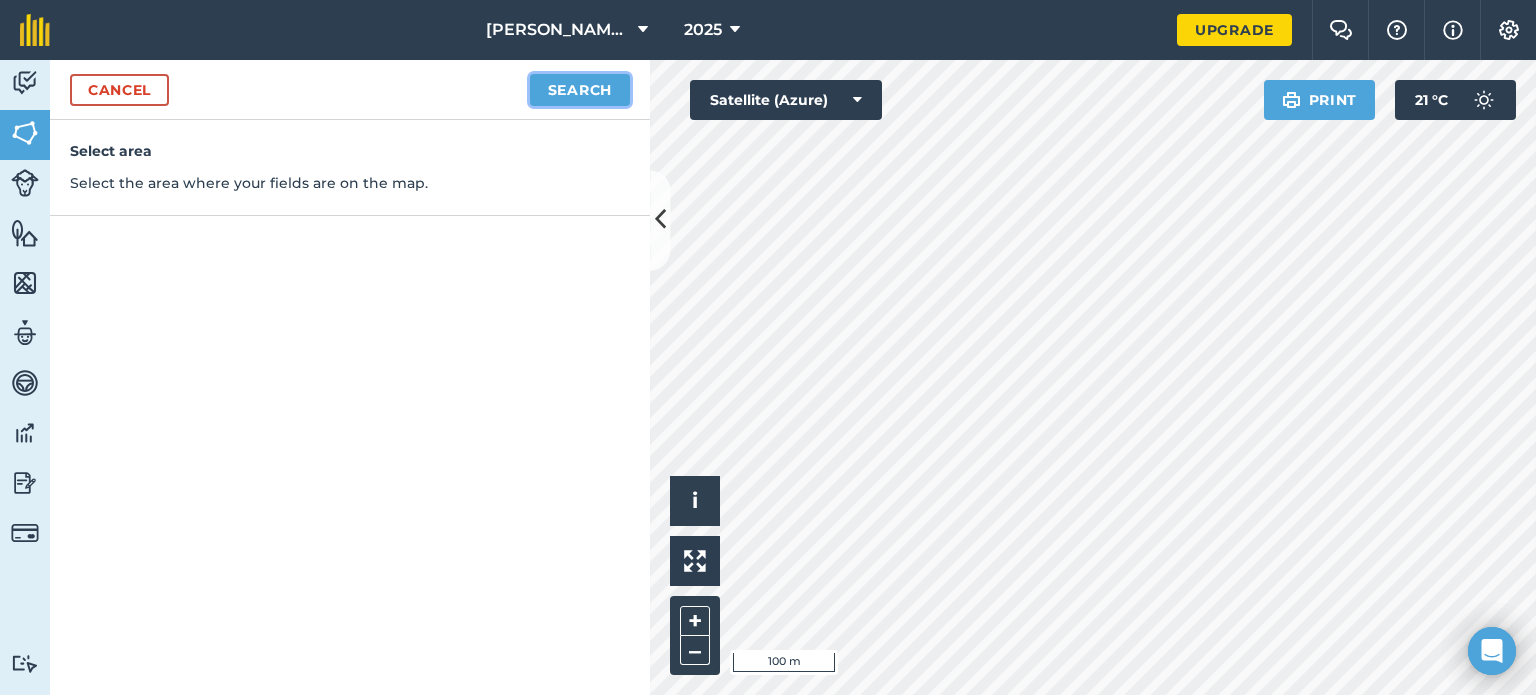 click on "Search" at bounding box center (580, 90) 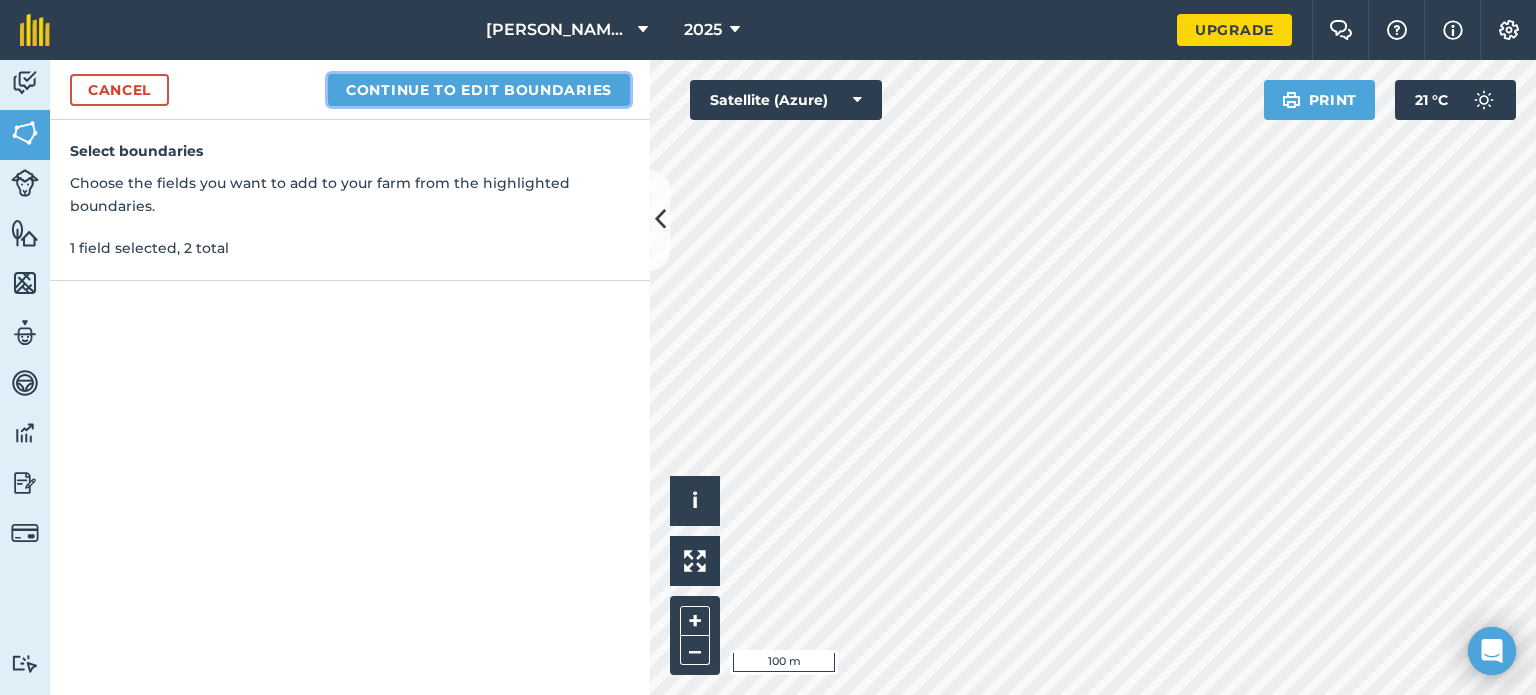 click on "Continue to edit boundaries" at bounding box center [479, 90] 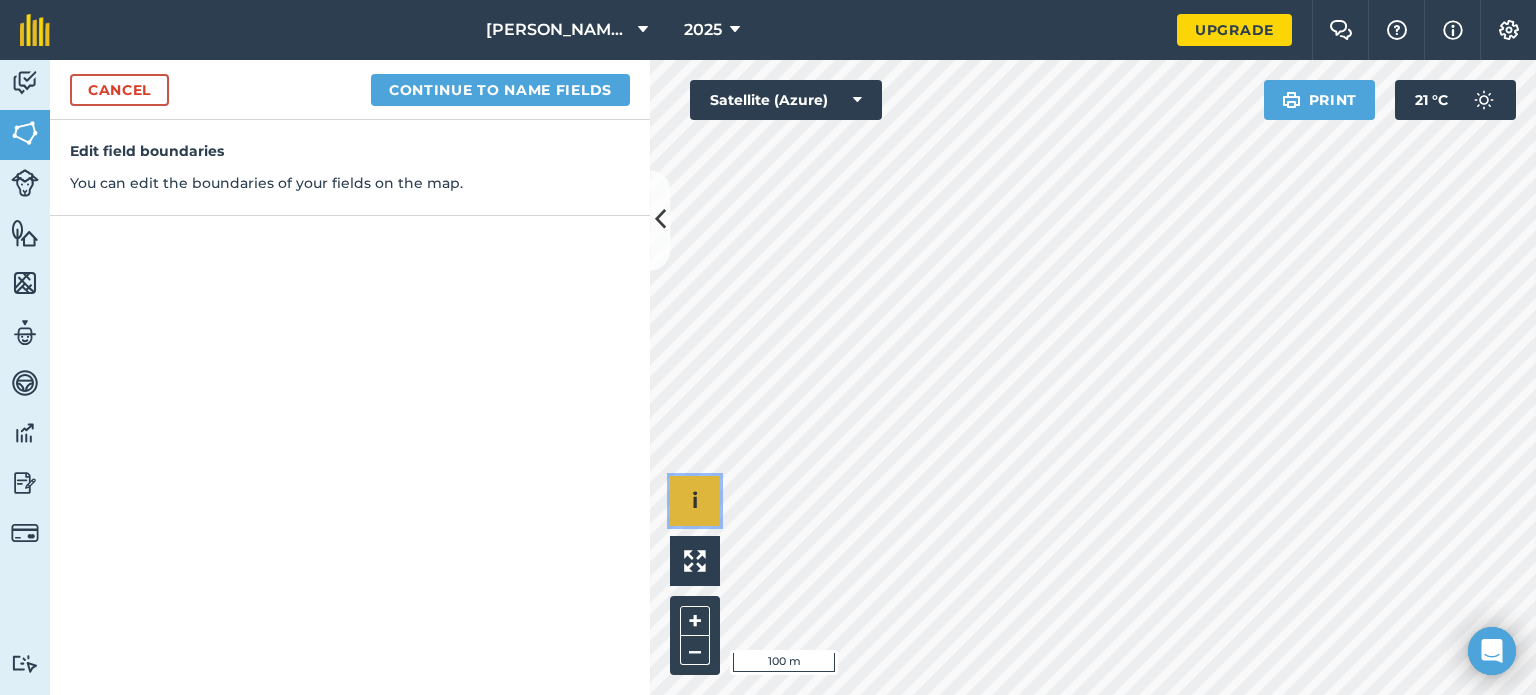 click on "i" at bounding box center (695, 501) 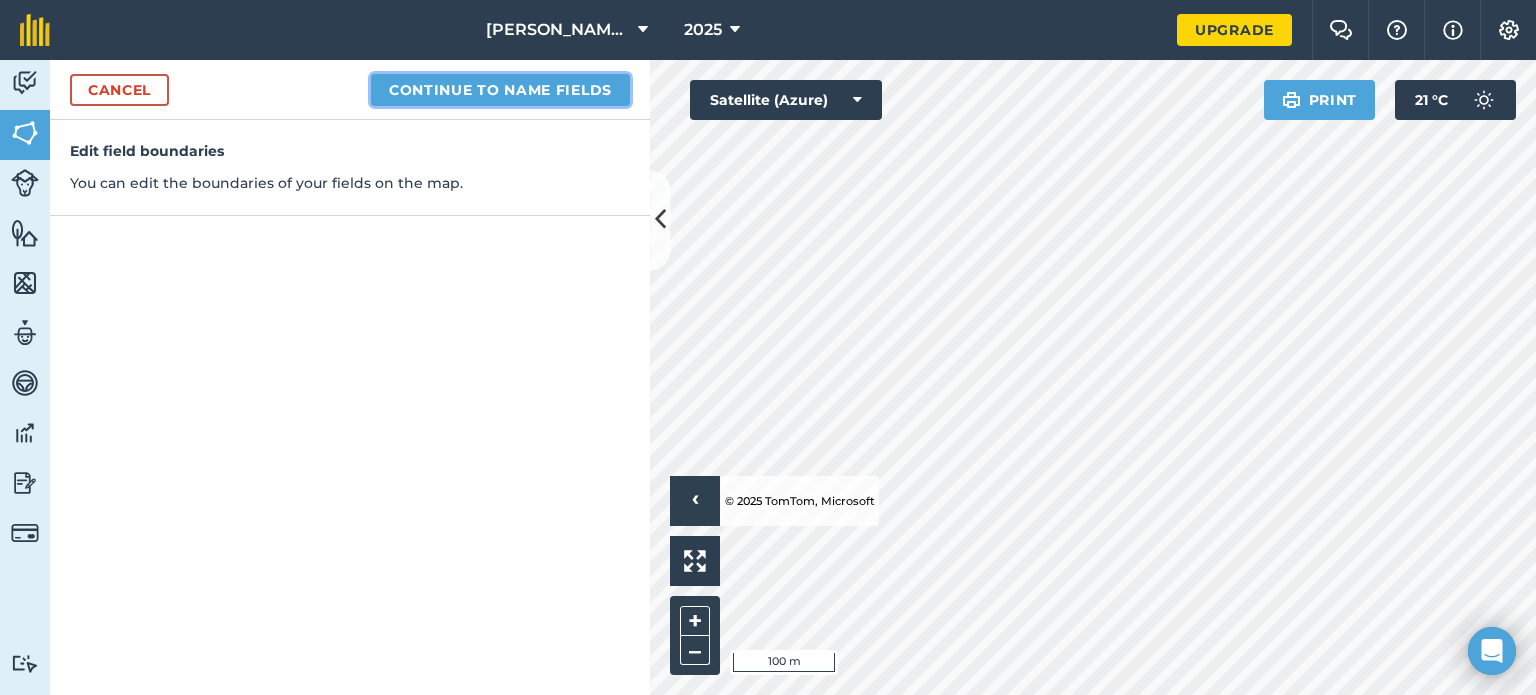 click on "Continue to name fields" at bounding box center [500, 90] 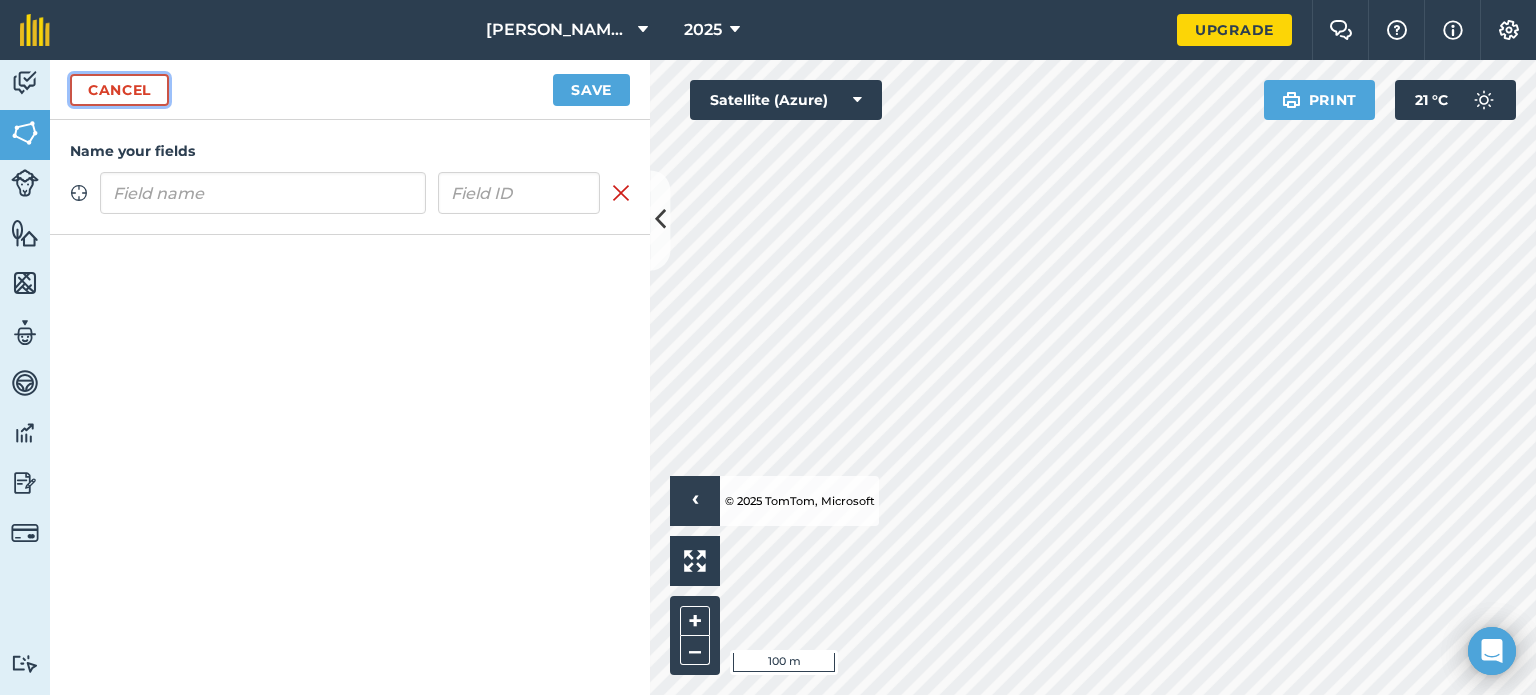 click on "Cancel" at bounding box center [119, 90] 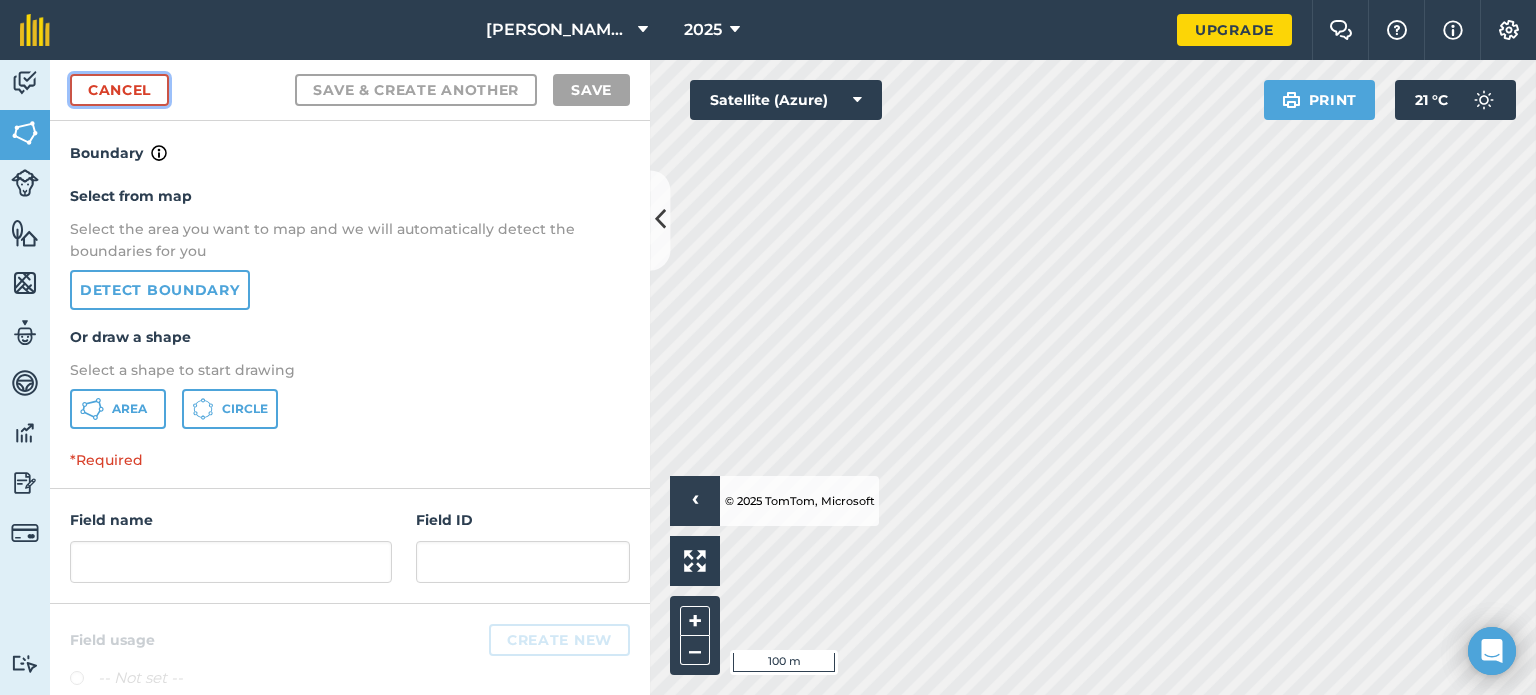 click on "Cancel" at bounding box center [119, 90] 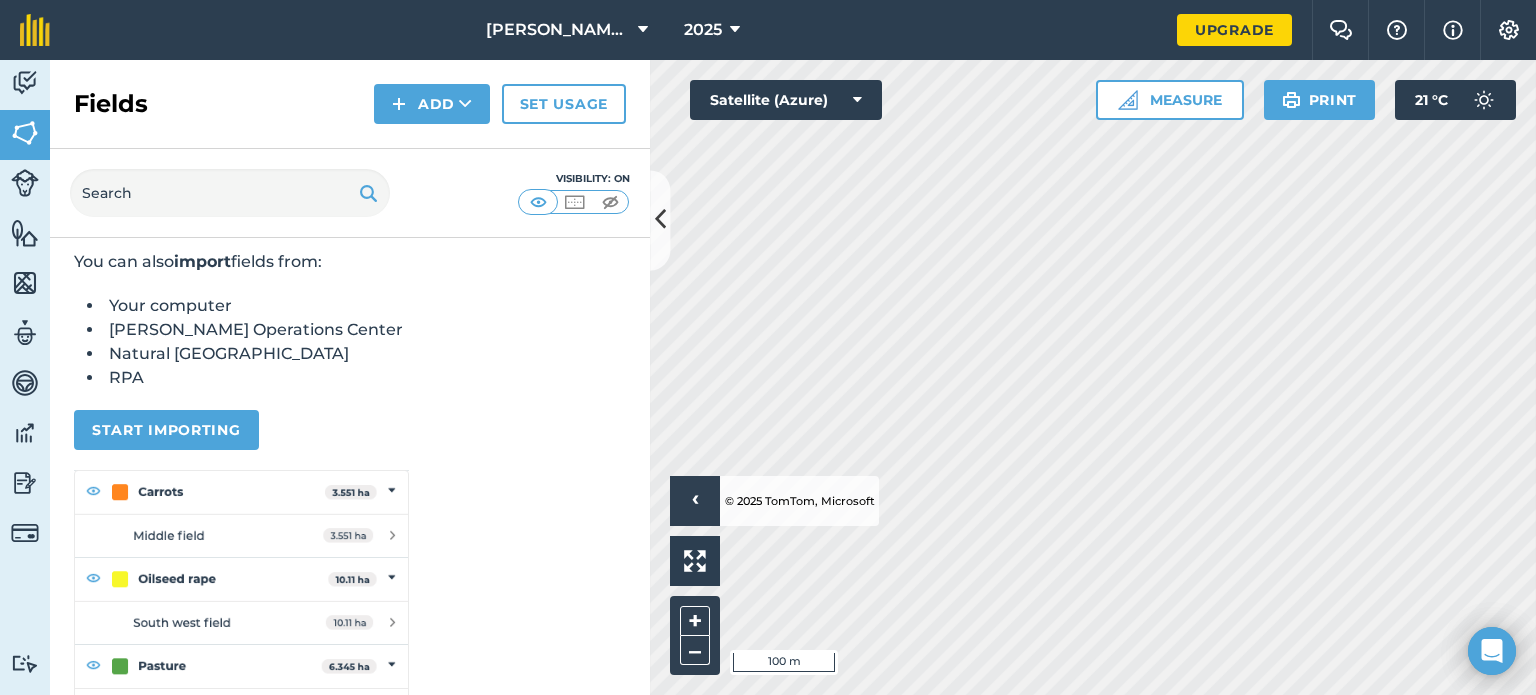 scroll, scrollTop: 0, scrollLeft: 0, axis: both 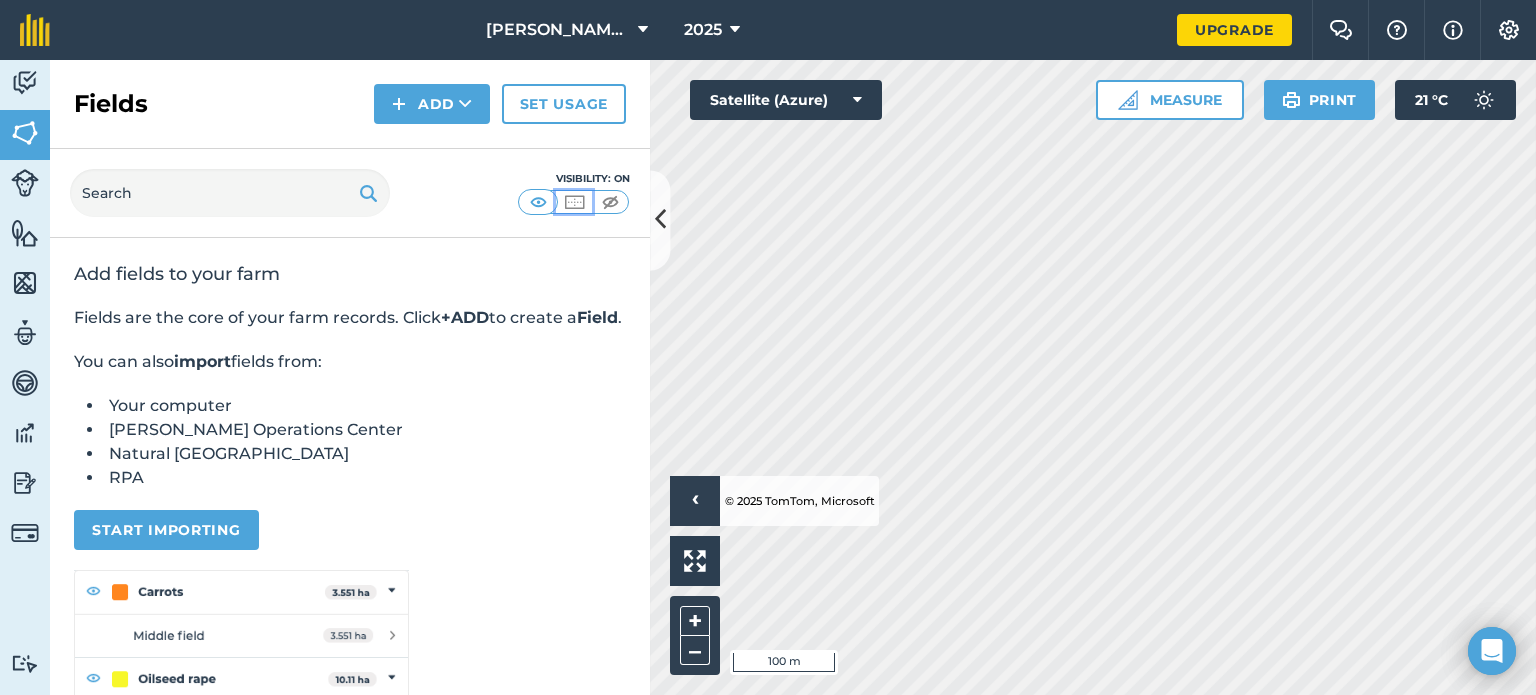 click at bounding box center [574, 202] 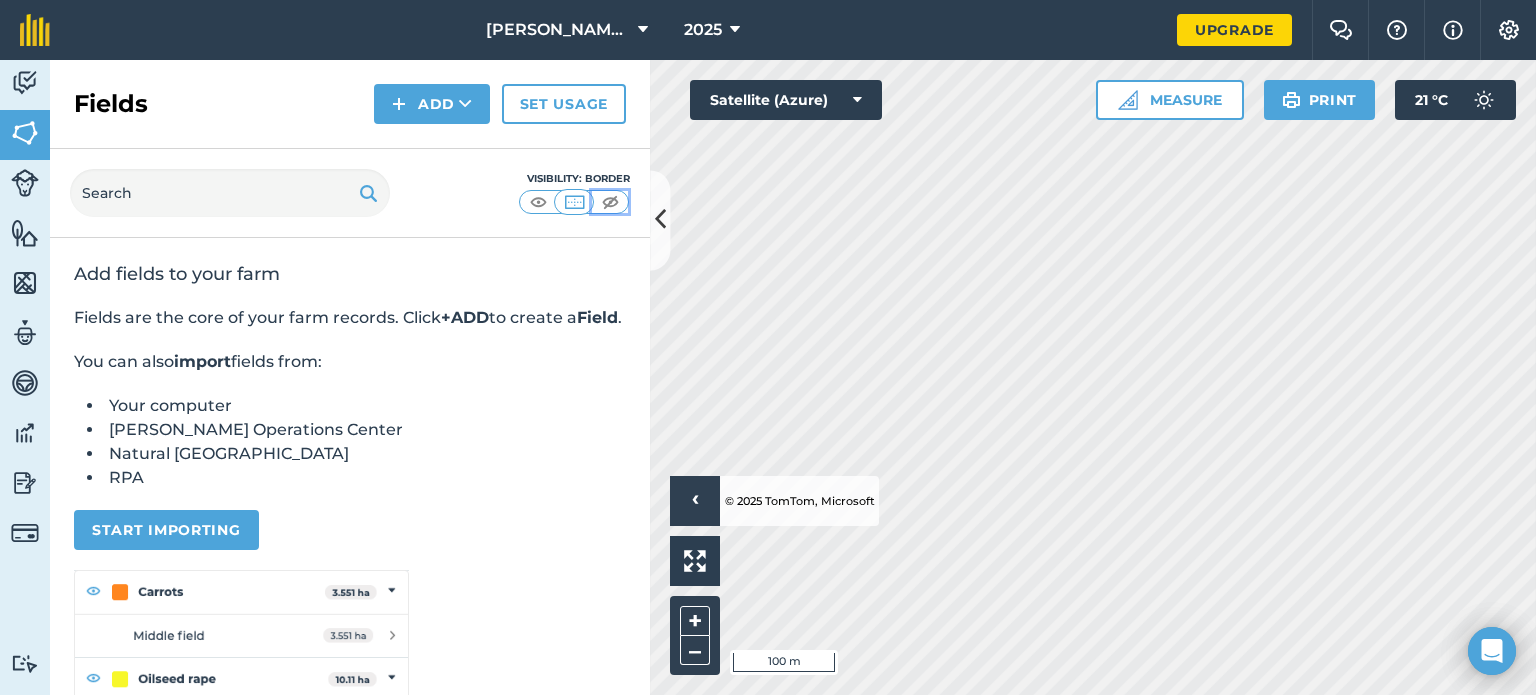 click at bounding box center (610, 202) 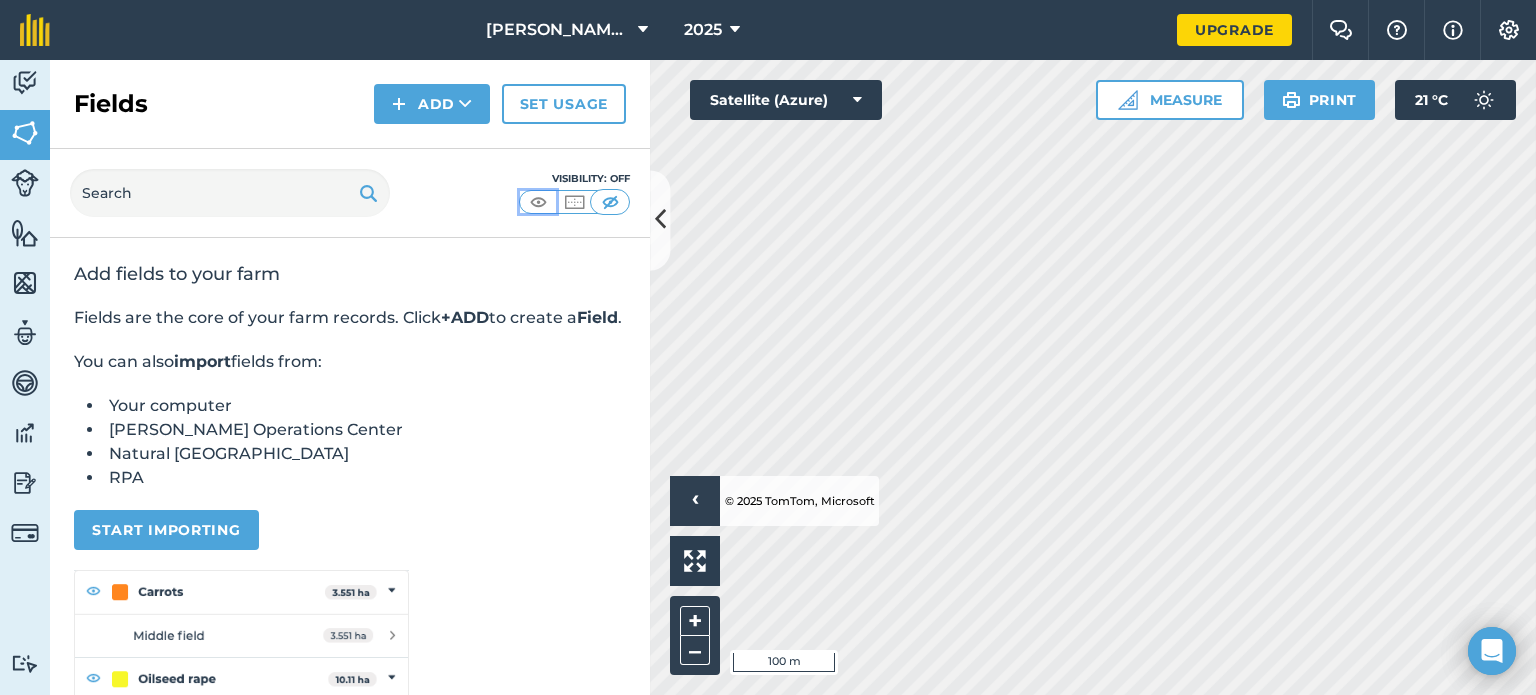 click at bounding box center (538, 202) 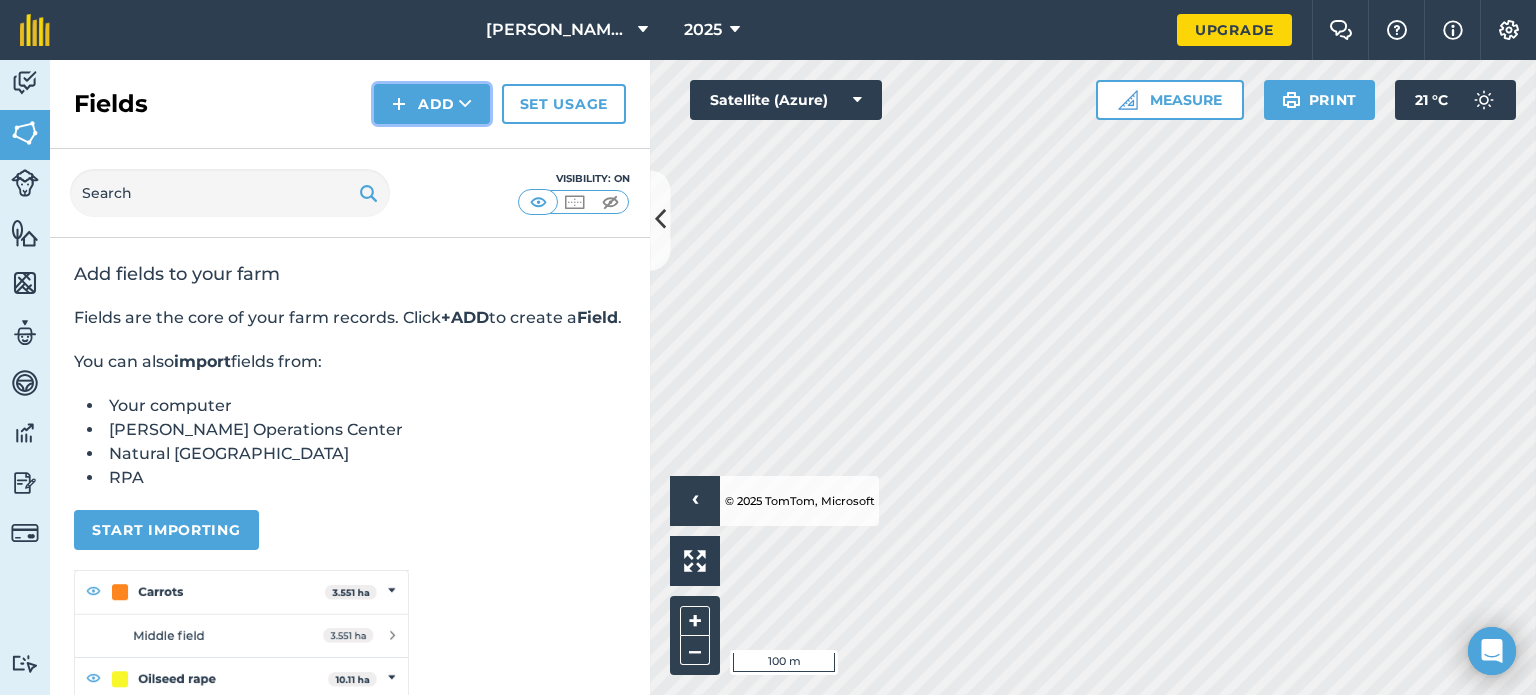 click at bounding box center [465, 104] 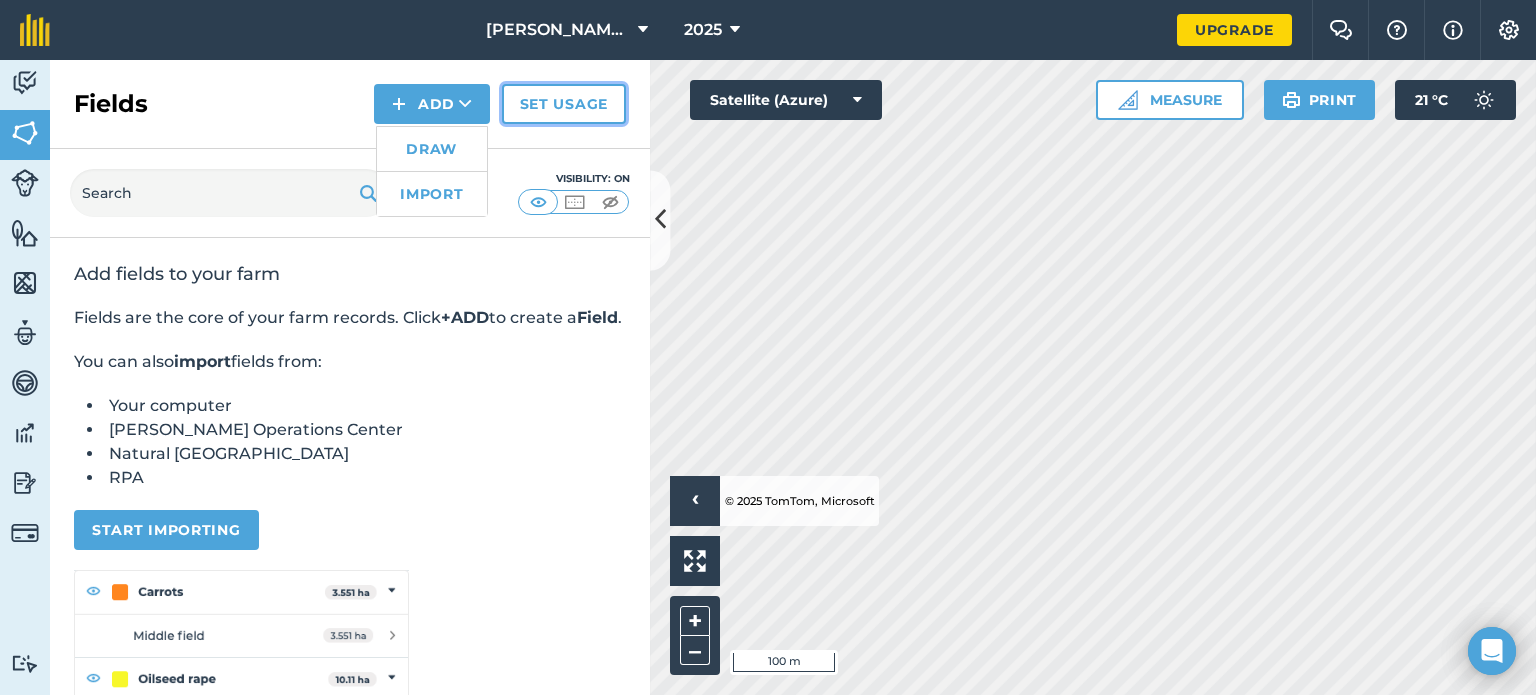 click on "Set usage" at bounding box center (564, 104) 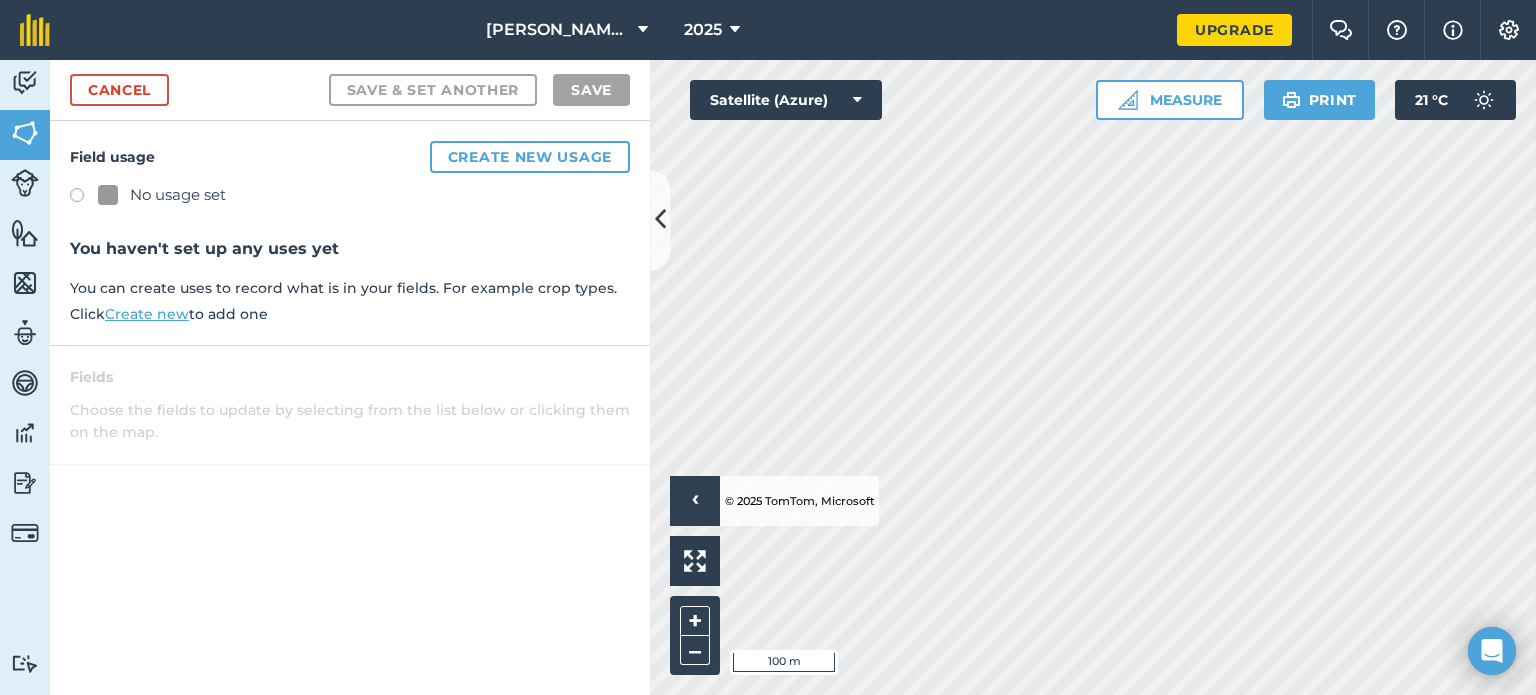 click on "Create new" at bounding box center [147, 314] 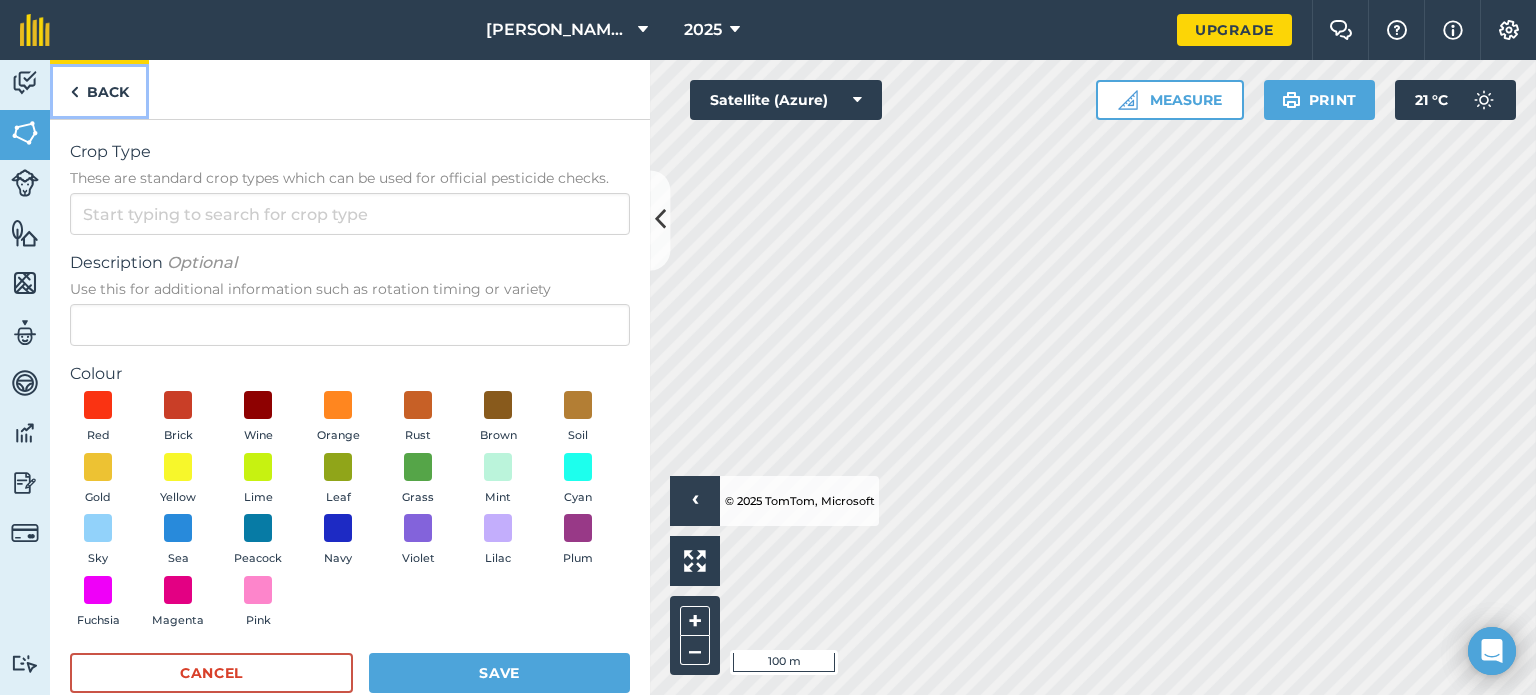 click on "Back" at bounding box center (99, 89) 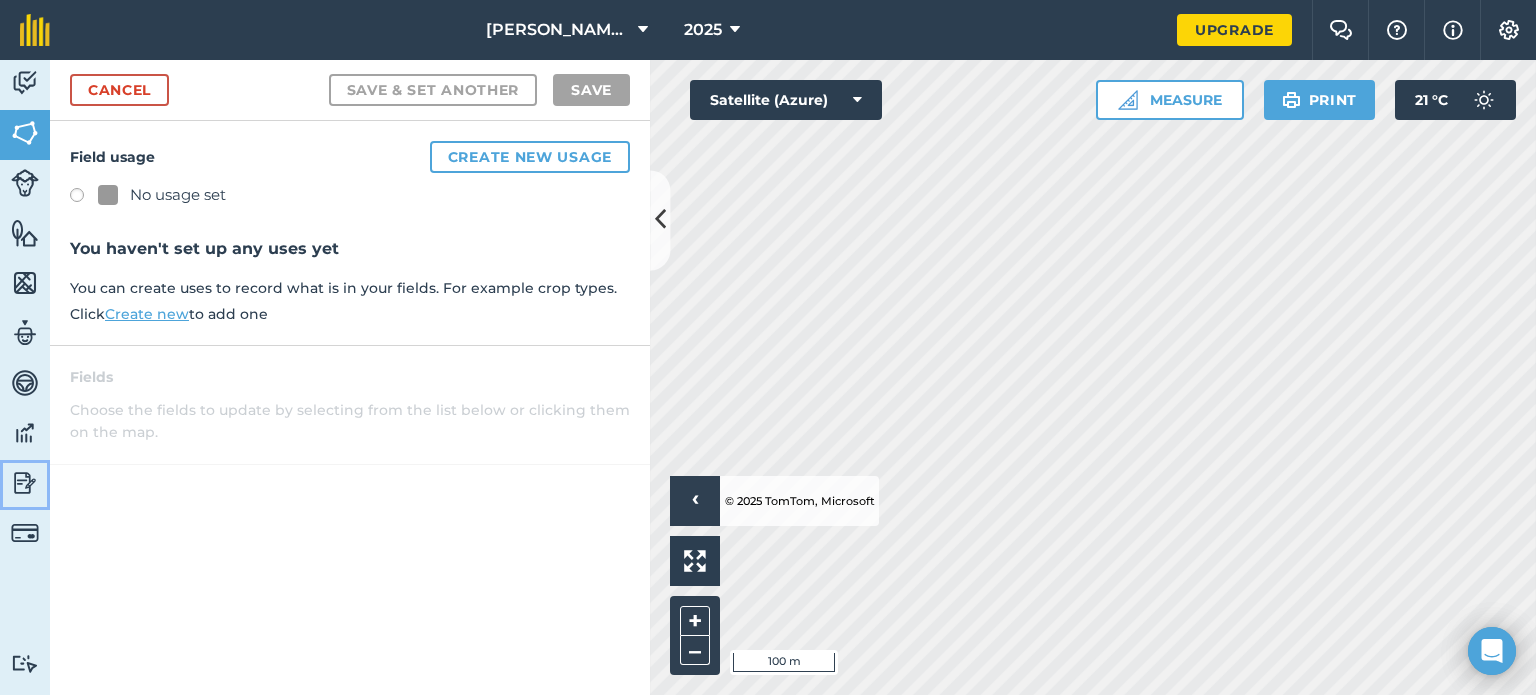 click at bounding box center [25, 483] 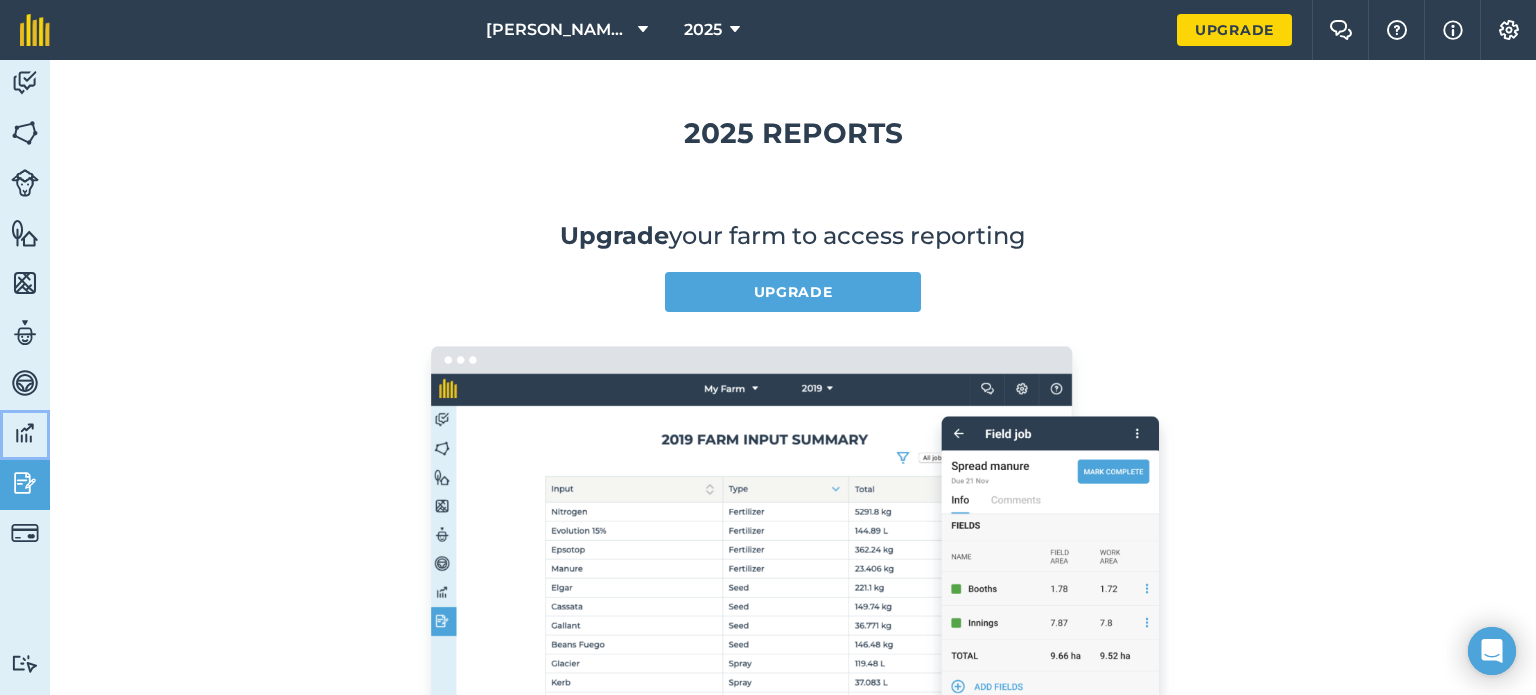 click at bounding box center [25, 433] 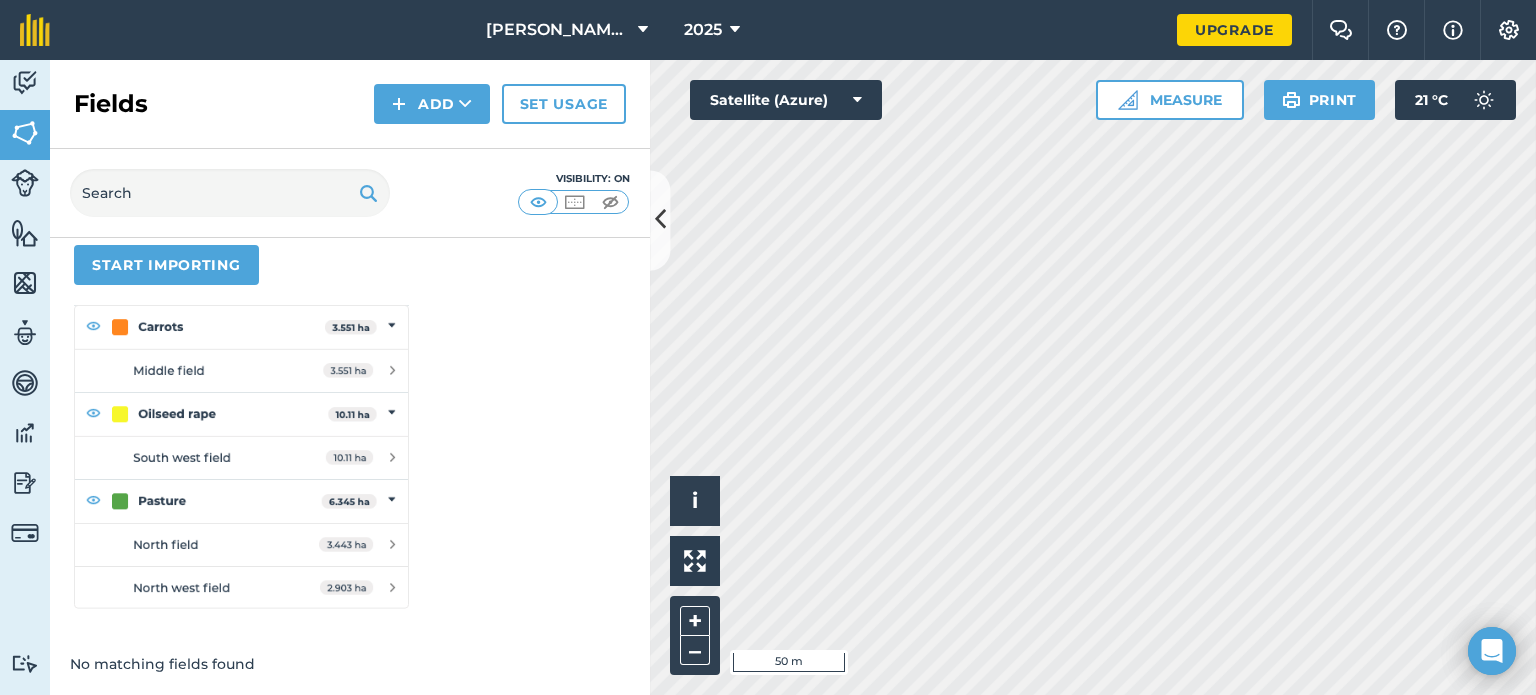 scroll, scrollTop: 288, scrollLeft: 0, axis: vertical 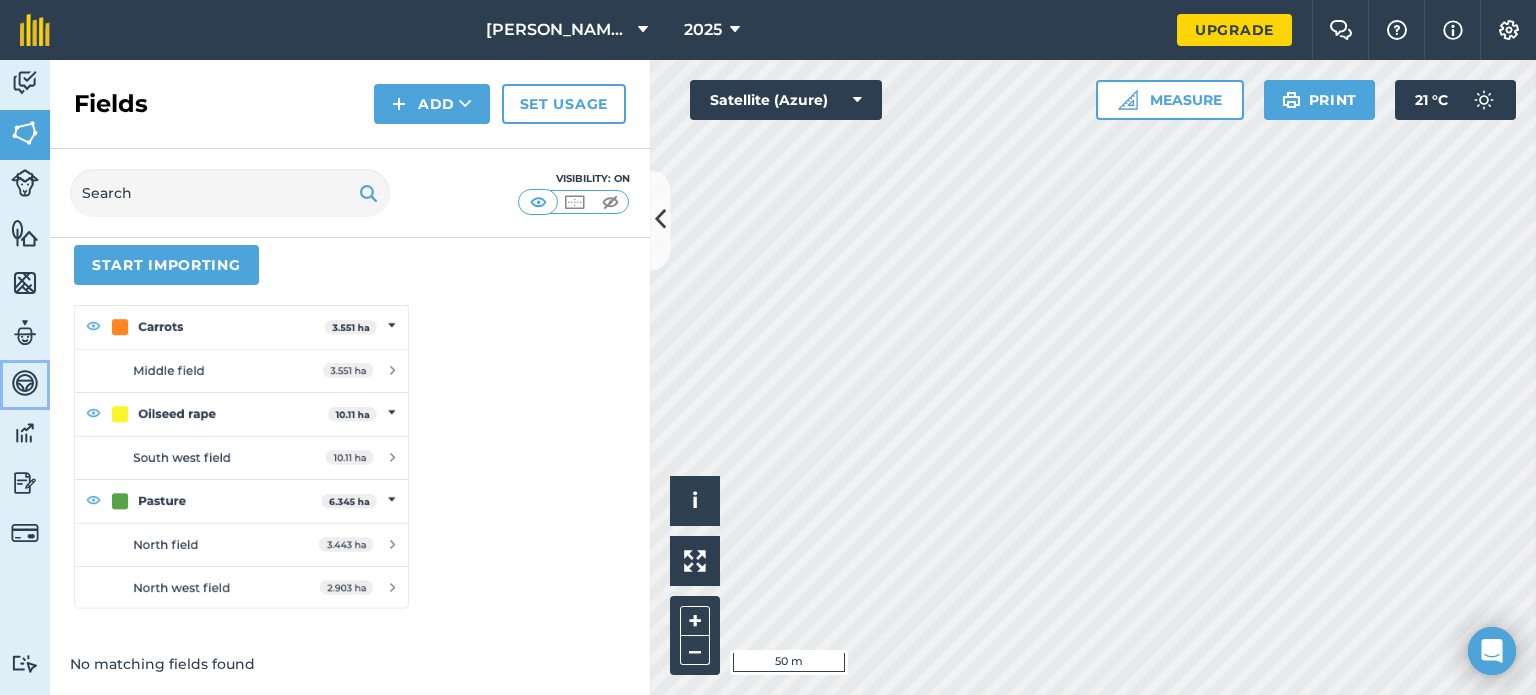 click at bounding box center [25, 383] 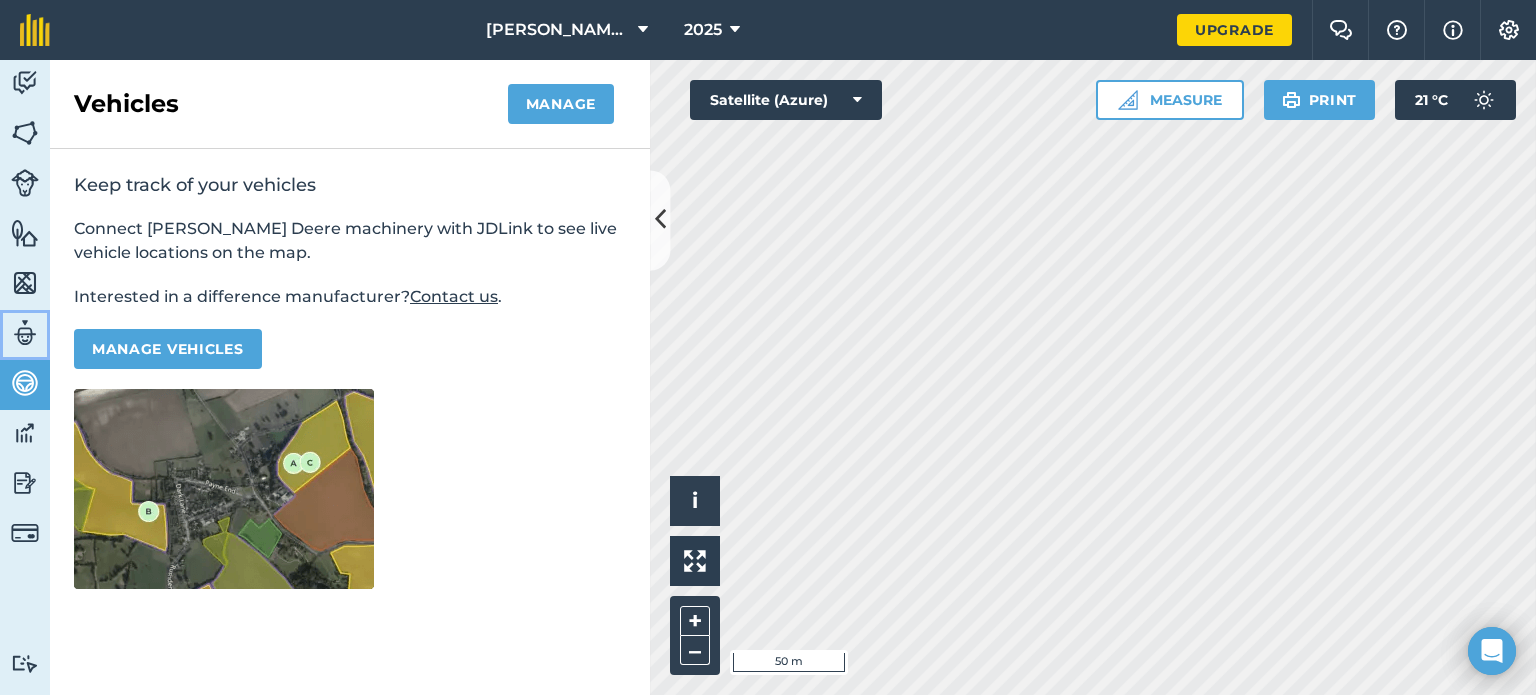 click at bounding box center [25, 333] 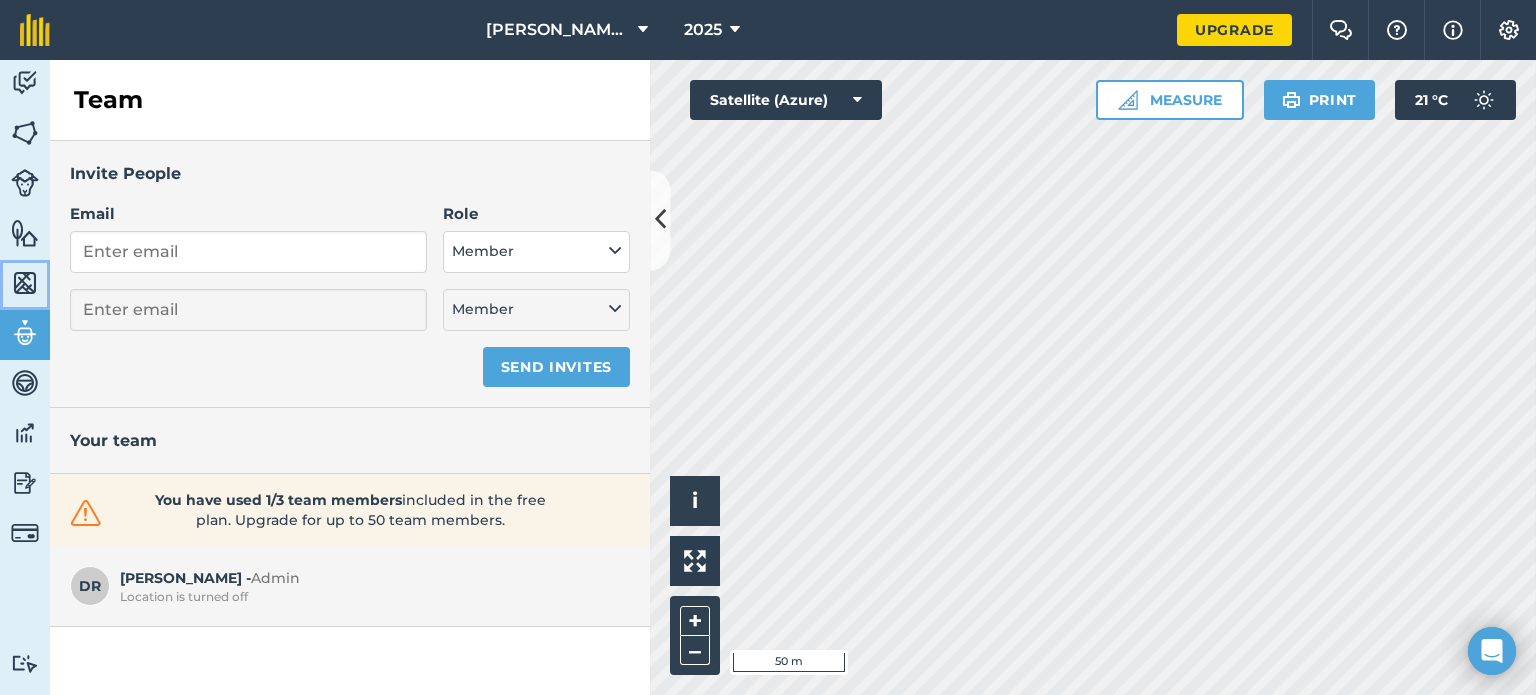 click at bounding box center (25, 283) 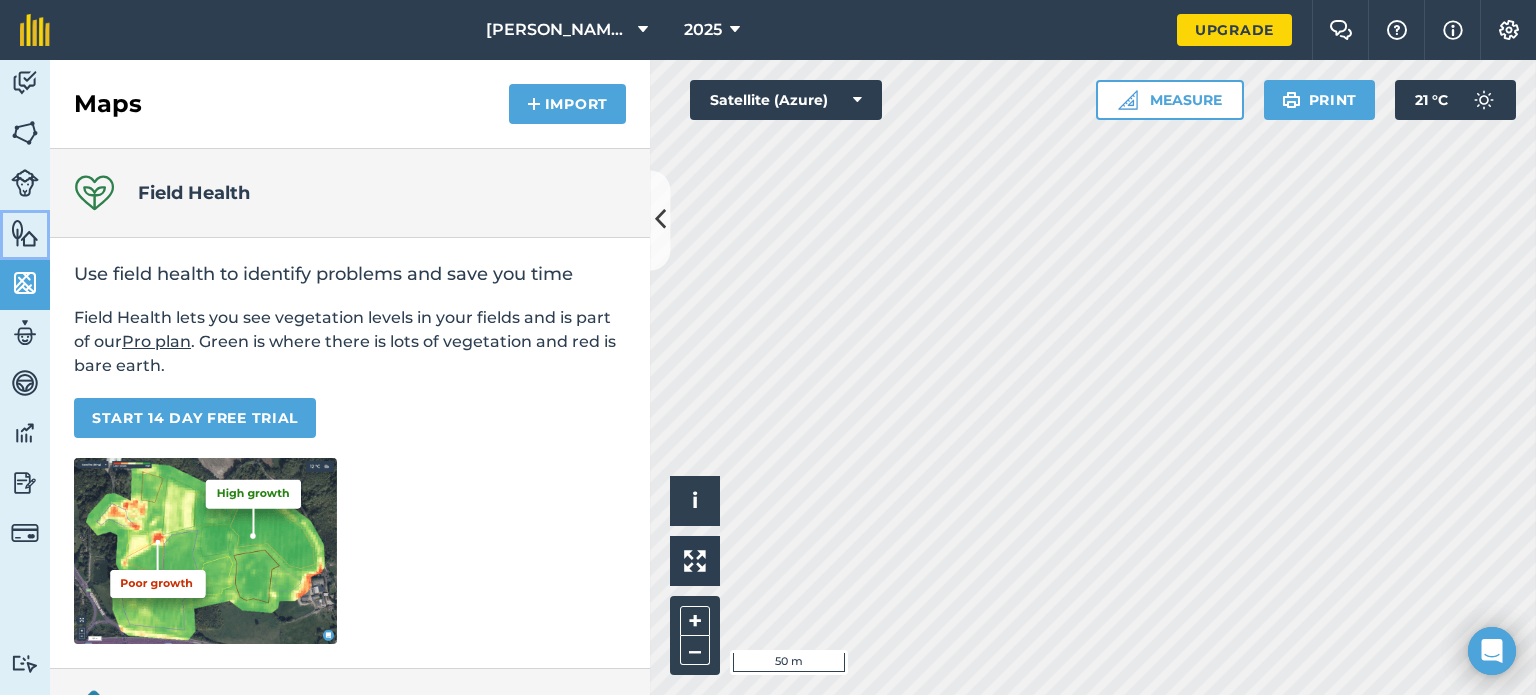 click at bounding box center [25, 233] 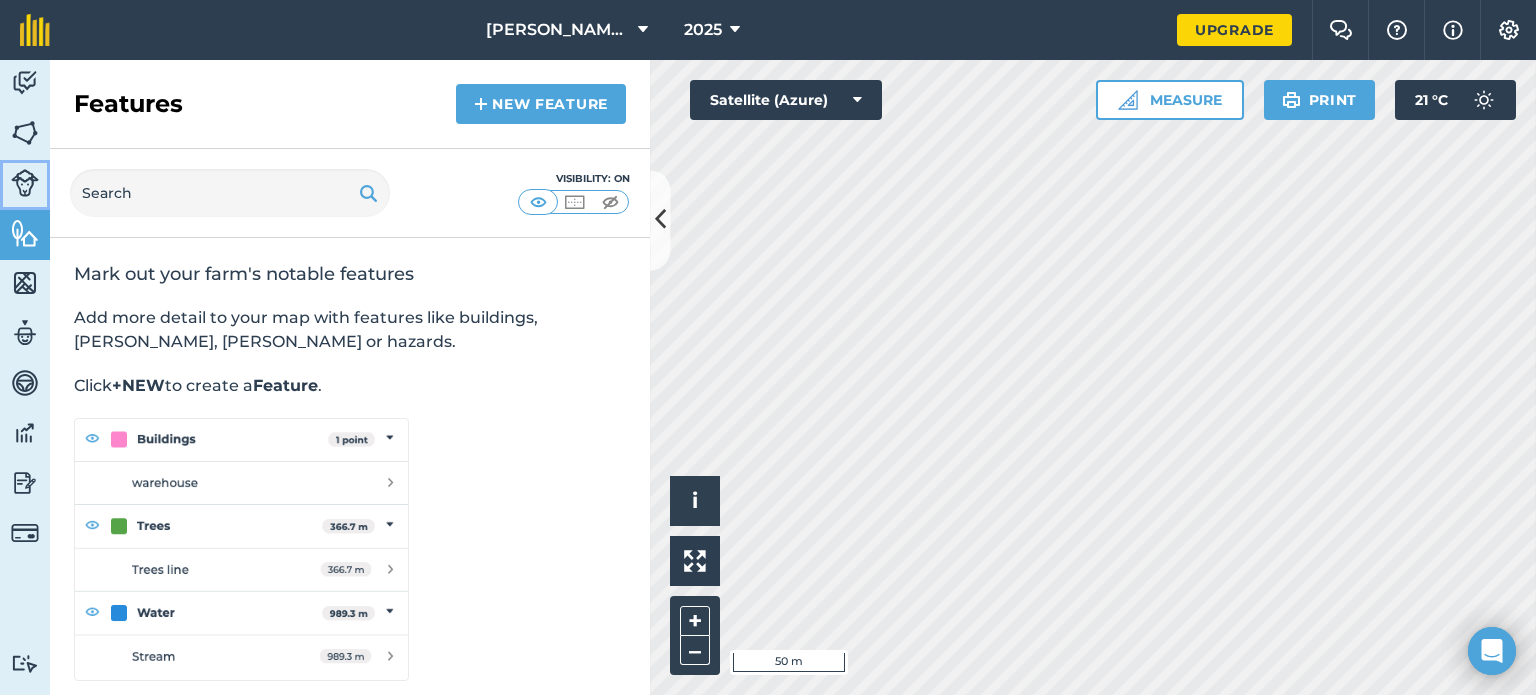 click at bounding box center [25, 183] 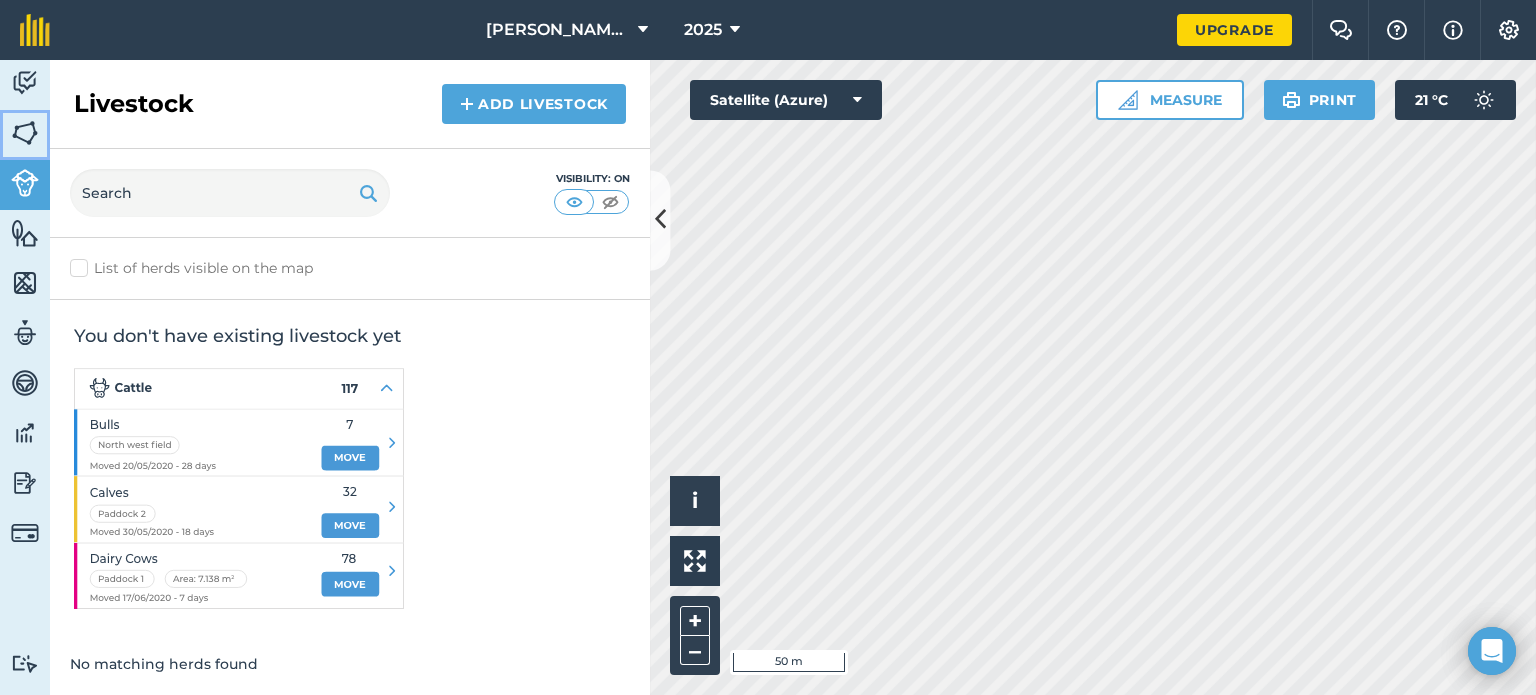 click at bounding box center (25, 133) 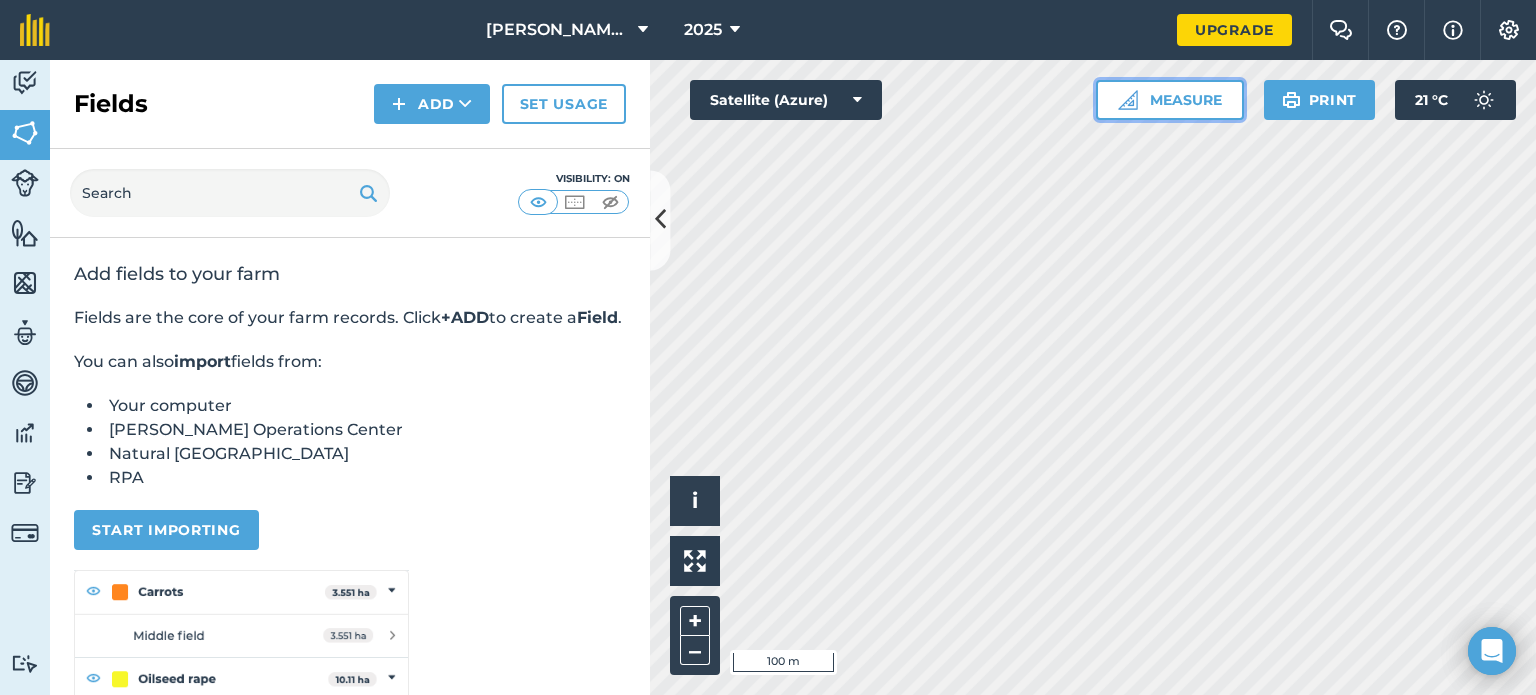 click on "Measure" at bounding box center [1170, 100] 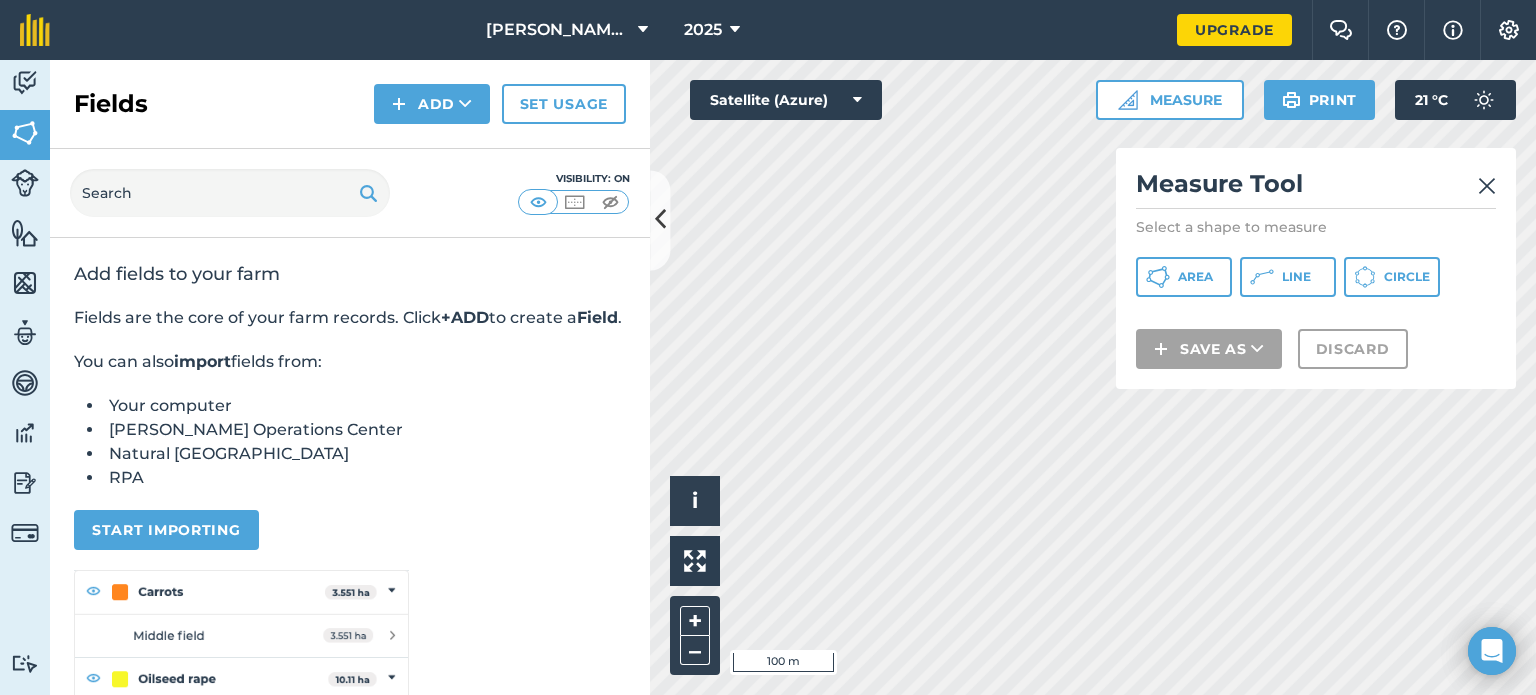 click at bounding box center [1487, 186] 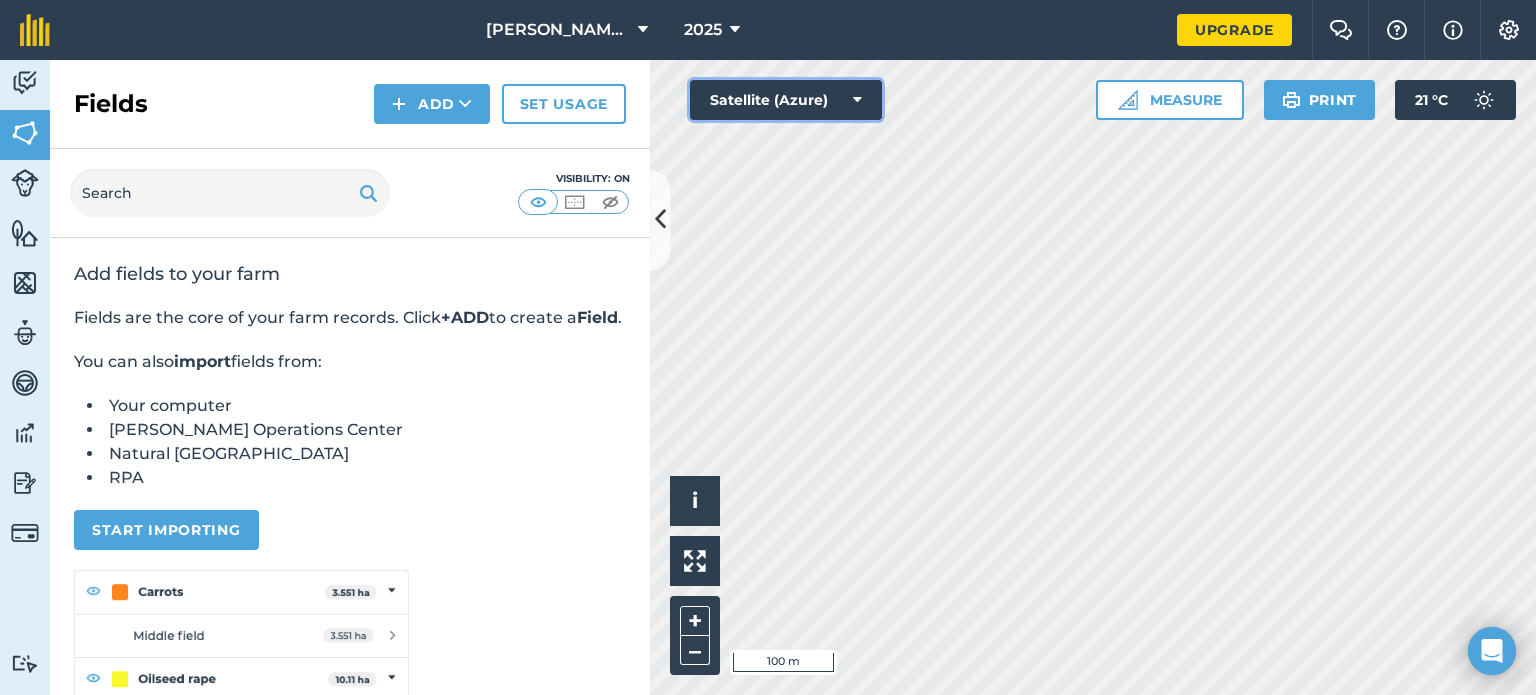 click on "Satellite (Azure)" at bounding box center [786, 100] 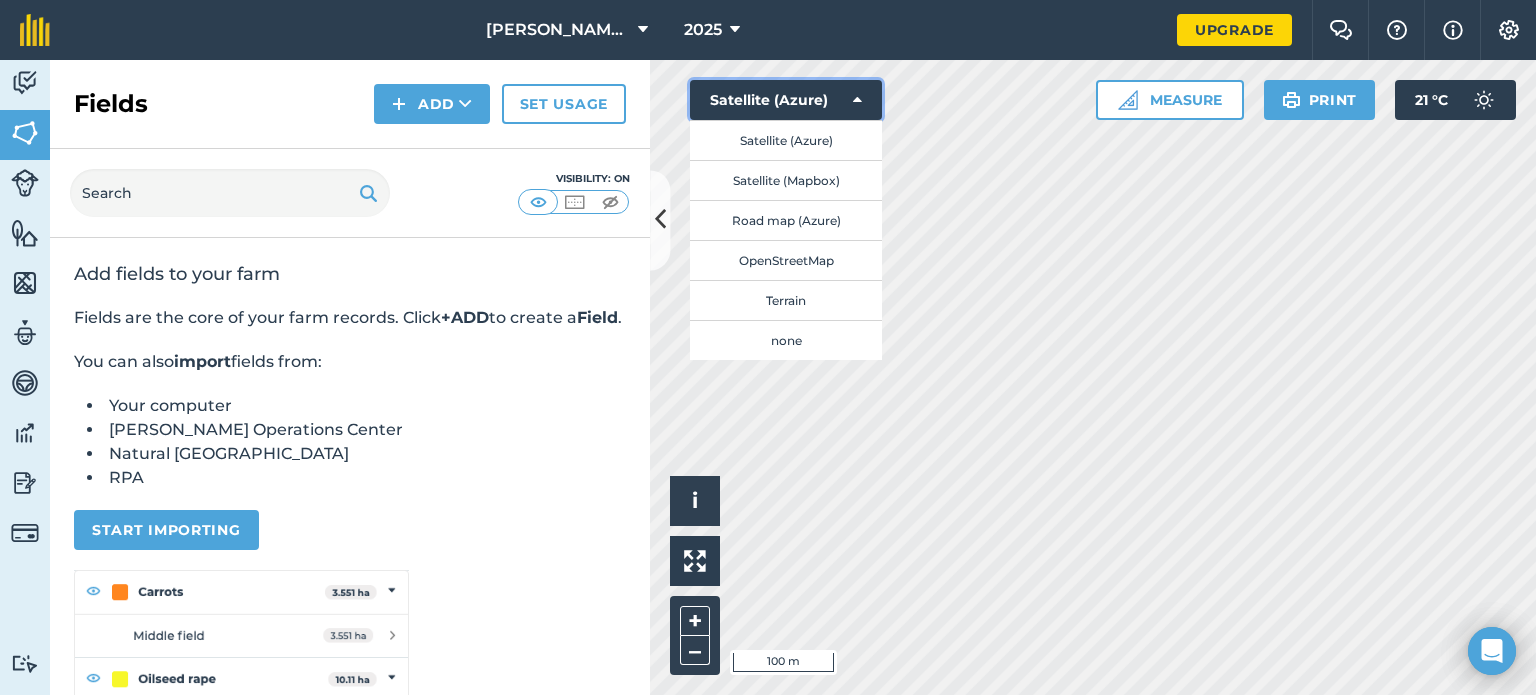 click on "Satellite (Azure)" at bounding box center [786, 100] 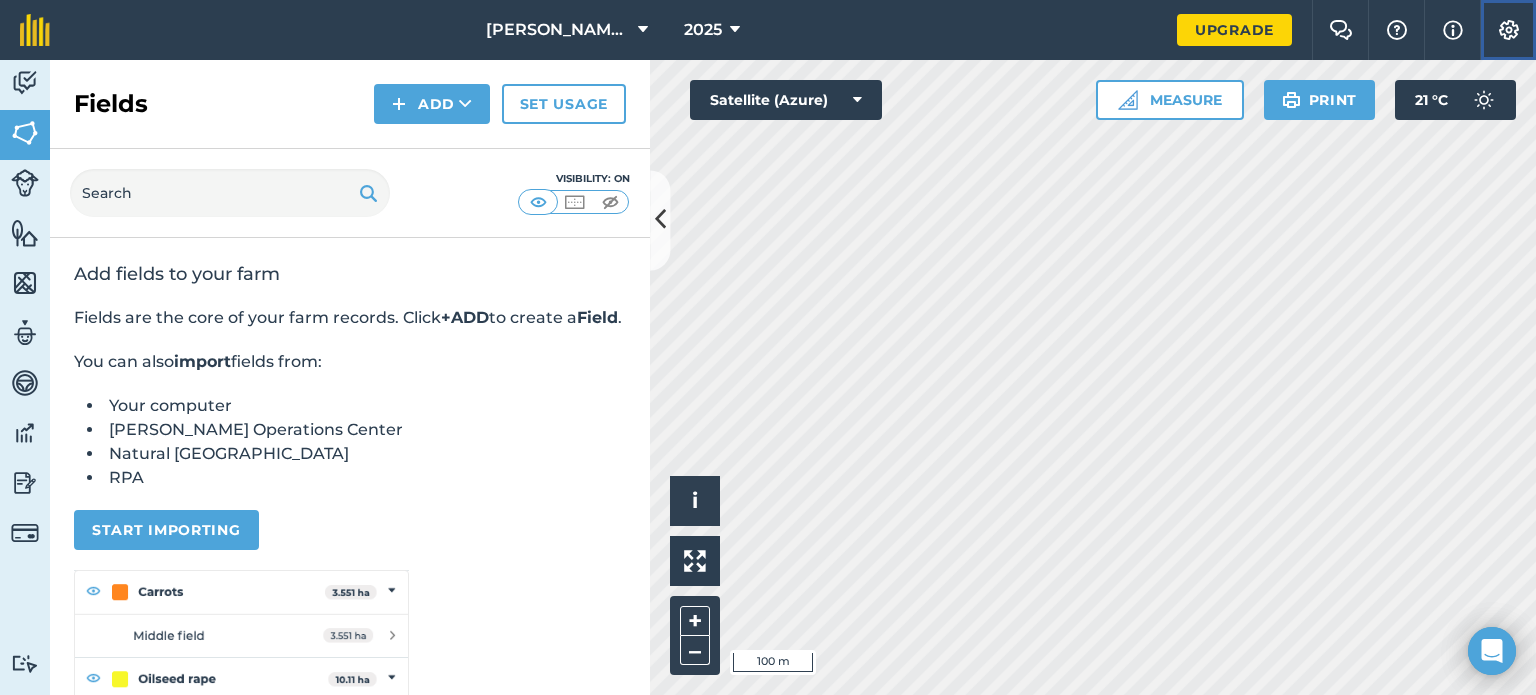 click at bounding box center [1509, 30] 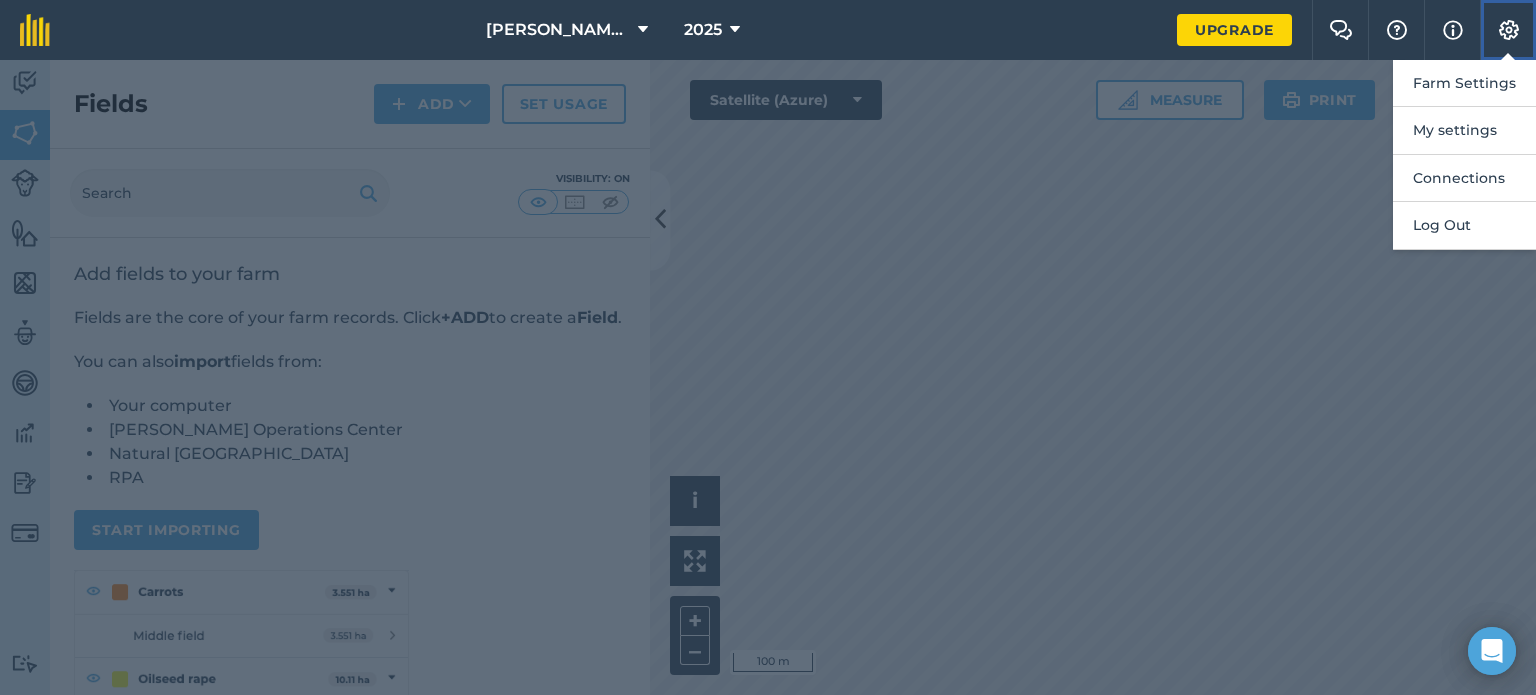 click at bounding box center [1509, 30] 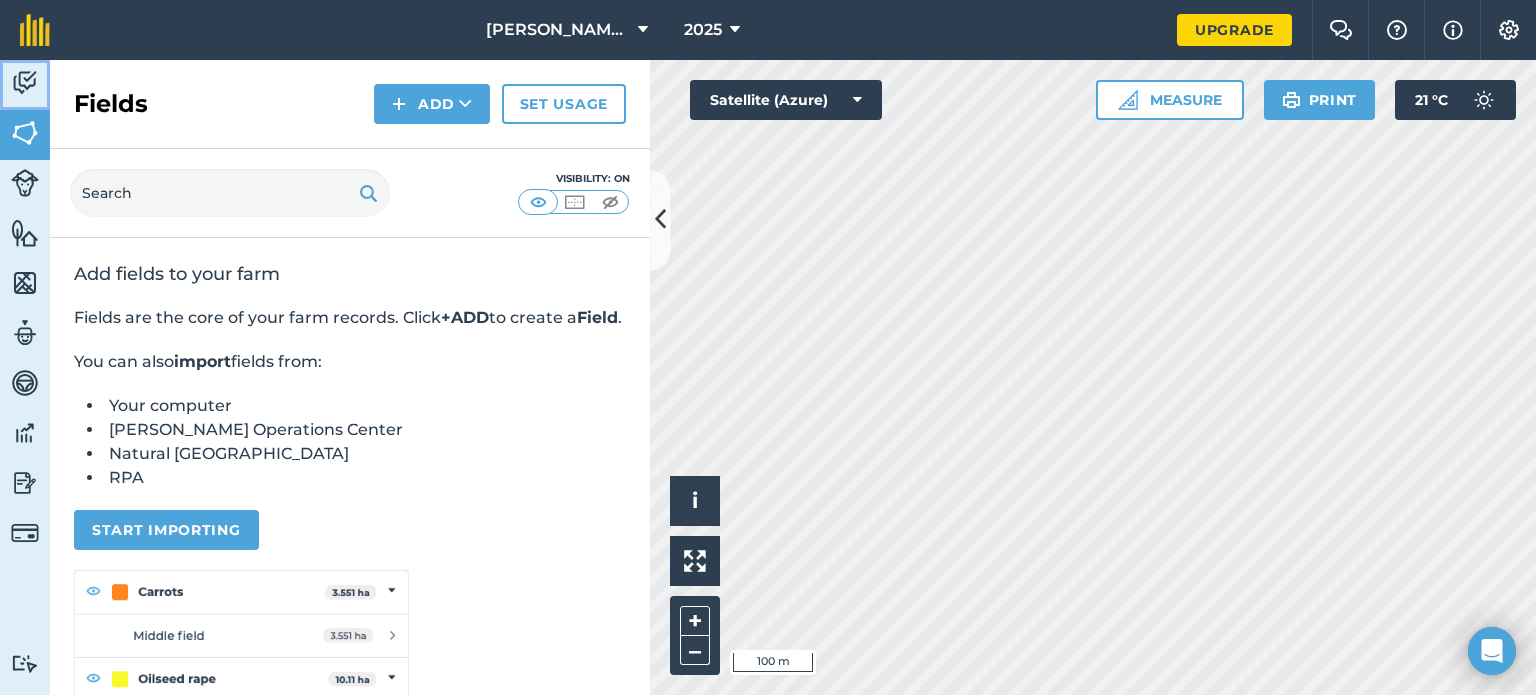 click at bounding box center (25, 83) 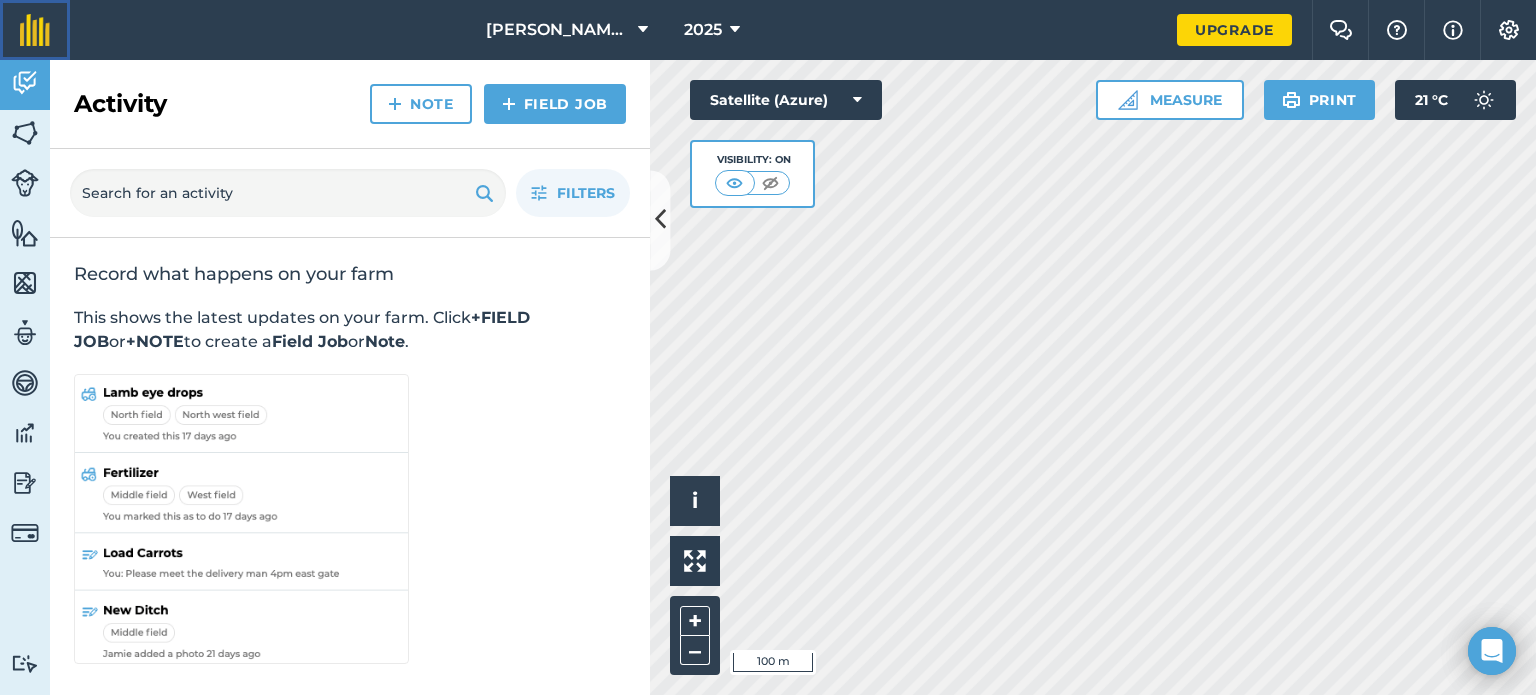 click at bounding box center [35, 30] 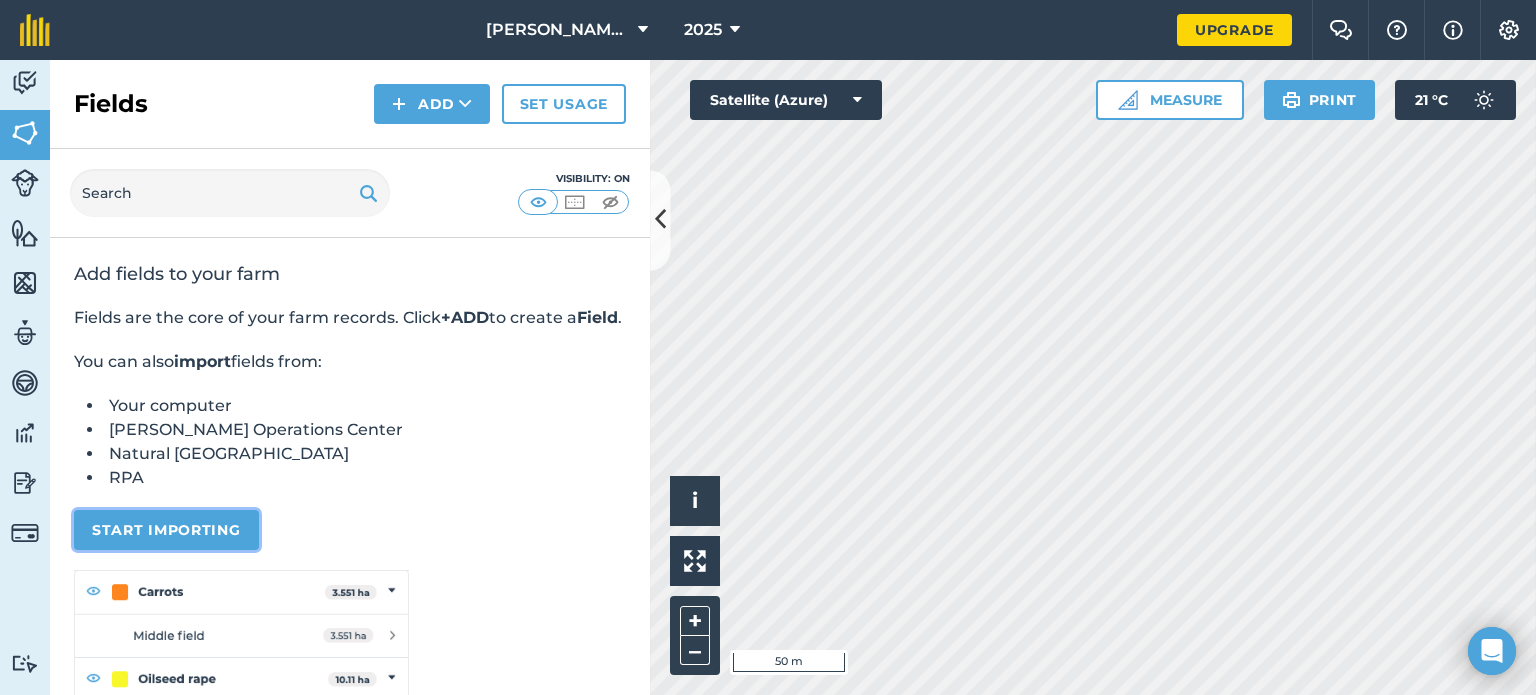 click on "Start importing" at bounding box center [166, 530] 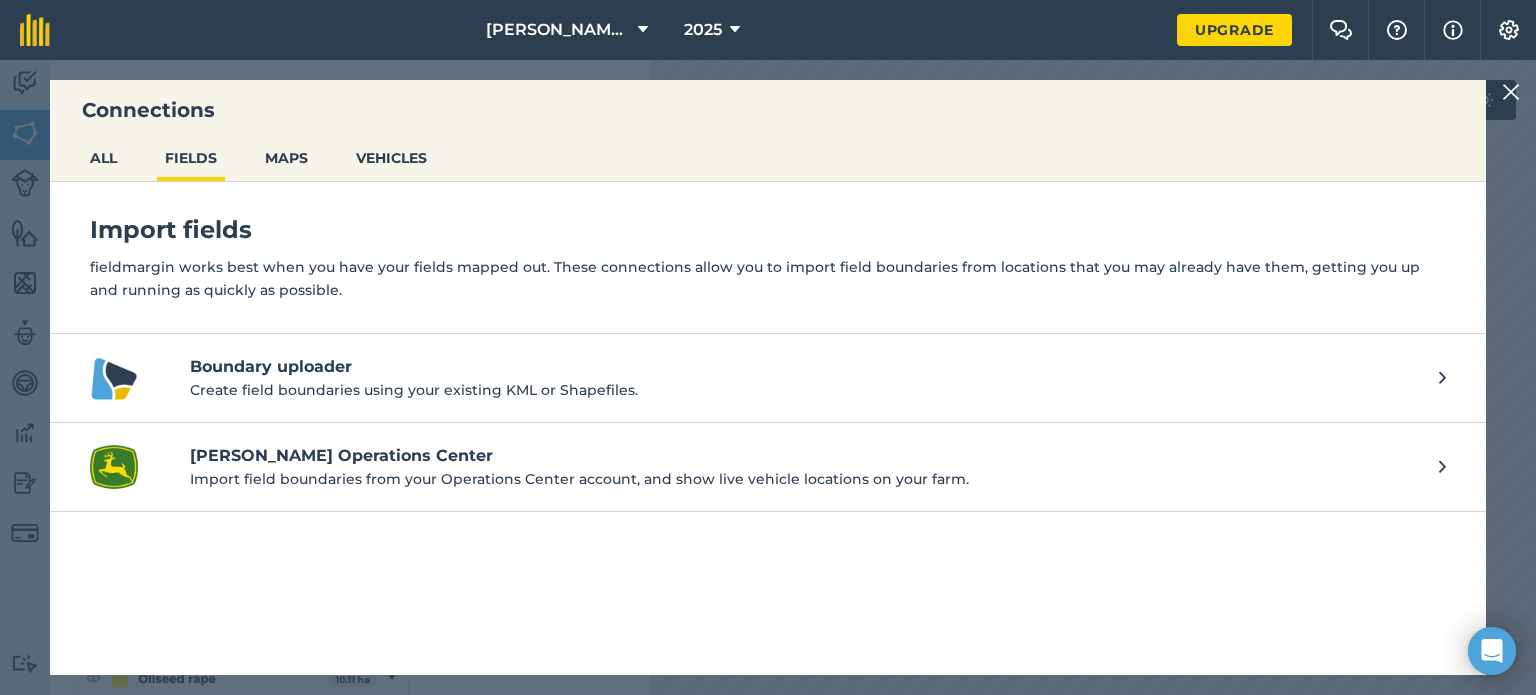click on "Boundary uploader" at bounding box center [804, 367] 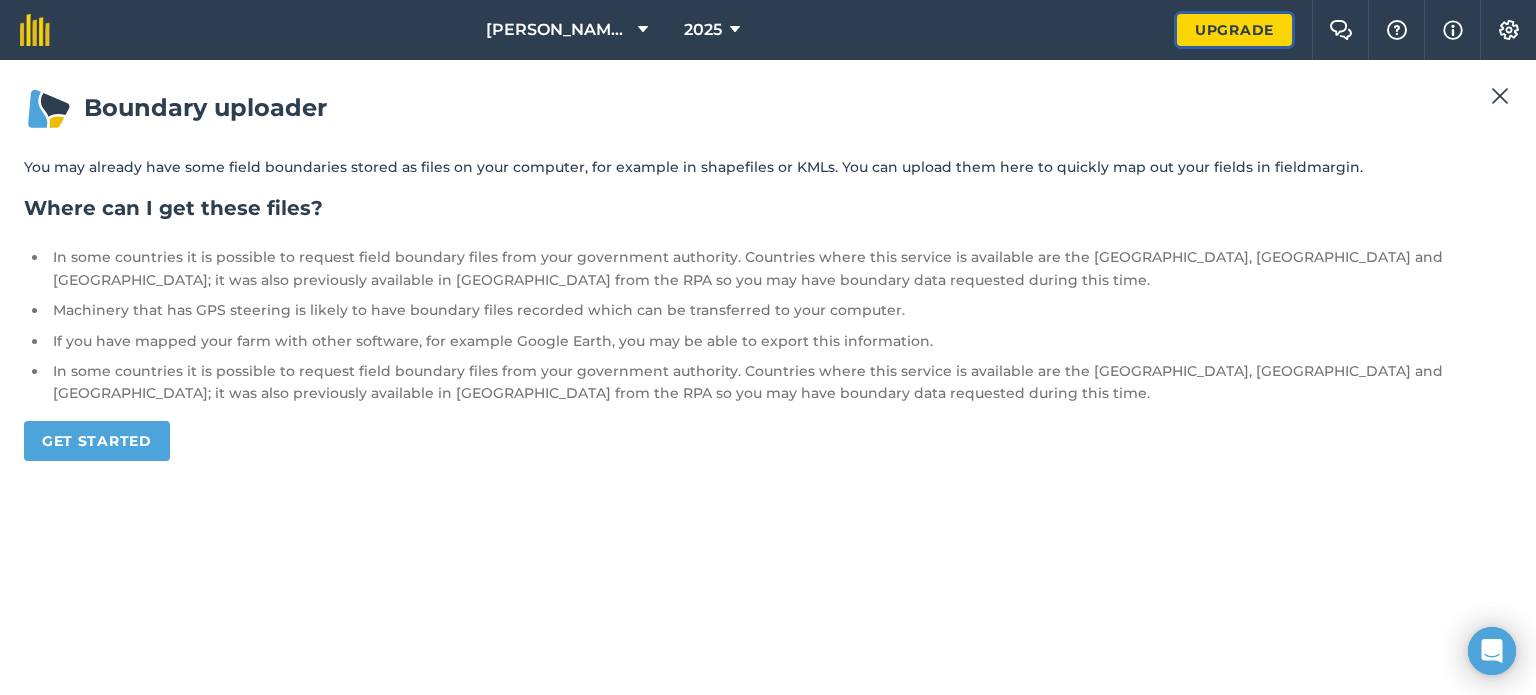 click on "Upgrade" at bounding box center [1234, 30] 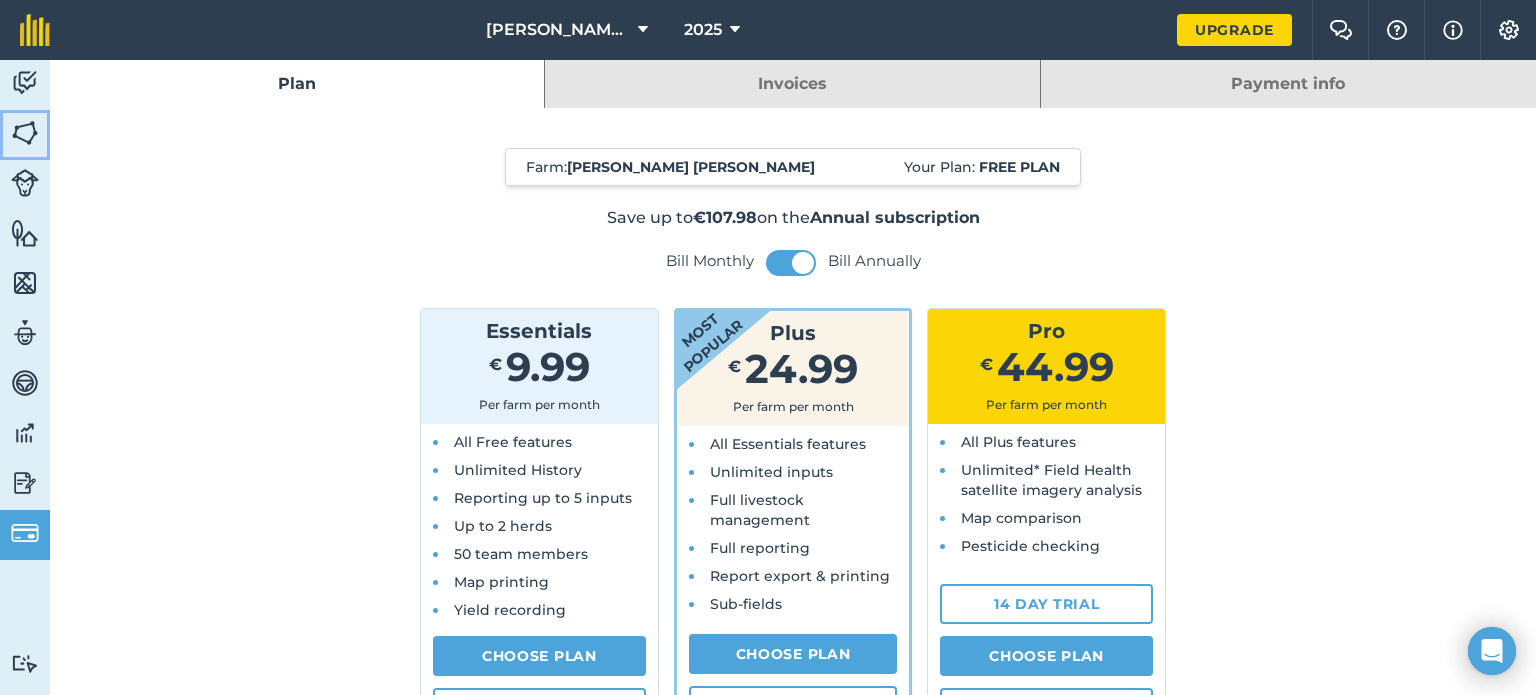 click at bounding box center [25, 133] 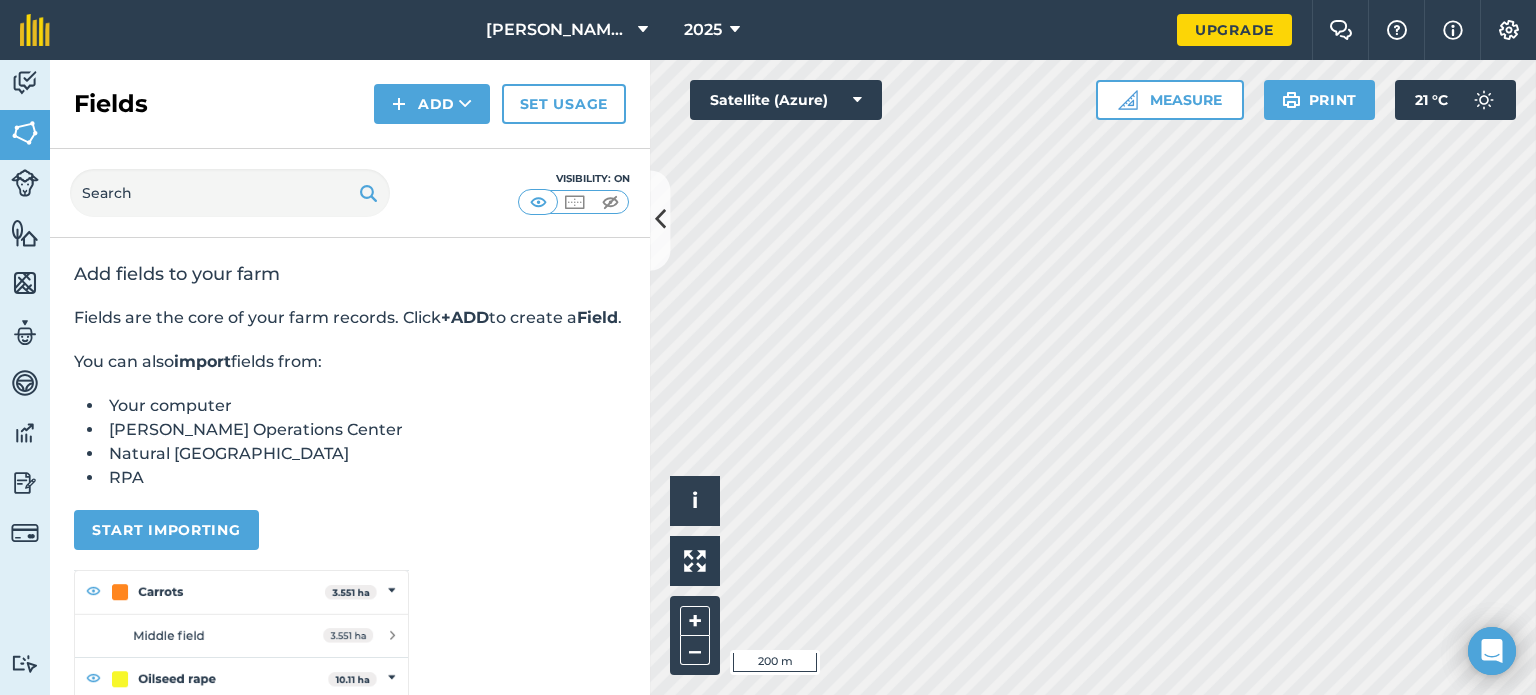 click on "Hello i © 2025 TomTom, Microsoft 200 m + – Satellite (Azure) Measure Print 21   ° C" at bounding box center (1093, 377) 